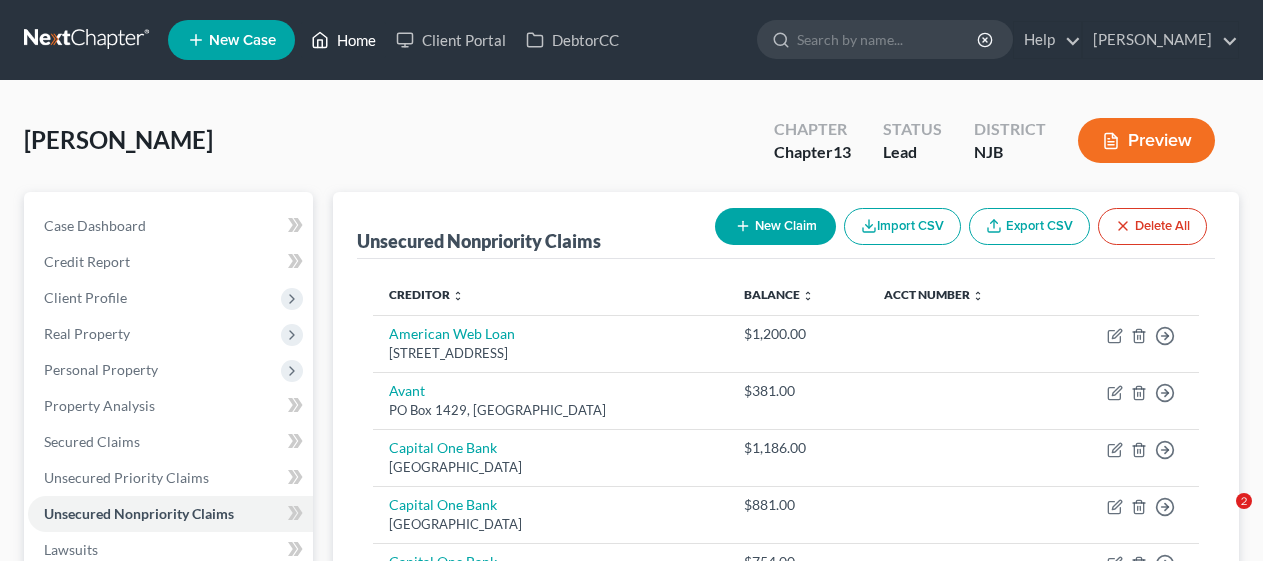 scroll, scrollTop: 0, scrollLeft: 0, axis: both 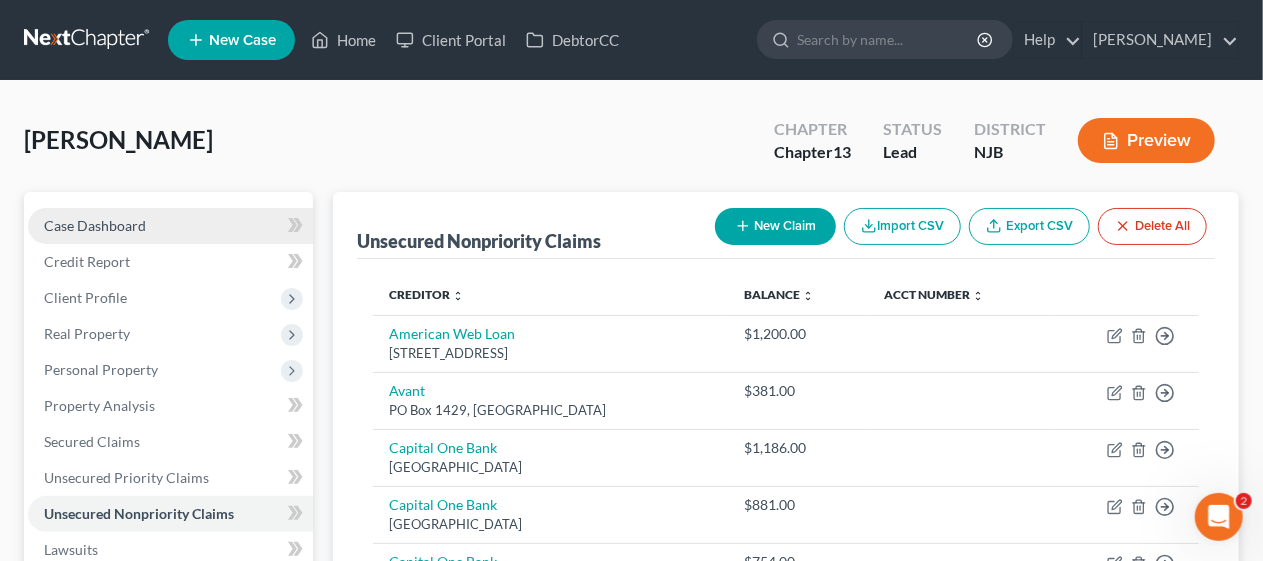 click on "Case Dashboard" at bounding box center (170, 226) 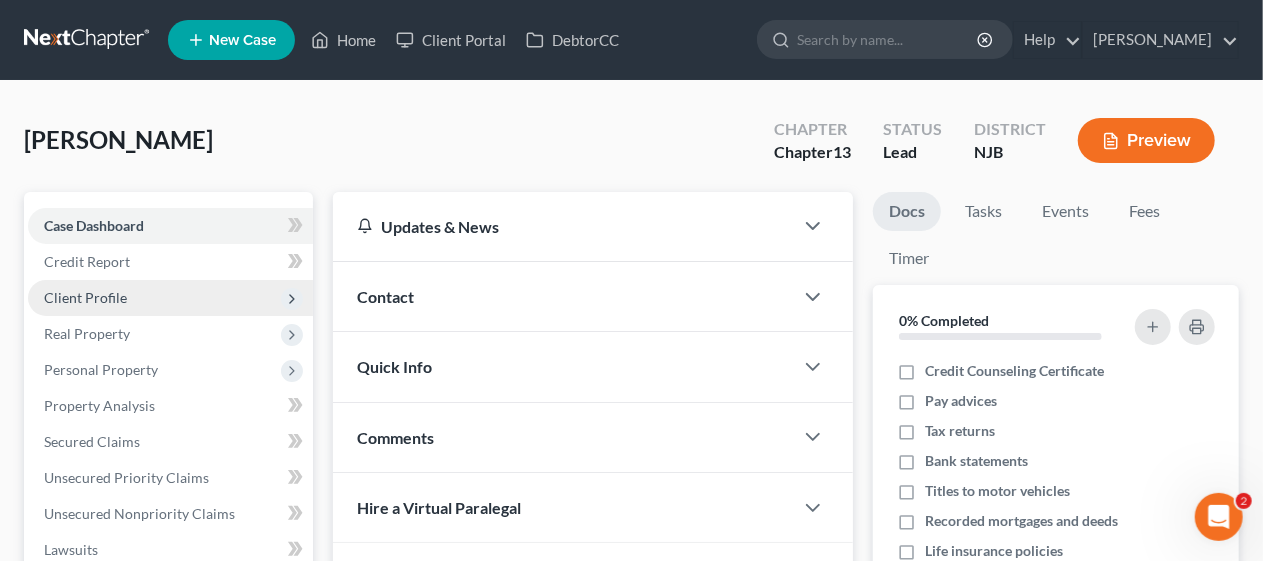 click on "Client Profile" at bounding box center (170, 298) 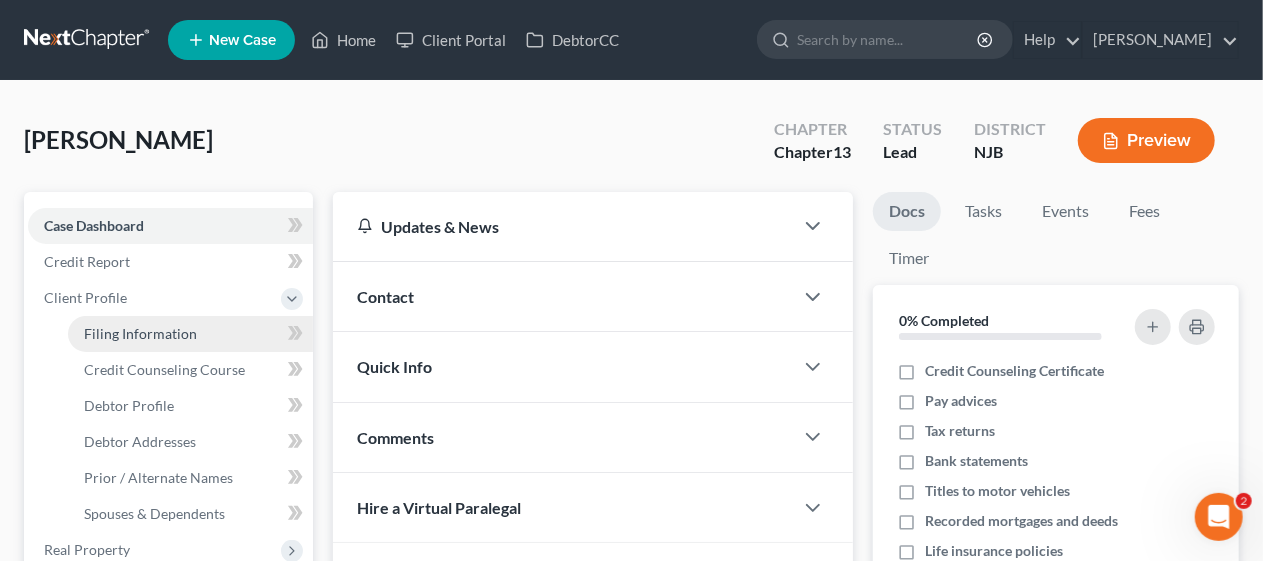 click on "Filing Information" at bounding box center (190, 334) 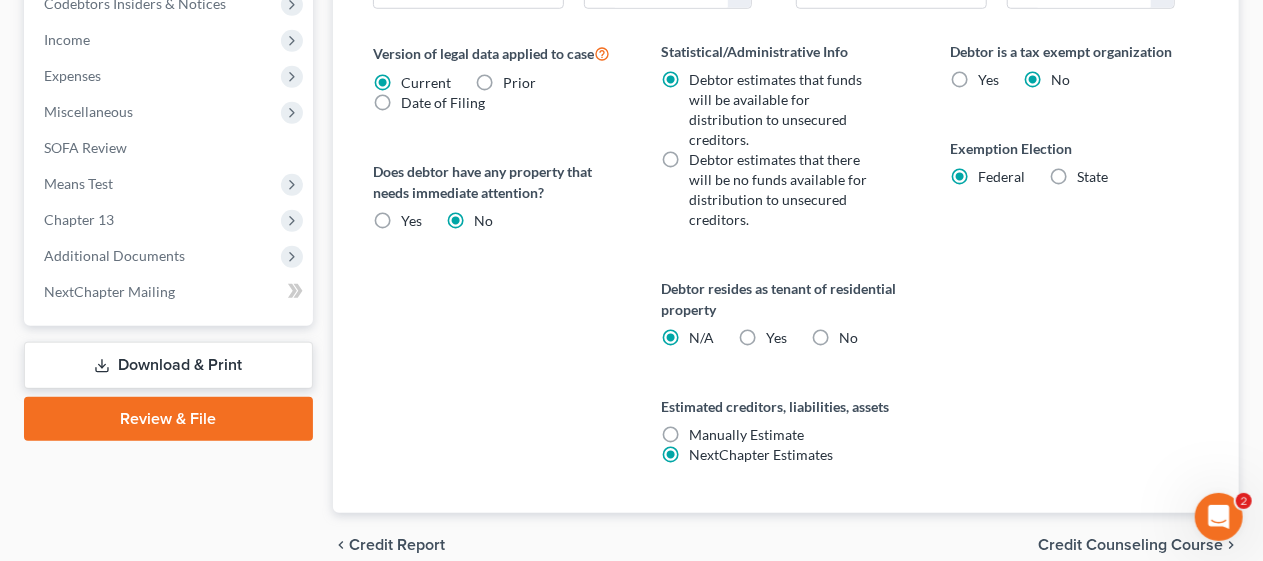 scroll, scrollTop: 853, scrollLeft: 0, axis: vertical 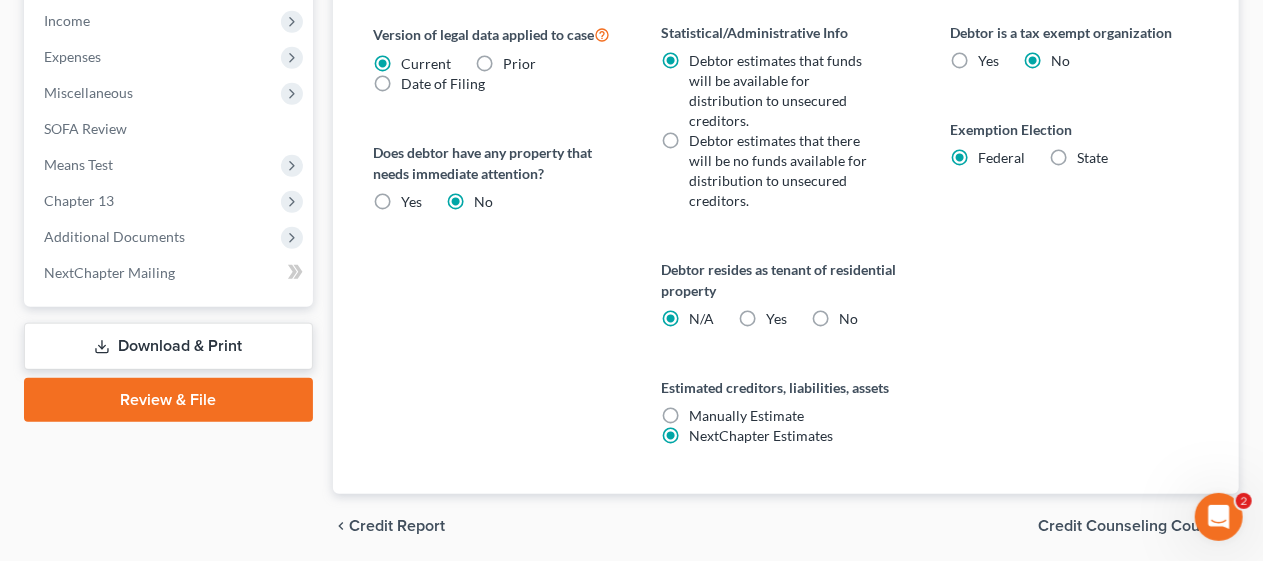 click on "Credit Counseling Course" at bounding box center (1130, 526) 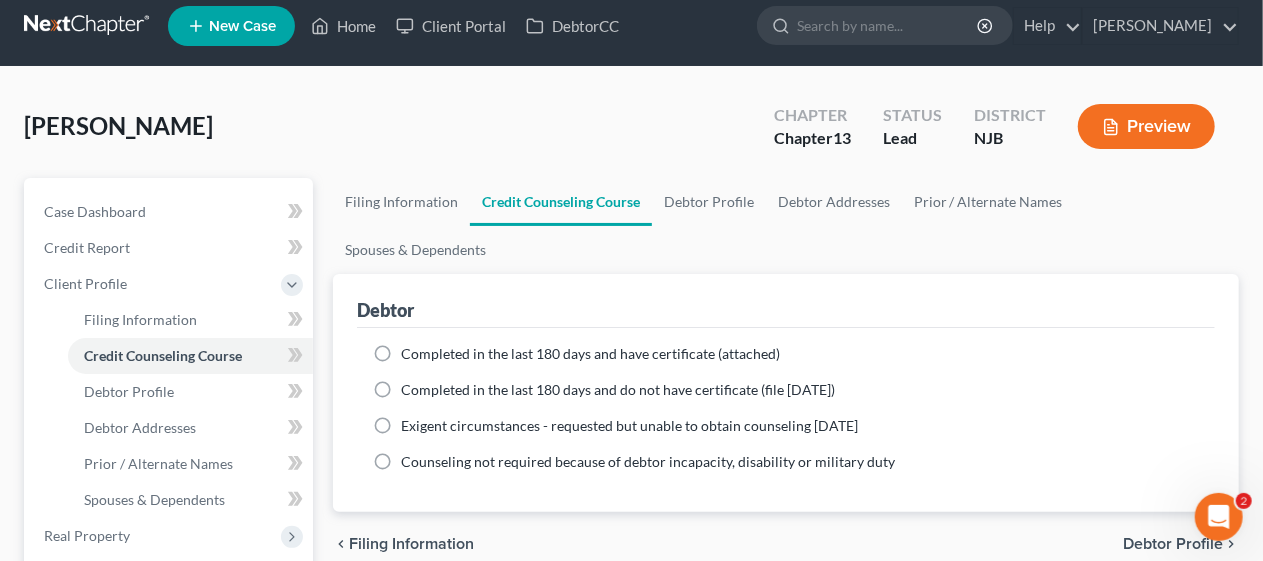scroll, scrollTop: 0, scrollLeft: 0, axis: both 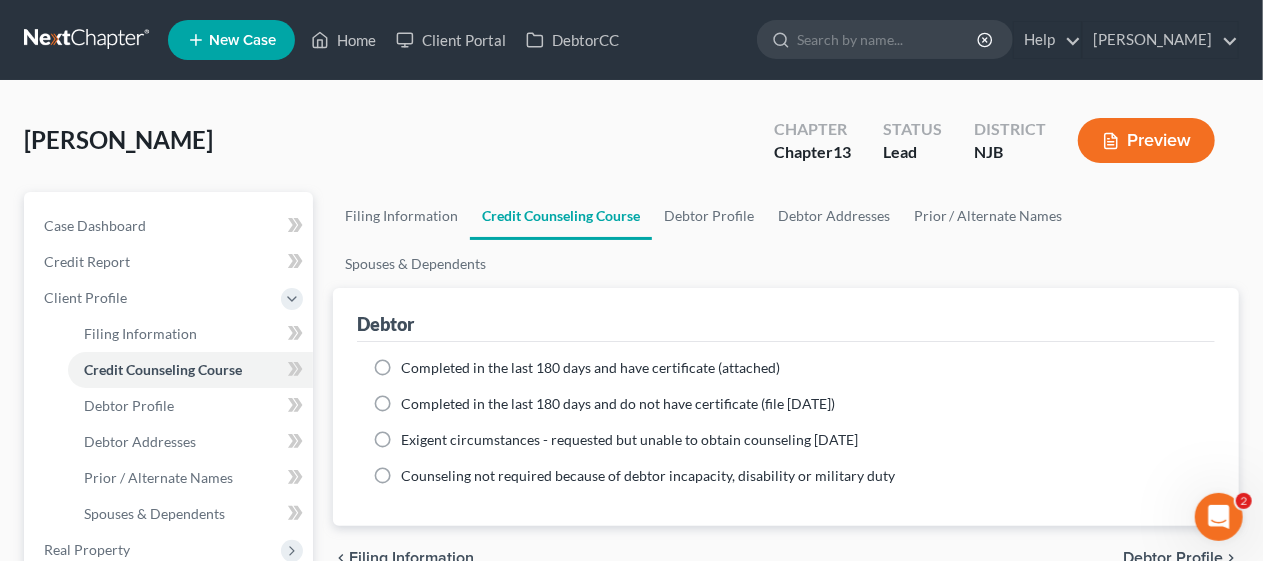 click on "Completed in the last 180 days and have certificate (attached)" at bounding box center [590, 368] 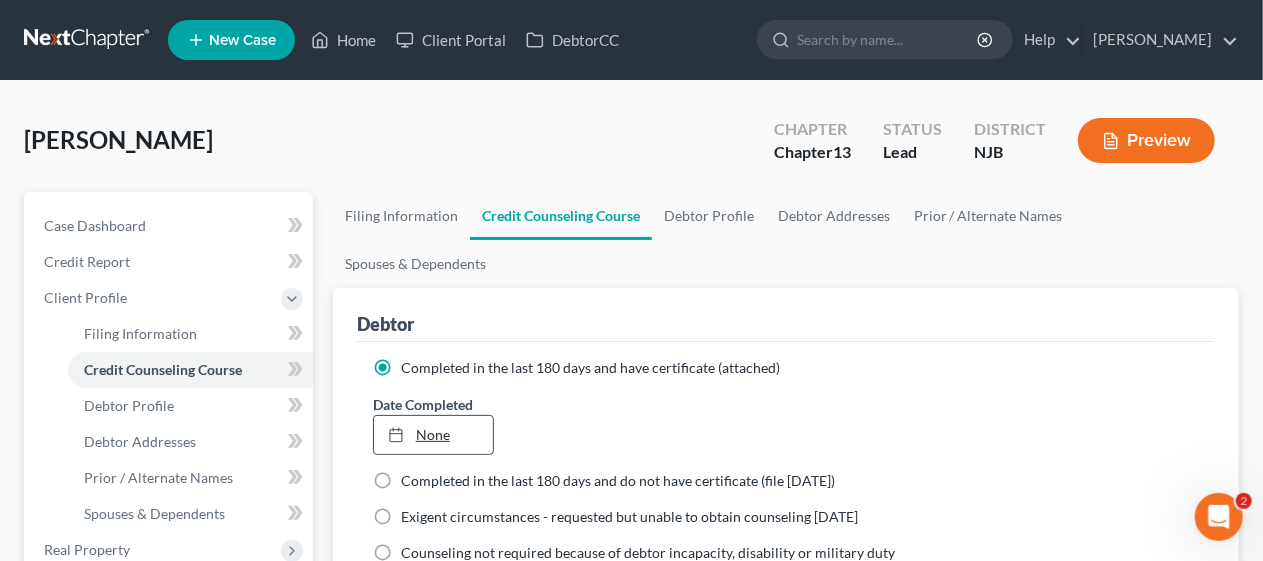 click on "None" at bounding box center [433, 435] 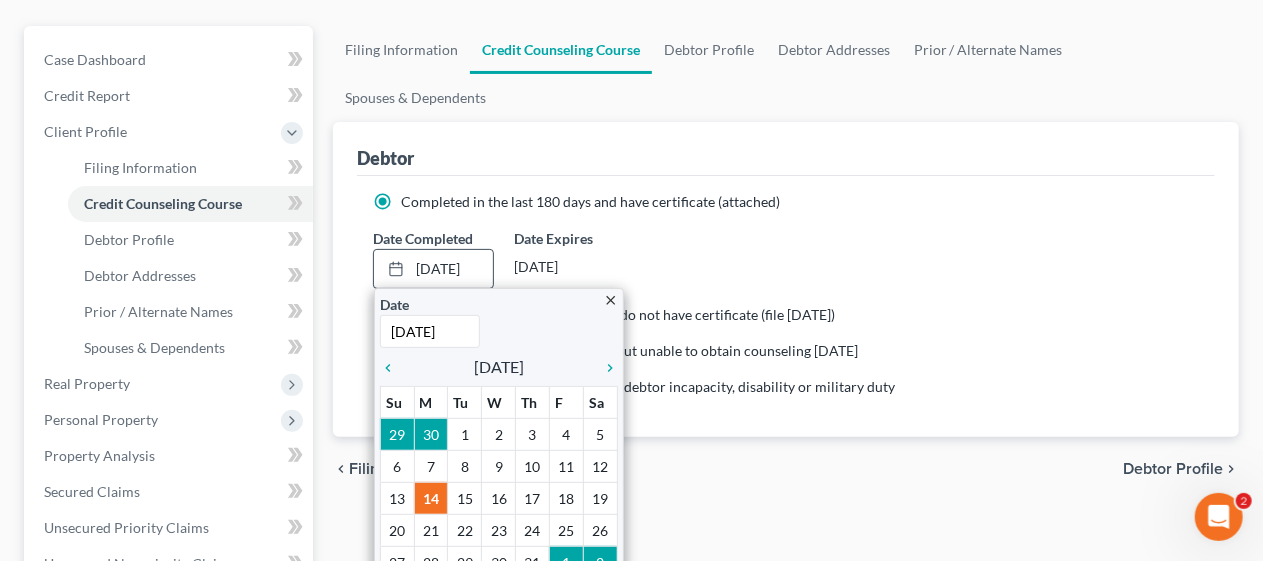scroll, scrollTop: 200, scrollLeft: 0, axis: vertical 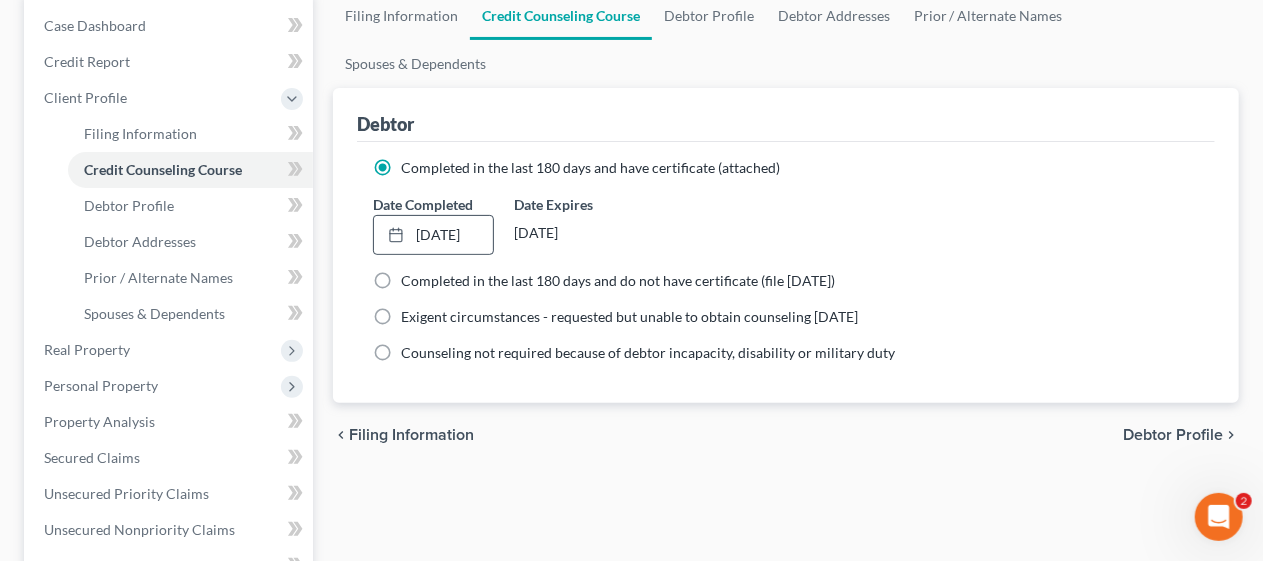 click on "Debtor Profile" at bounding box center [1173, 435] 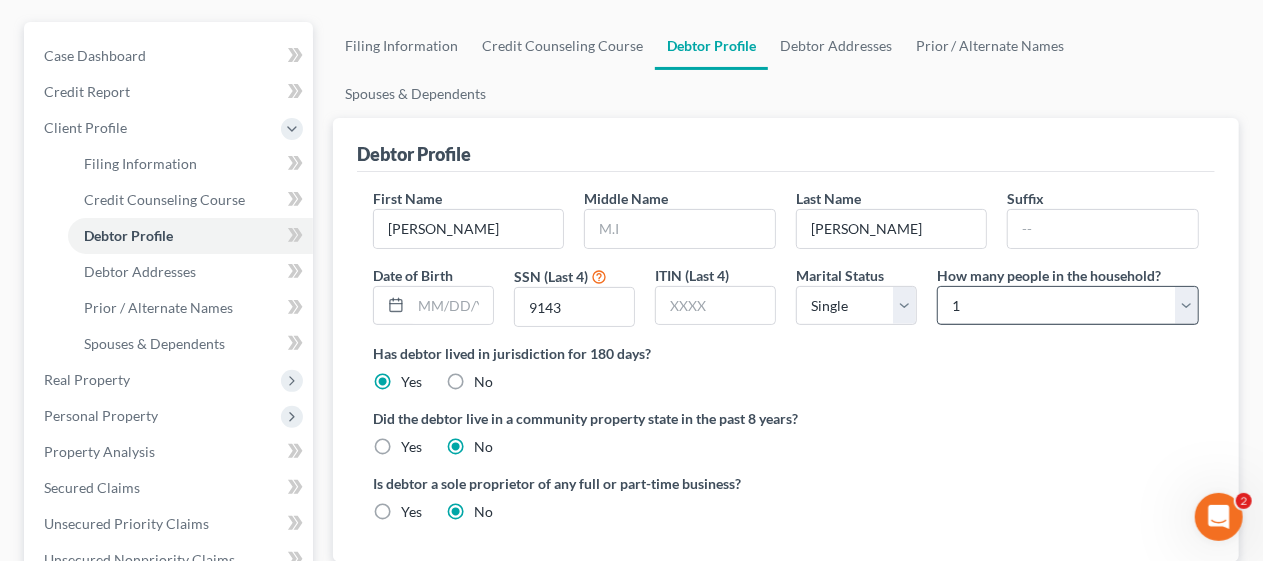 scroll, scrollTop: 200, scrollLeft: 0, axis: vertical 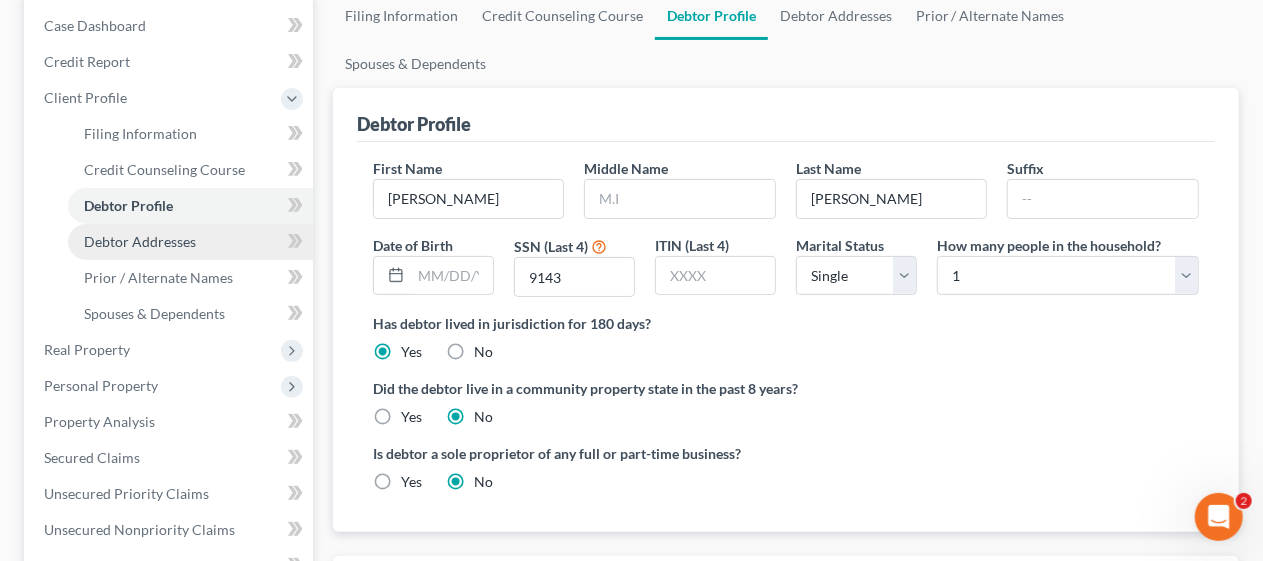 click on "Debtor Addresses" at bounding box center (190, 242) 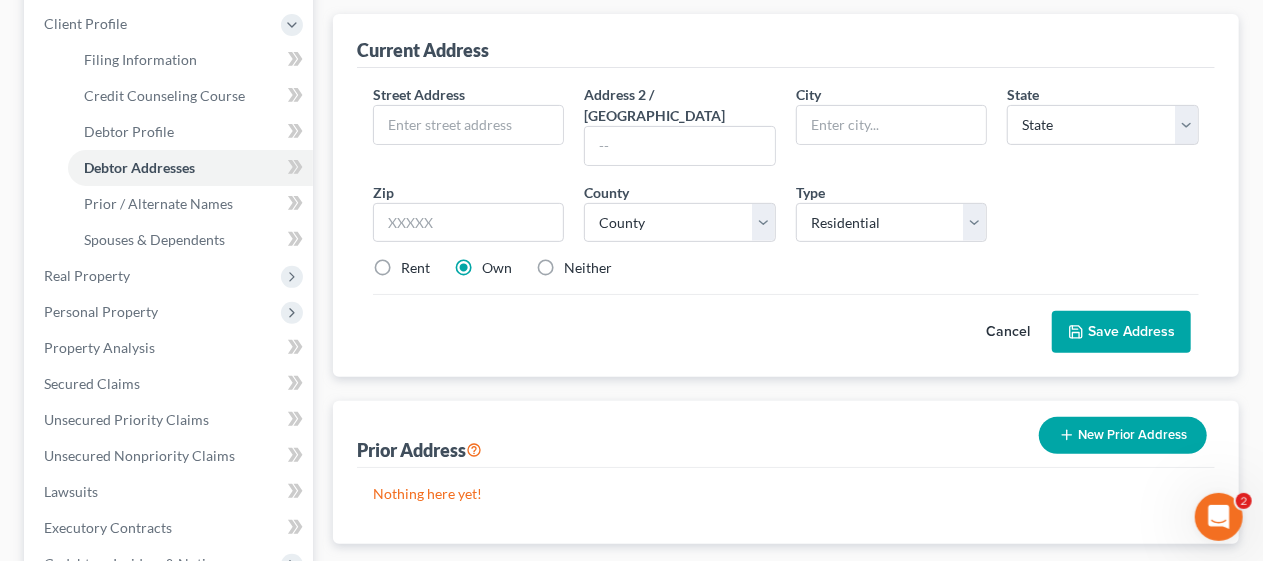 scroll, scrollTop: 300, scrollLeft: 0, axis: vertical 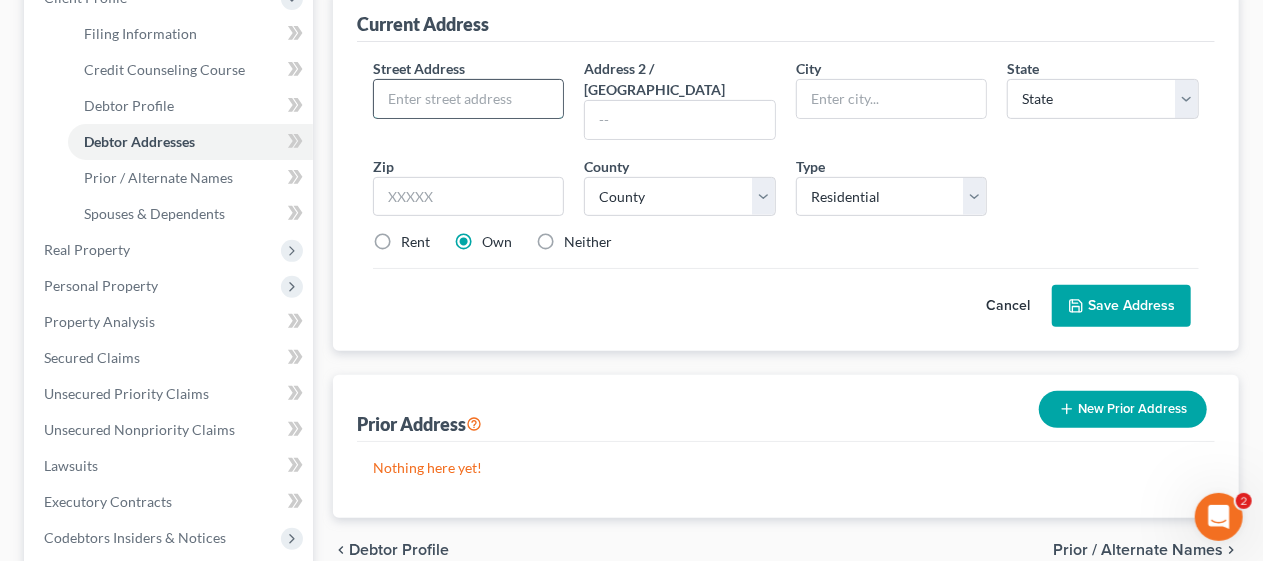 click at bounding box center [469, 99] 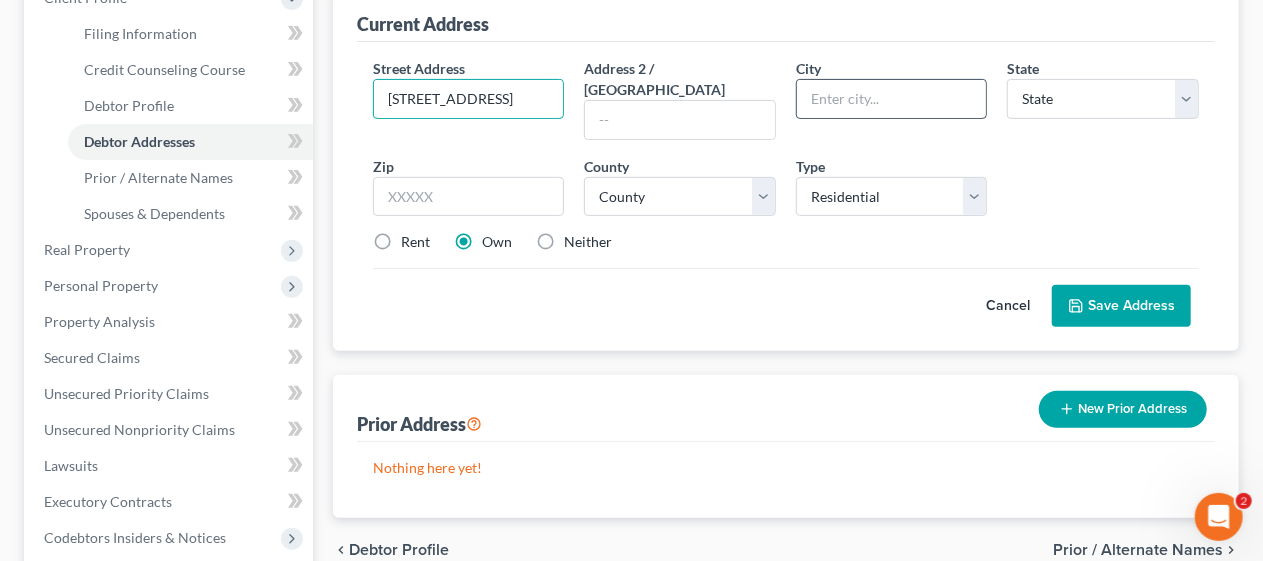 type on "[STREET_ADDRESS]" 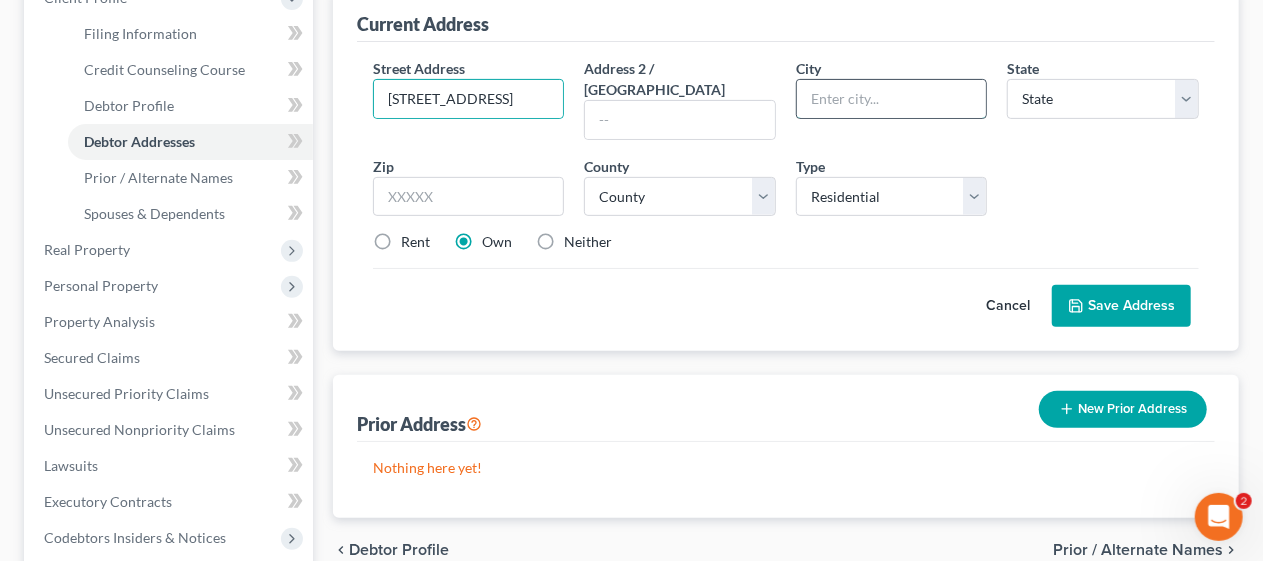 click at bounding box center [892, 99] 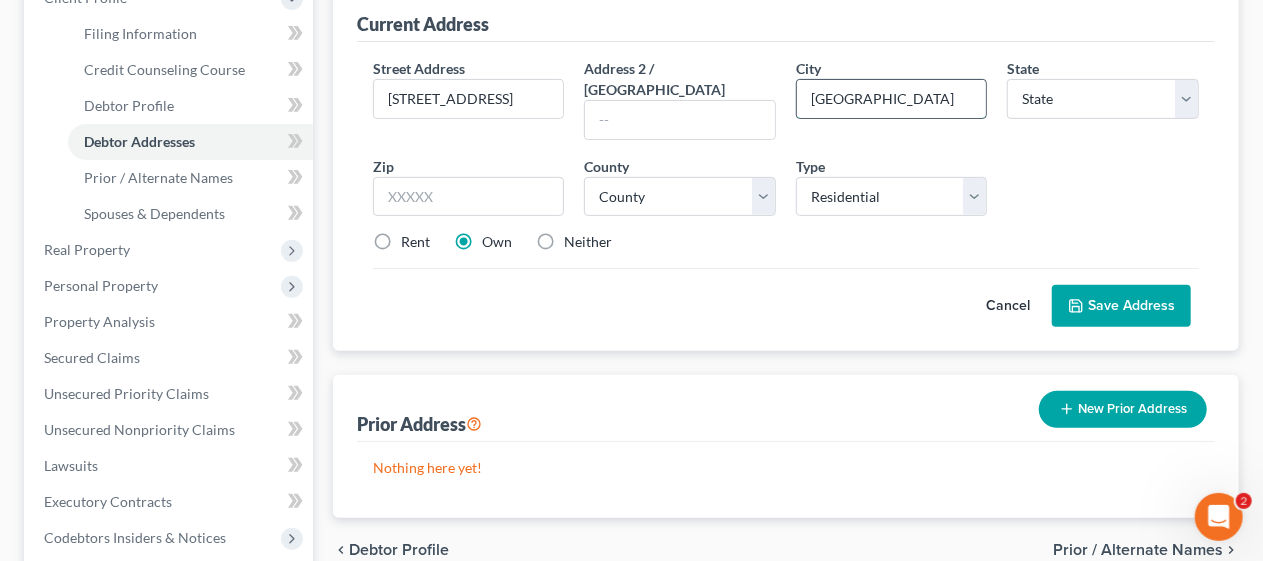 type on "[GEOGRAPHIC_DATA]" 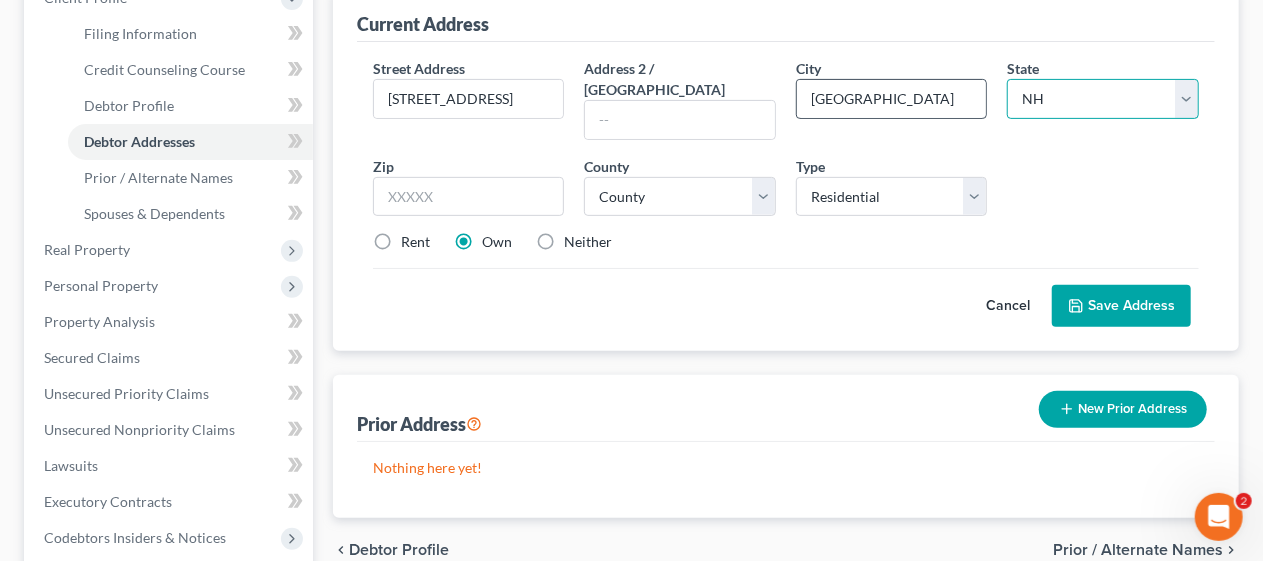 select on "33" 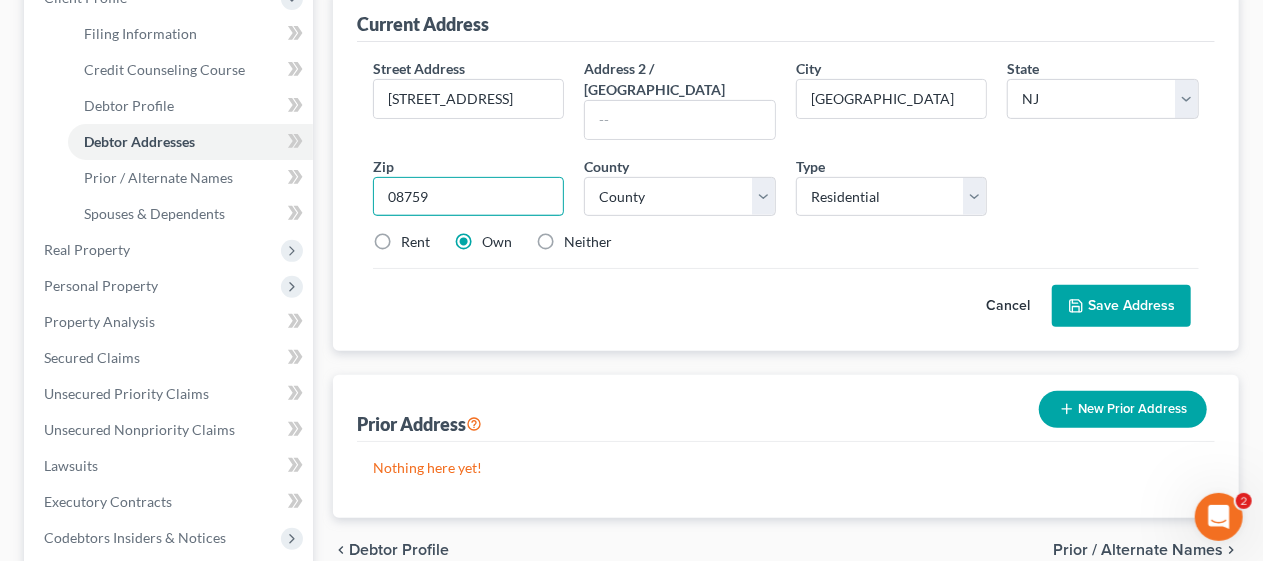 type on "08759" 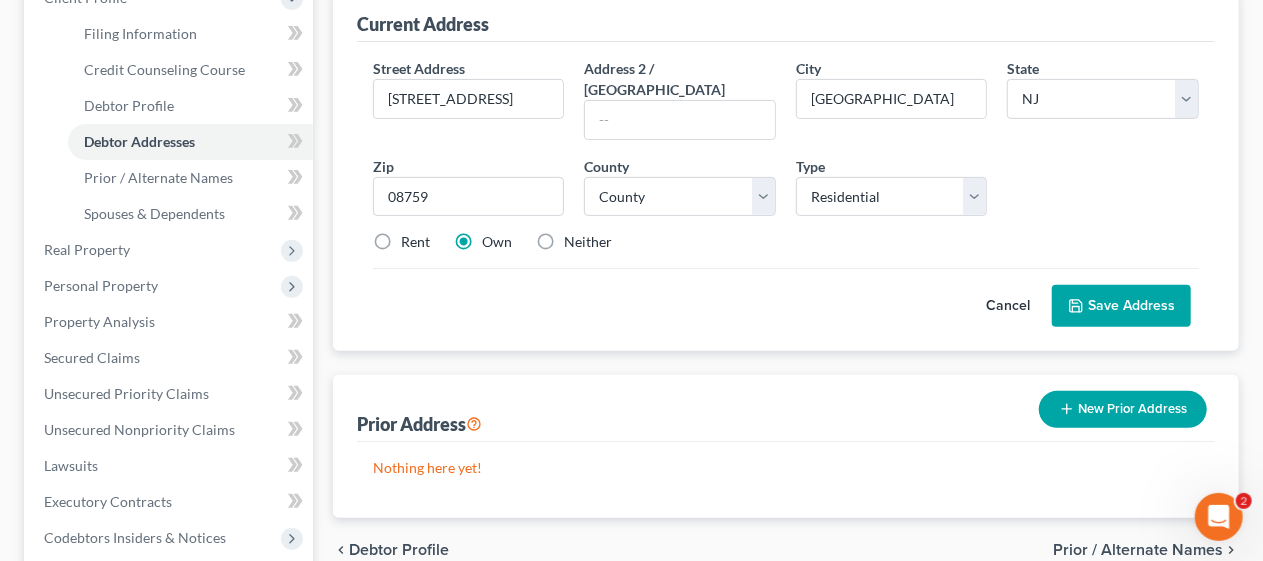 click on "Rent" at bounding box center [415, 242] 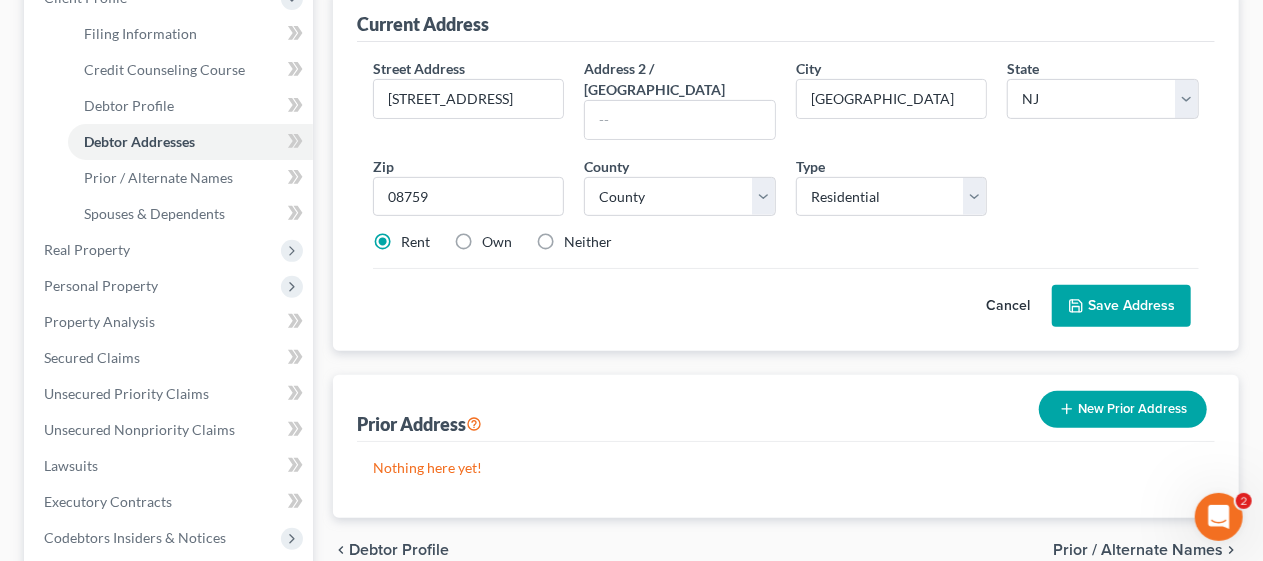 type on "[PERSON_NAME]" 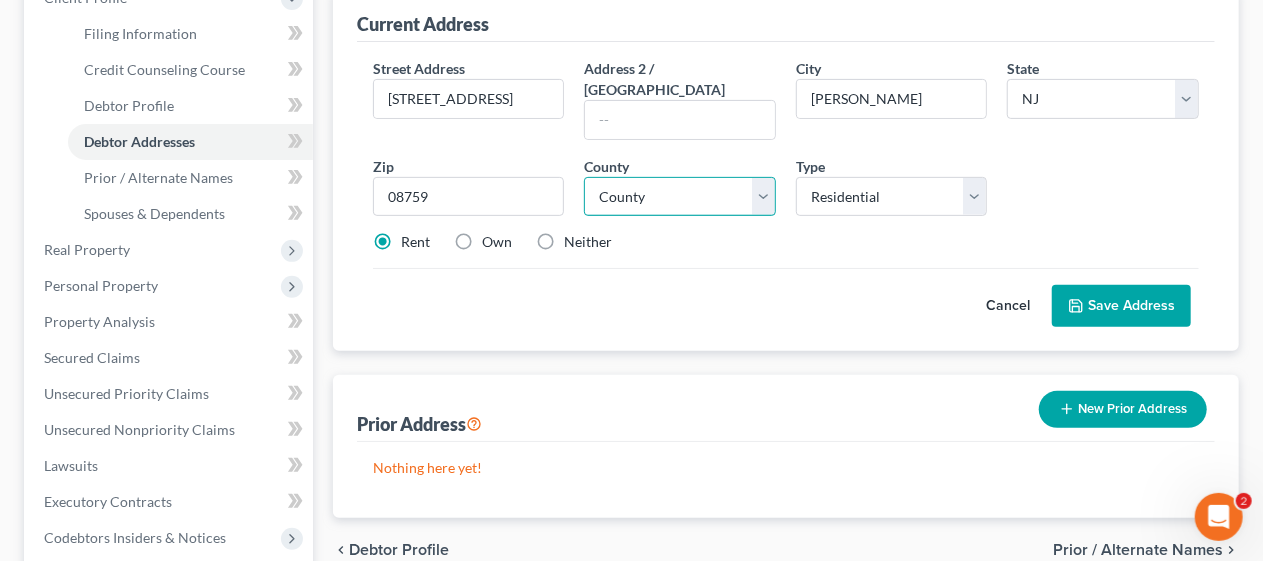 click on "County [GEOGRAPHIC_DATA] [GEOGRAPHIC_DATA] [GEOGRAPHIC_DATA] [GEOGRAPHIC_DATA] [GEOGRAPHIC_DATA] [GEOGRAPHIC_DATA] [GEOGRAPHIC_DATA] [GEOGRAPHIC_DATA] [GEOGRAPHIC_DATA] [GEOGRAPHIC_DATA] [GEOGRAPHIC_DATA] [GEOGRAPHIC_DATA] [GEOGRAPHIC_DATA] [GEOGRAPHIC_DATA] [GEOGRAPHIC_DATA] [GEOGRAPHIC_DATA] [GEOGRAPHIC_DATA] [GEOGRAPHIC_DATA] [GEOGRAPHIC_DATA] [GEOGRAPHIC_DATA] [GEOGRAPHIC_DATA]" at bounding box center (680, 197) 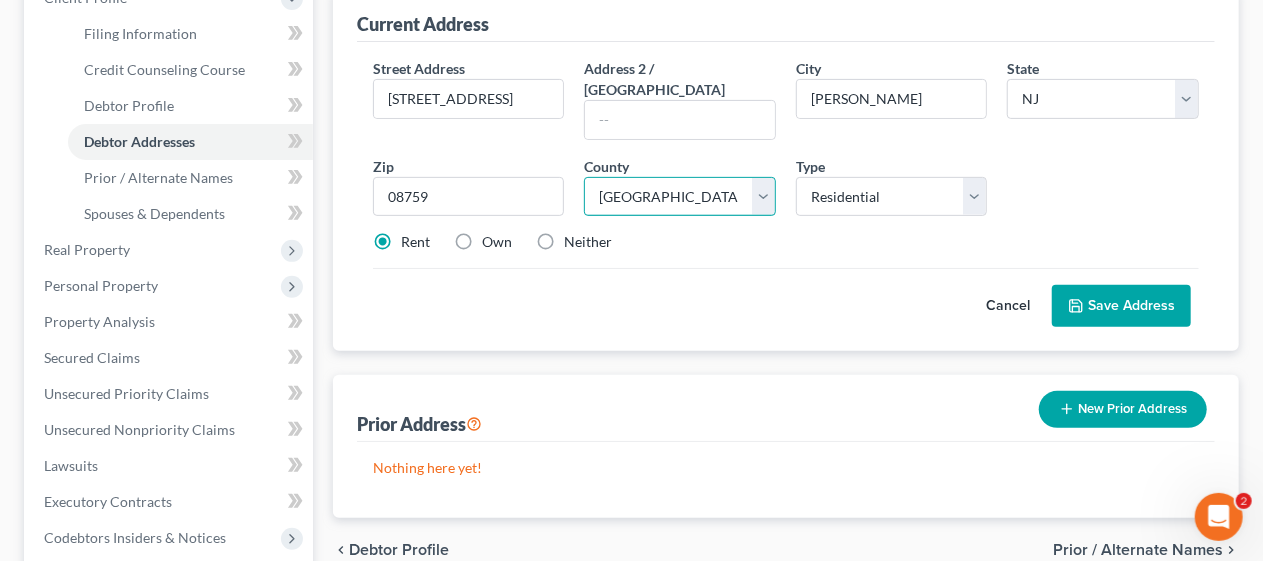 click on "County [GEOGRAPHIC_DATA] [GEOGRAPHIC_DATA] [GEOGRAPHIC_DATA] [GEOGRAPHIC_DATA] [GEOGRAPHIC_DATA] [GEOGRAPHIC_DATA] [GEOGRAPHIC_DATA] [GEOGRAPHIC_DATA] [GEOGRAPHIC_DATA] [GEOGRAPHIC_DATA] [GEOGRAPHIC_DATA] [GEOGRAPHIC_DATA] [GEOGRAPHIC_DATA] [GEOGRAPHIC_DATA] [GEOGRAPHIC_DATA] [GEOGRAPHIC_DATA] [GEOGRAPHIC_DATA] [GEOGRAPHIC_DATA] [GEOGRAPHIC_DATA] [GEOGRAPHIC_DATA] [GEOGRAPHIC_DATA]" at bounding box center (680, 197) 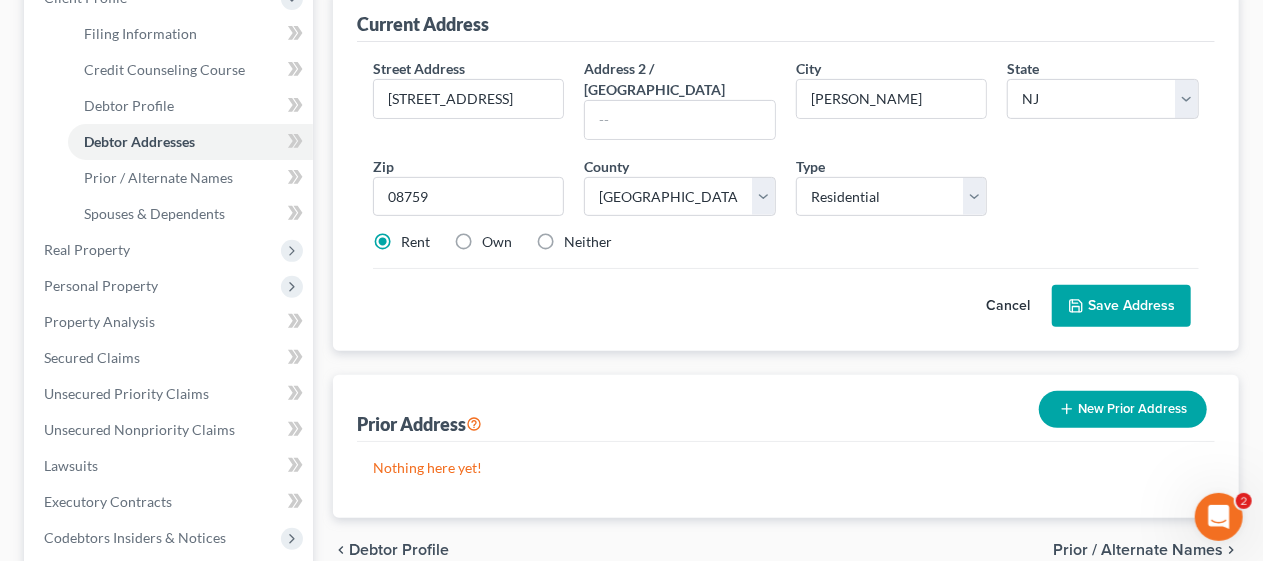 click on "Cancel Save Address" at bounding box center [786, 297] 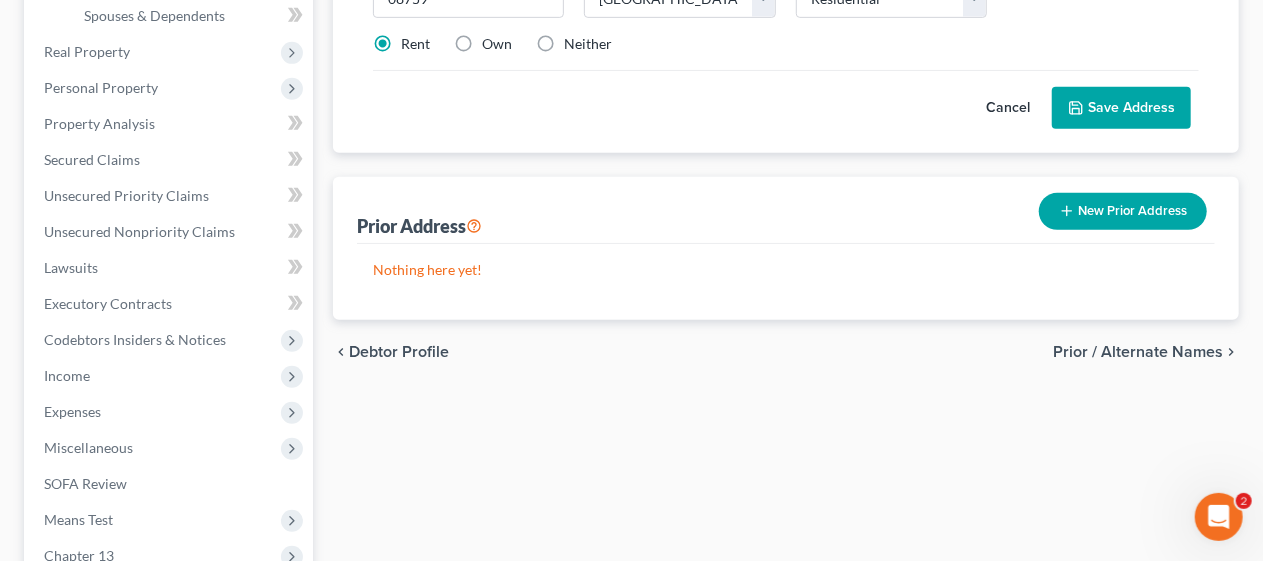 scroll, scrollTop: 500, scrollLeft: 0, axis: vertical 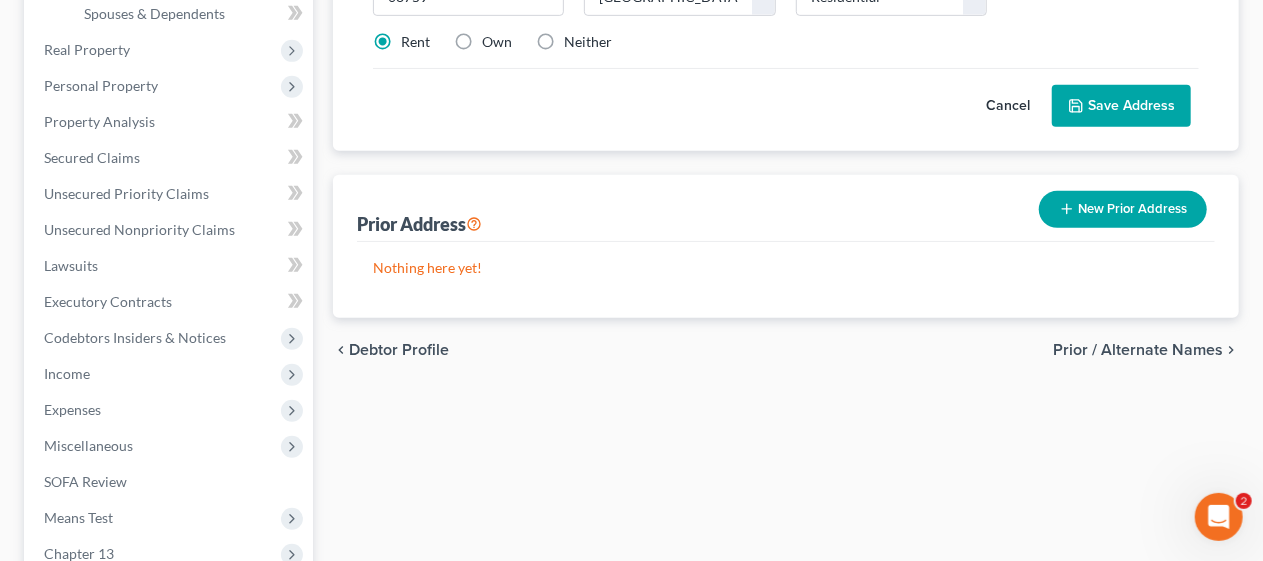 click on "Prior / Alternate Names" at bounding box center (1138, 350) 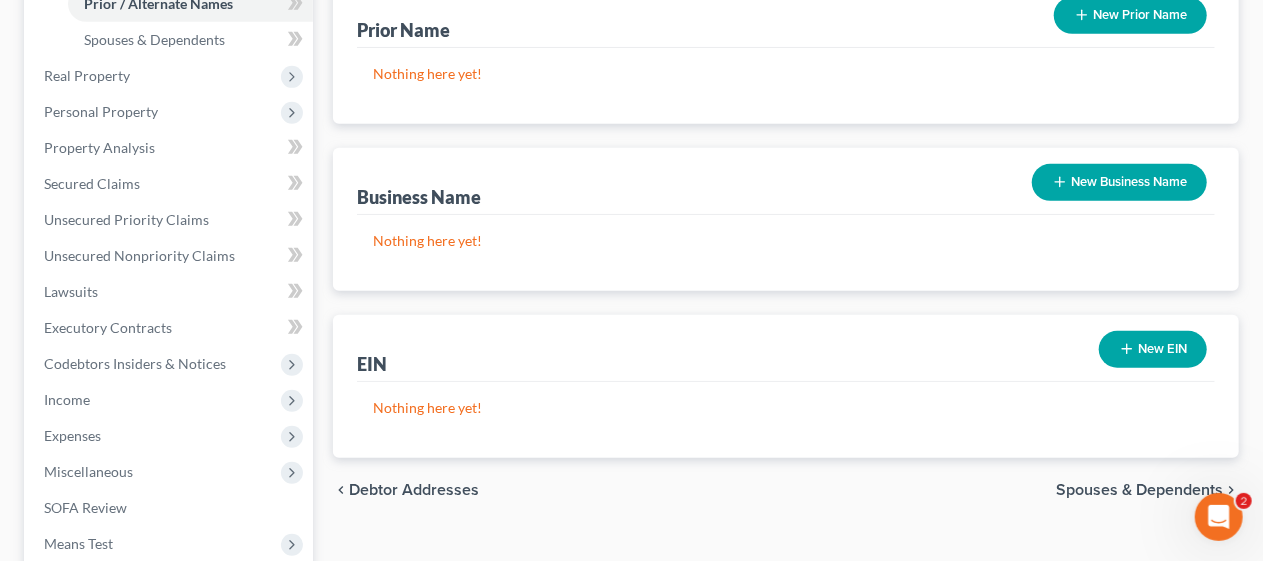 scroll, scrollTop: 500, scrollLeft: 0, axis: vertical 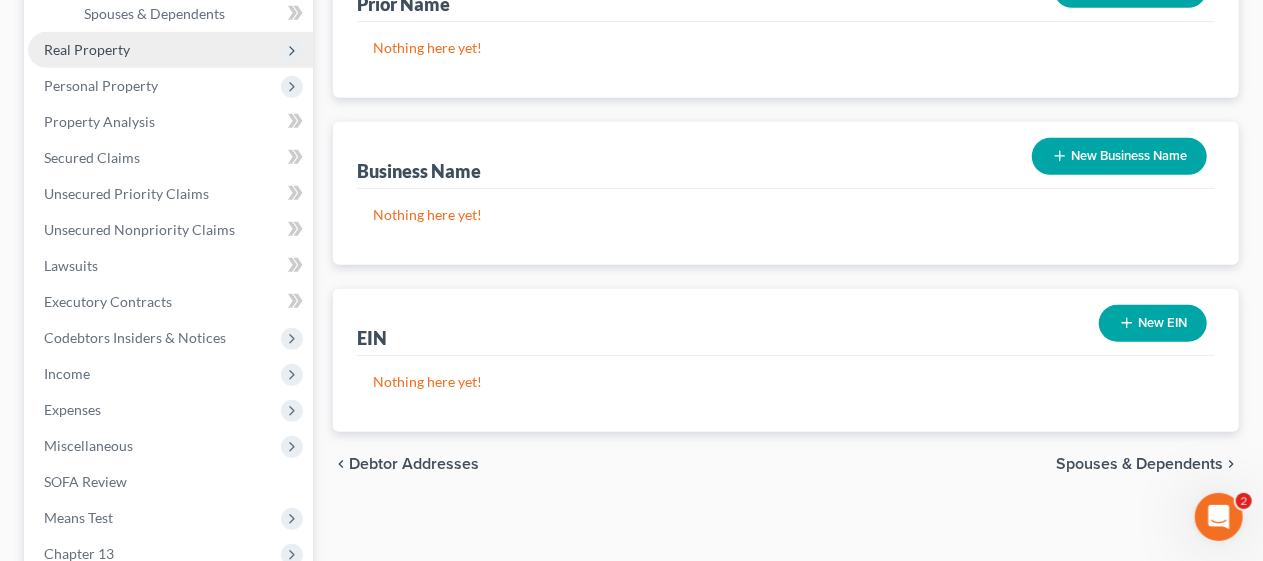 click on "Real Property" at bounding box center (170, 50) 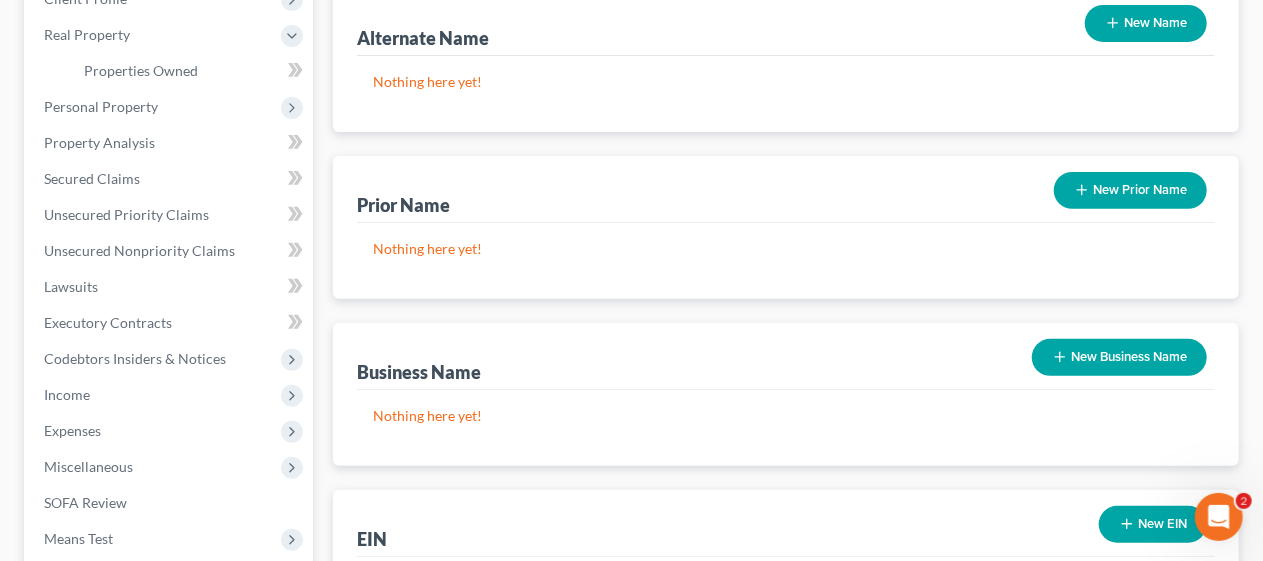 scroll, scrollTop: 300, scrollLeft: 0, axis: vertical 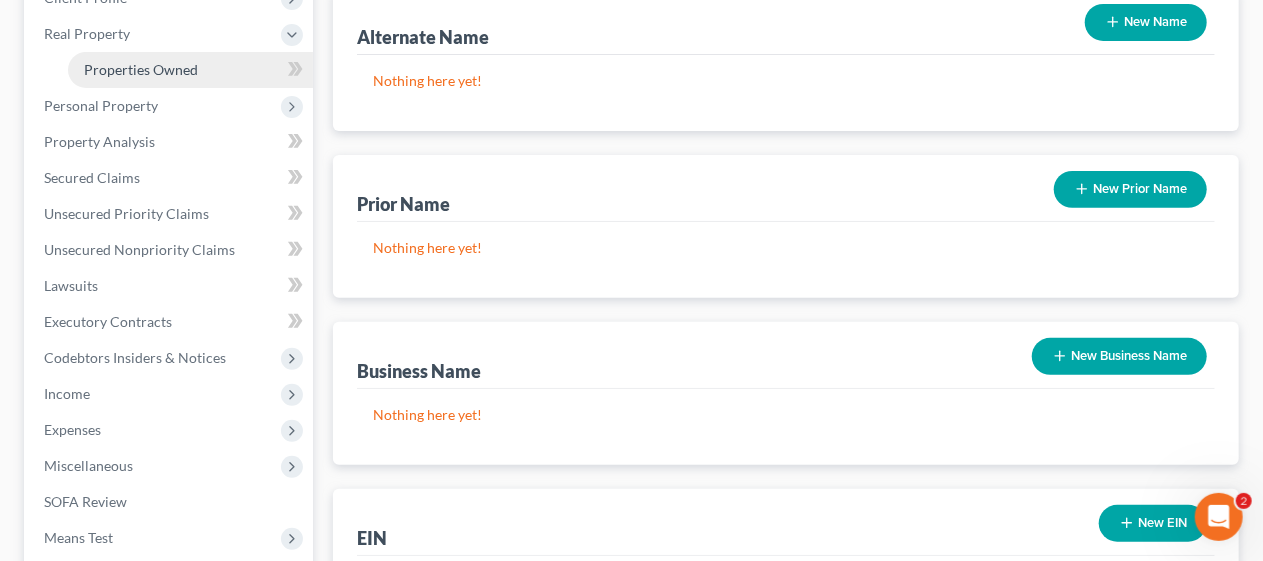 click on "Properties Owned" at bounding box center [141, 69] 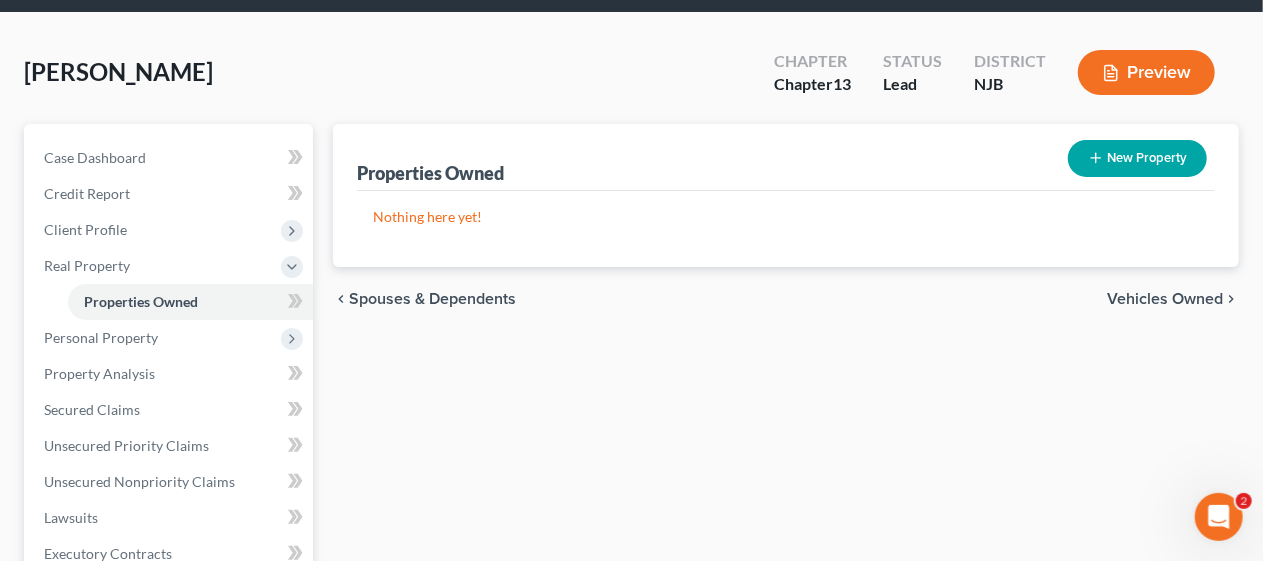 scroll, scrollTop: 200, scrollLeft: 0, axis: vertical 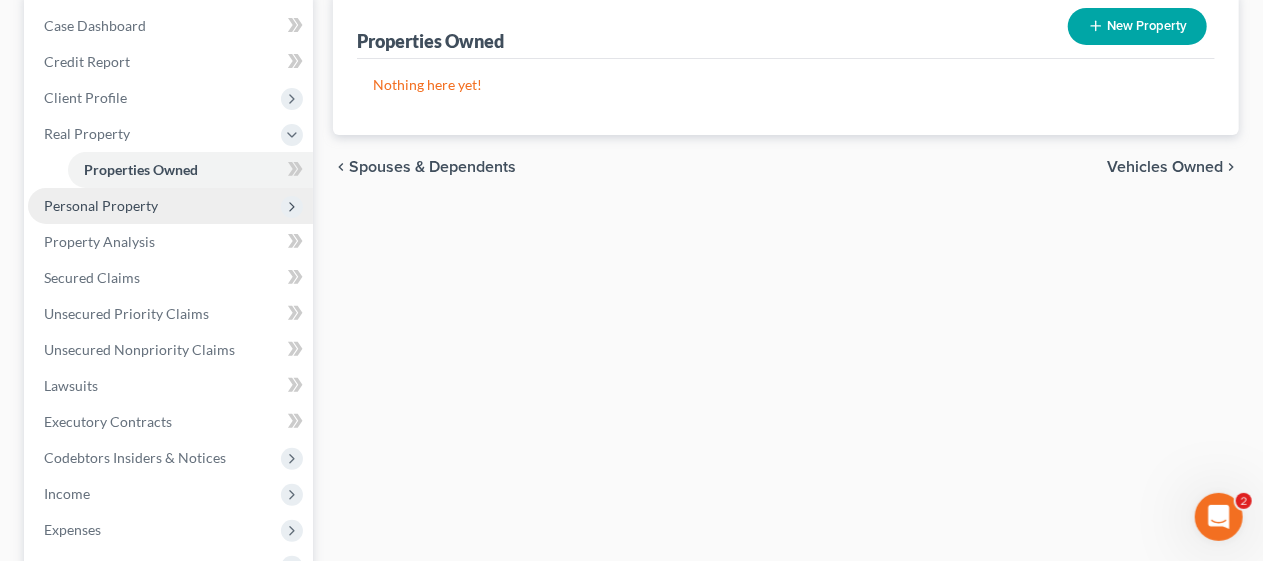 click on "Personal Property" at bounding box center [101, 205] 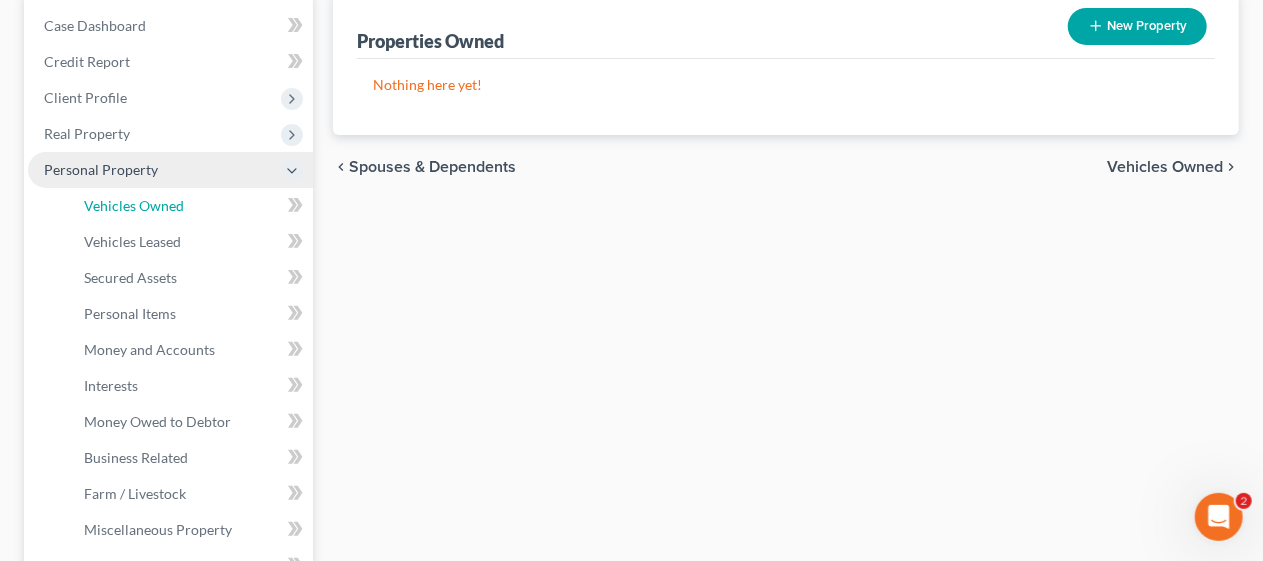 click on "Vehicles Owned" at bounding box center (134, 205) 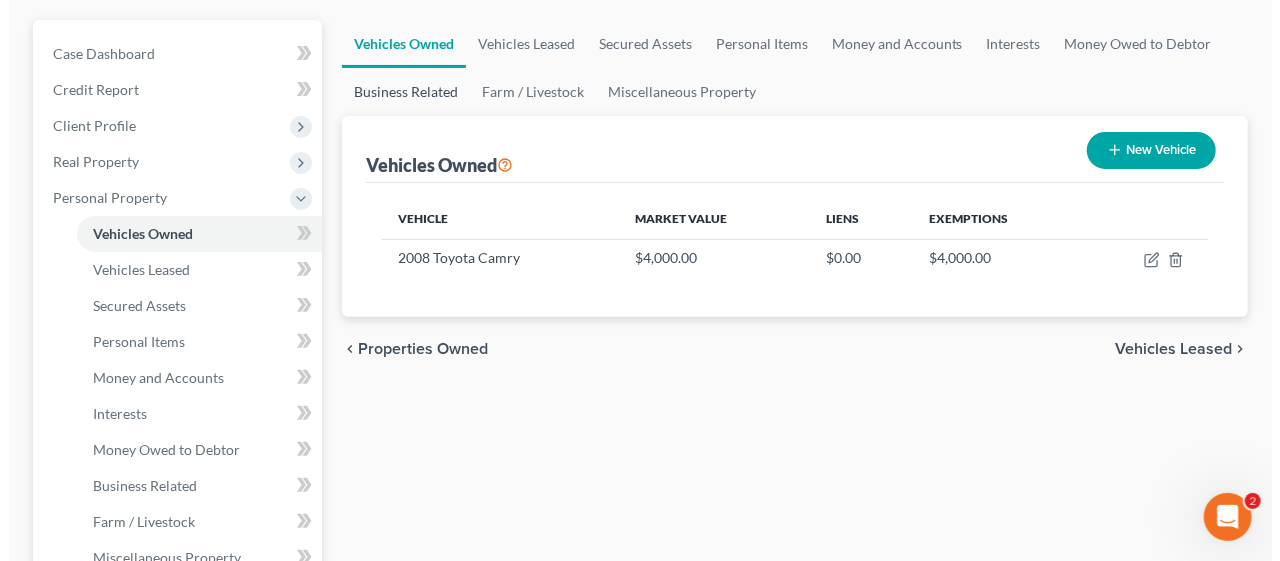 scroll, scrollTop: 200, scrollLeft: 0, axis: vertical 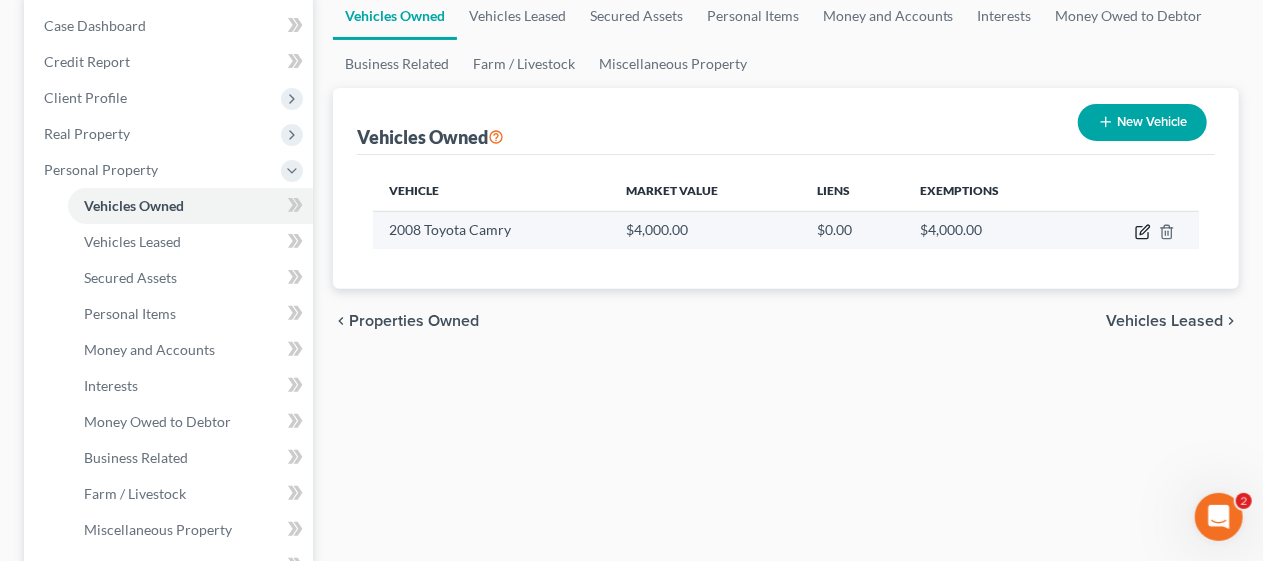 click 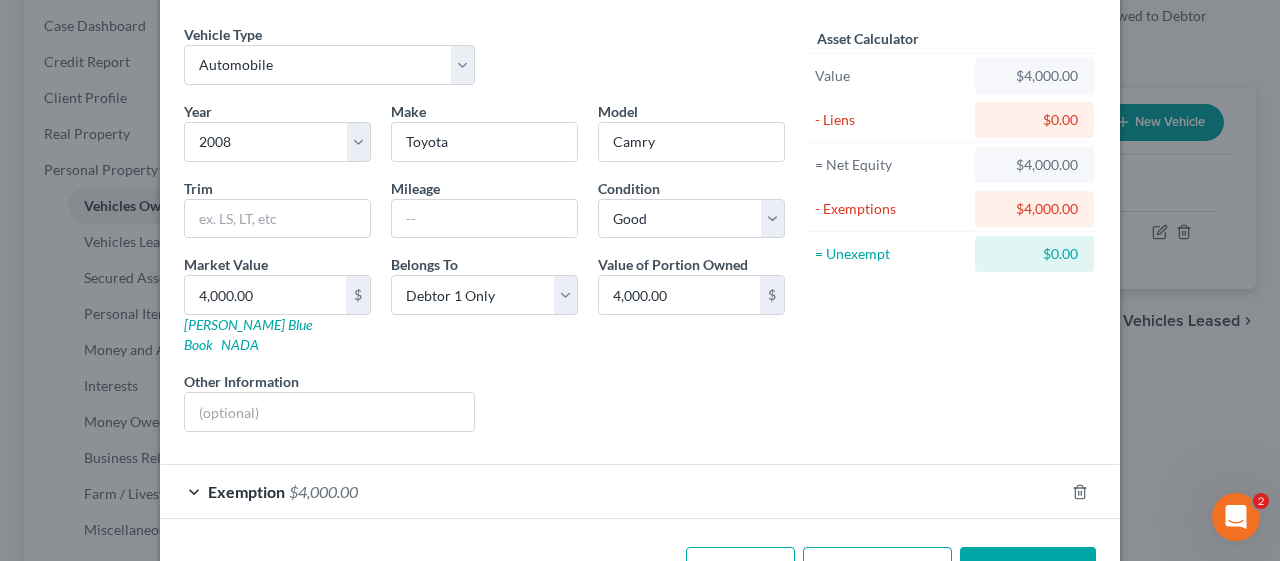 scroll, scrollTop: 111, scrollLeft: 0, axis: vertical 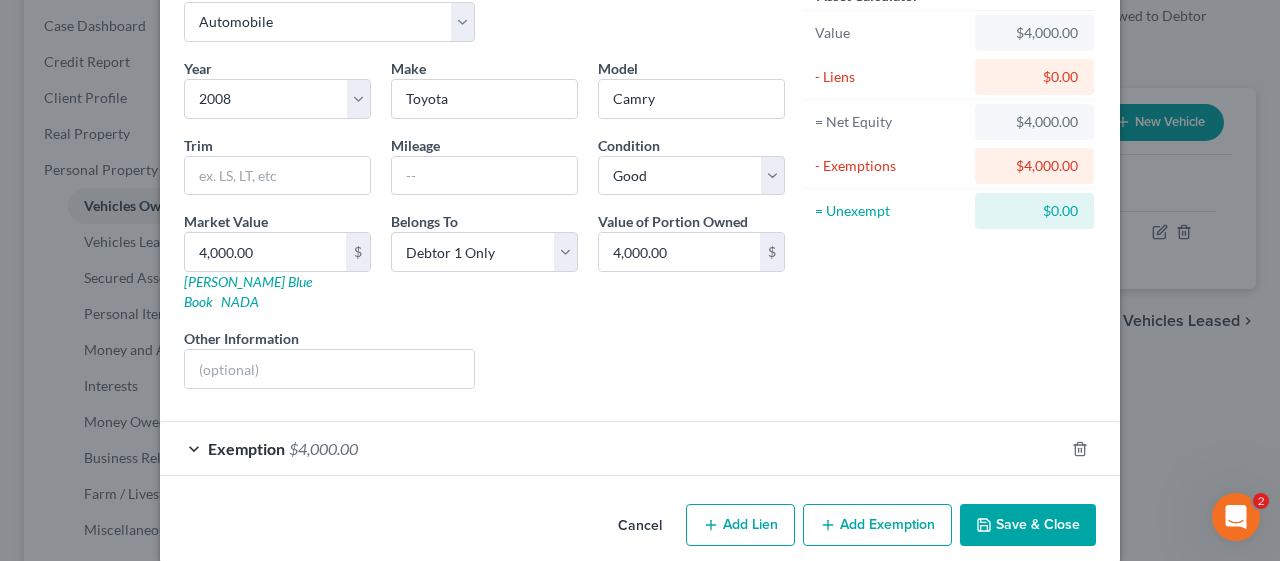 click on "Exemption $4,000.00" at bounding box center (612, 448) 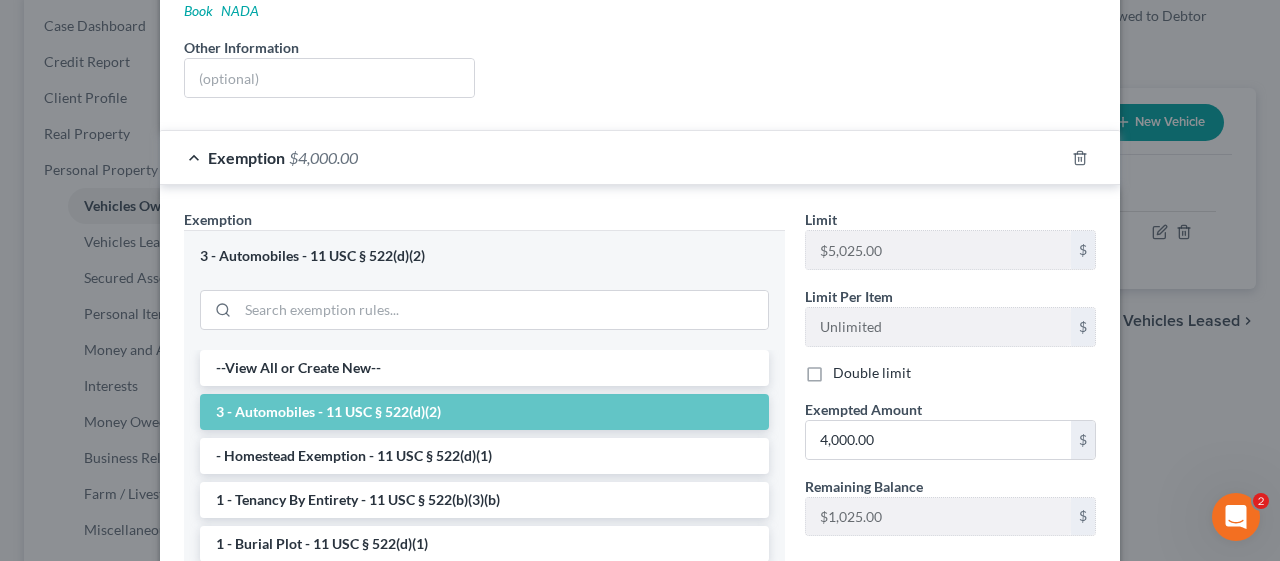 scroll, scrollTop: 411, scrollLeft: 0, axis: vertical 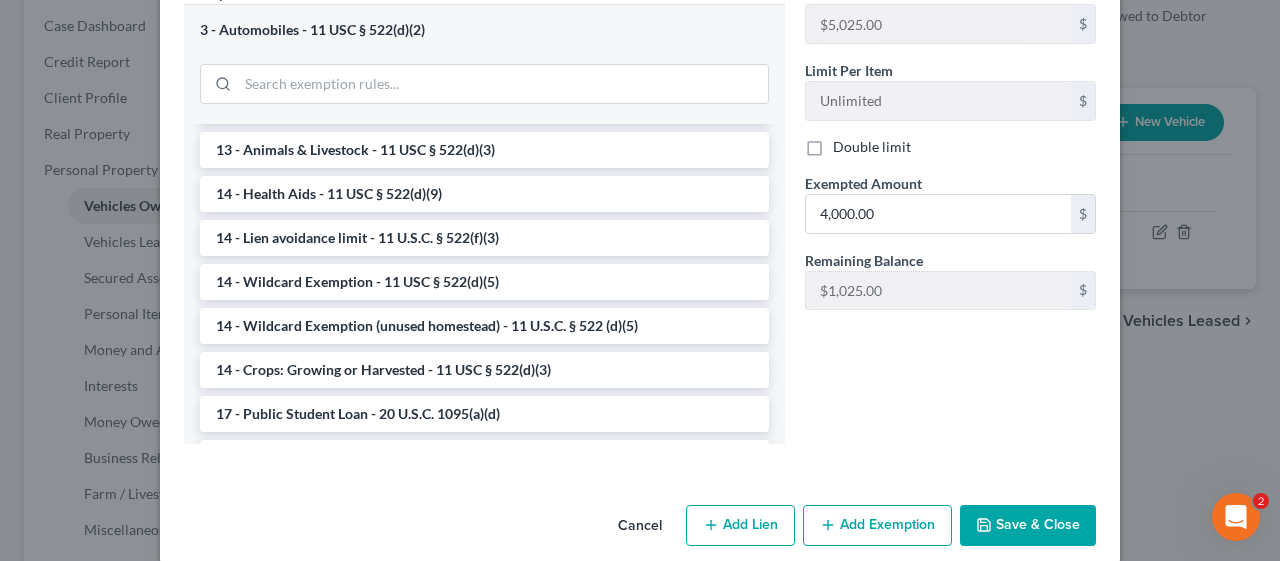 click on "Save & Close" at bounding box center [1028, 526] 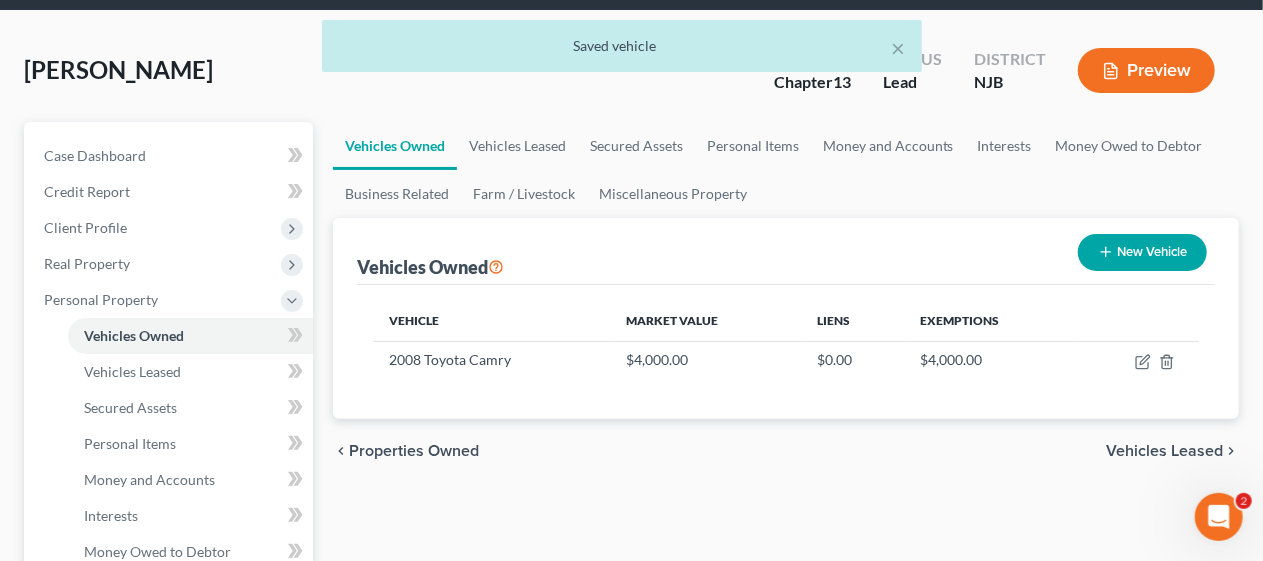 scroll, scrollTop: 200, scrollLeft: 0, axis: vertical 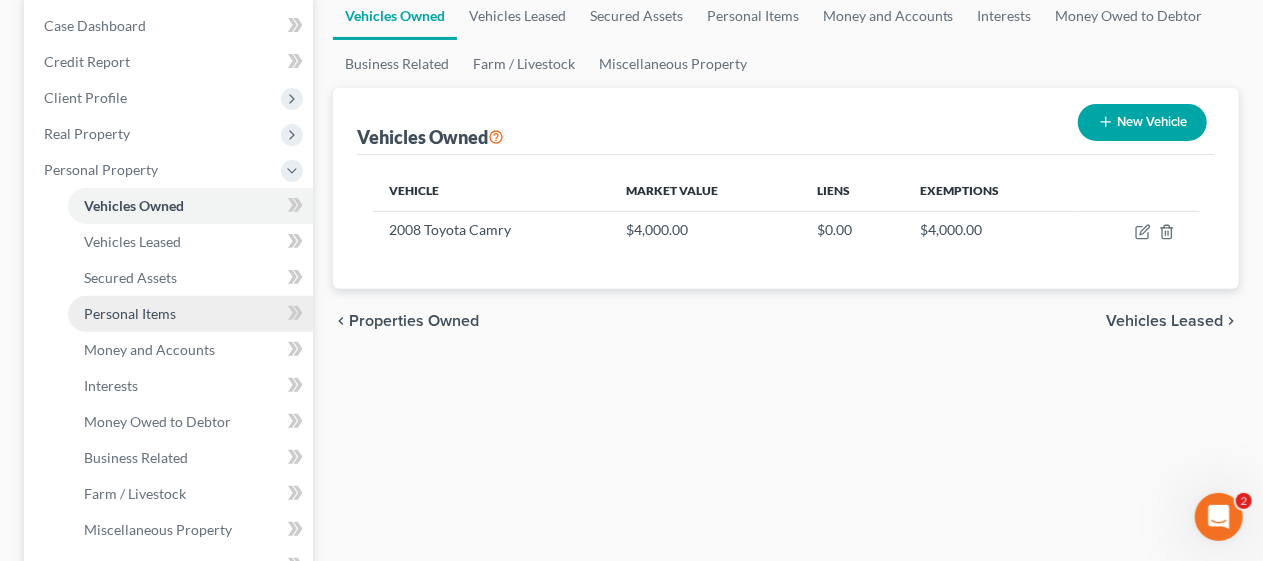 click on "Personal Items" at bounding box center (190, 314) 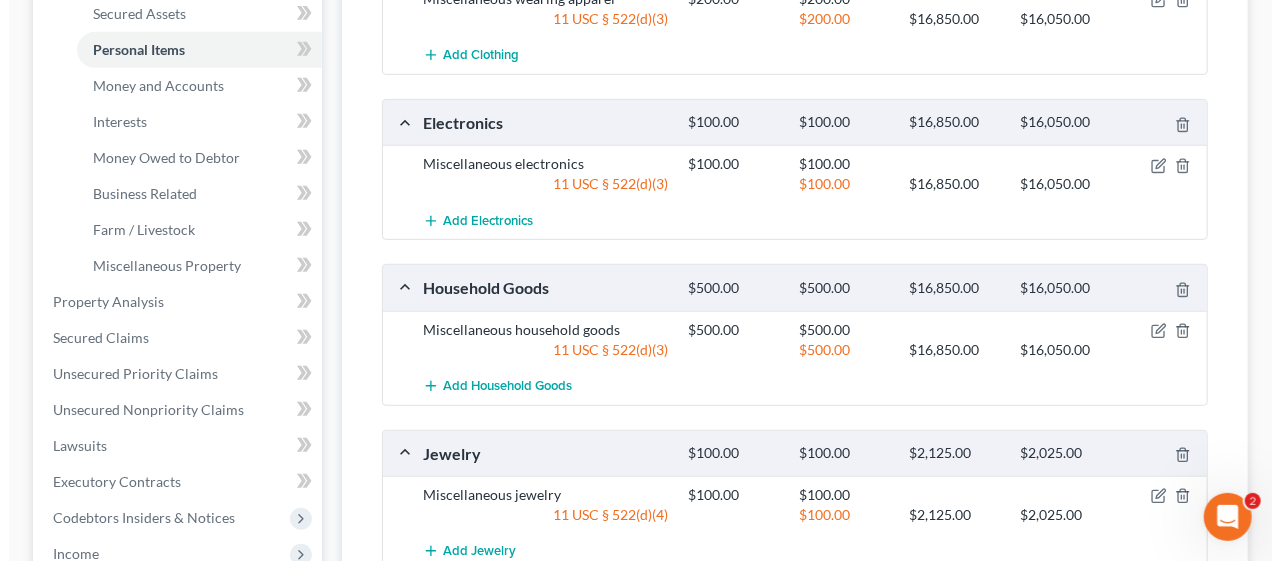 scroll, scrollTop: 500, scrollLeft: 0, axis: vertical 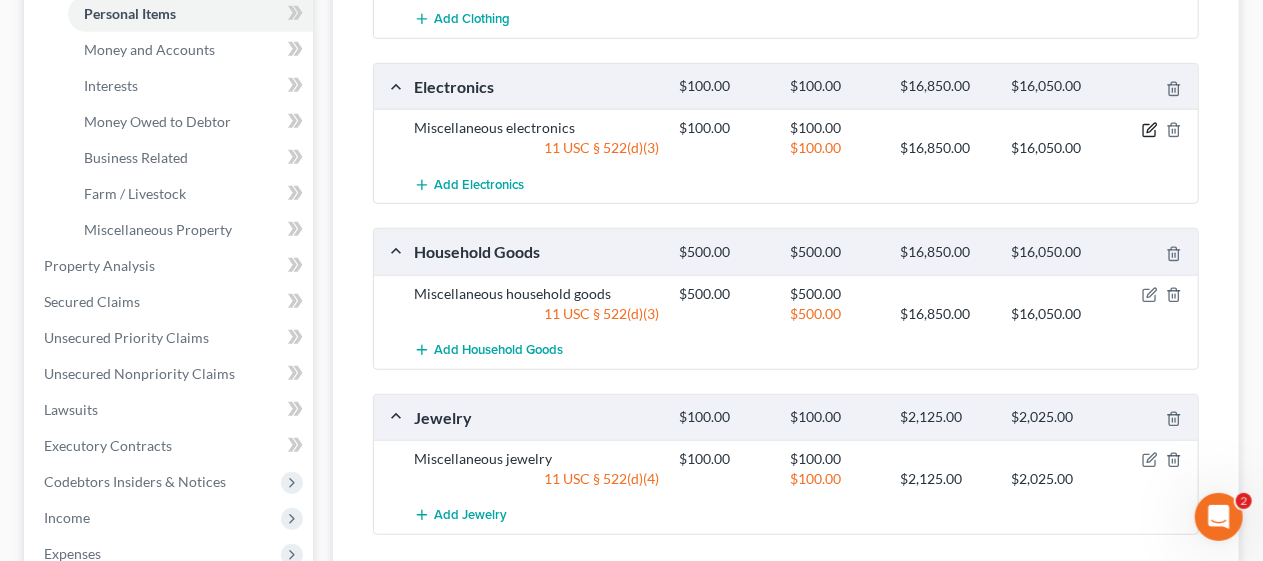 click 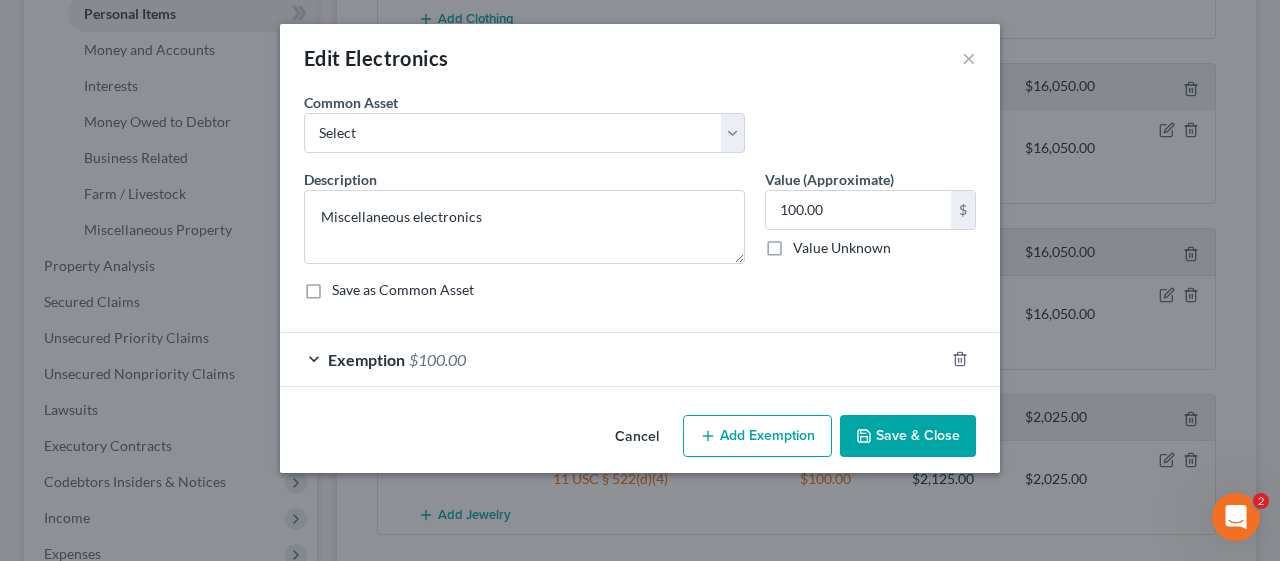 click on "Exemption $100.00" at bounding box center (612, 359) 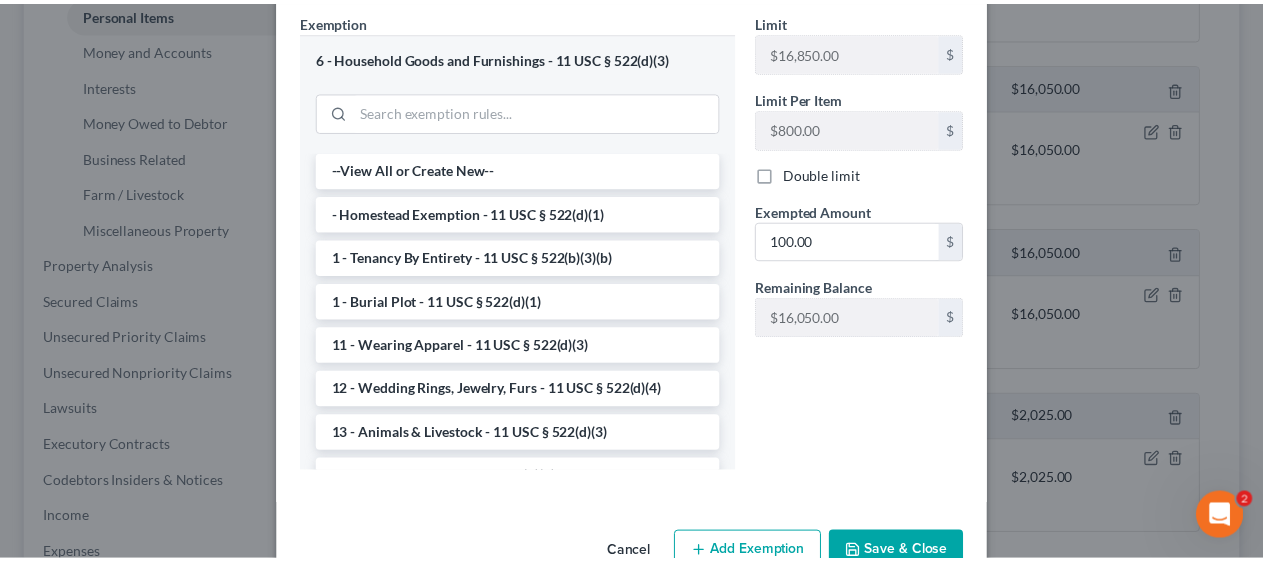 scroll, scrollTop: 450, scrollLeft: 0, axis: vertical 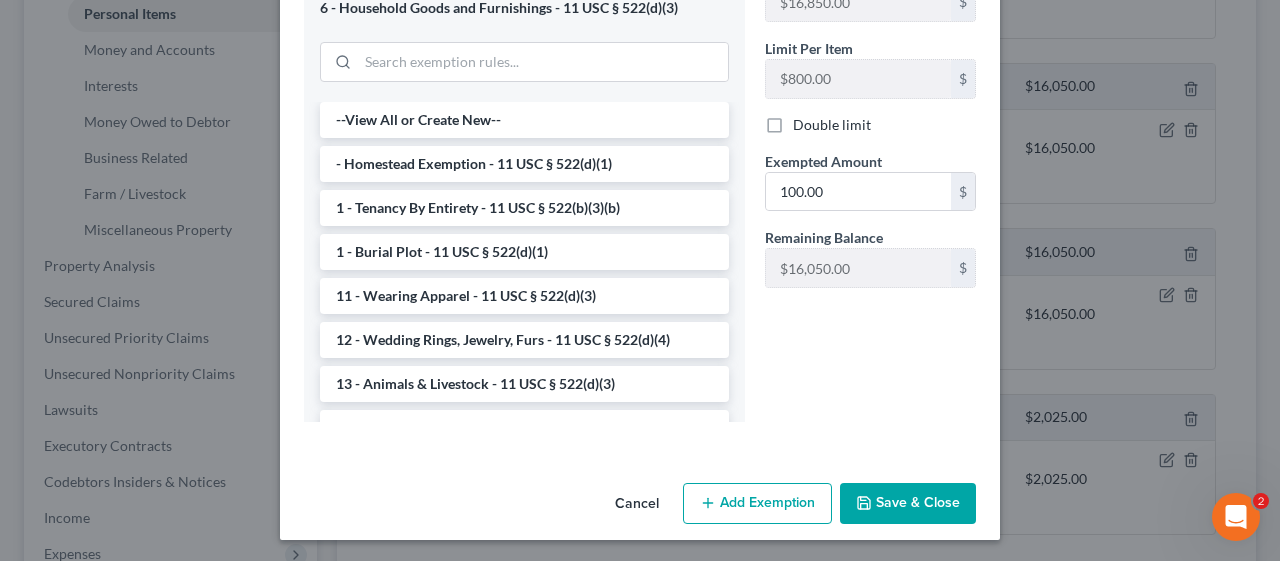 click on "Save & Close" at bounding box center [908, 504] 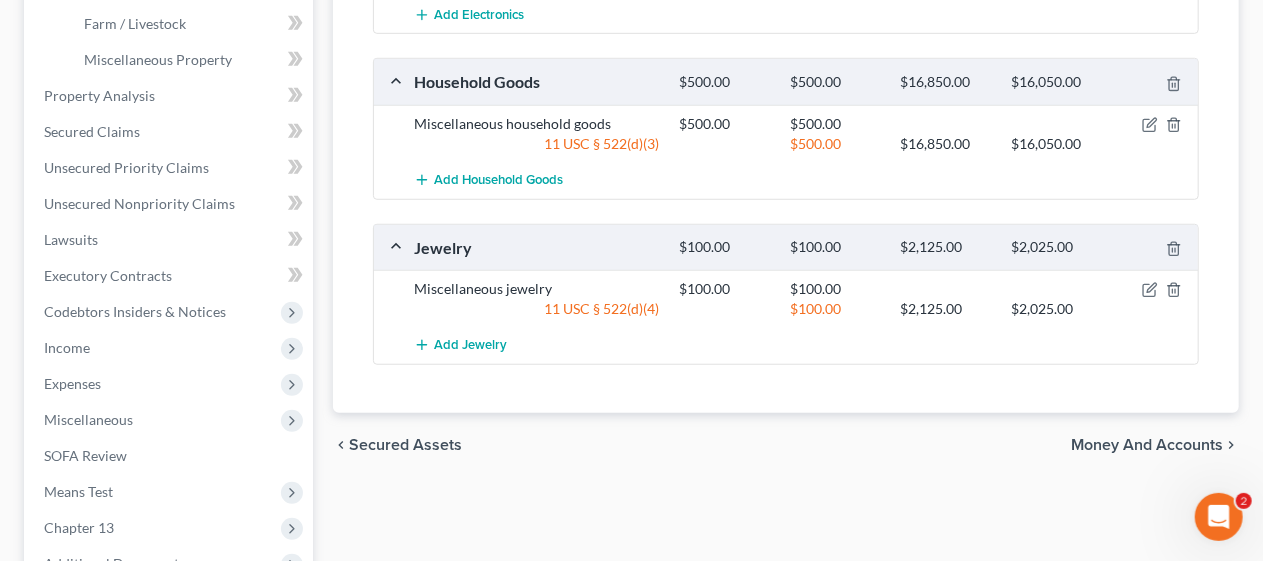 scroll, scrollTop: 700, scrollLeft: 0, axis: vertical 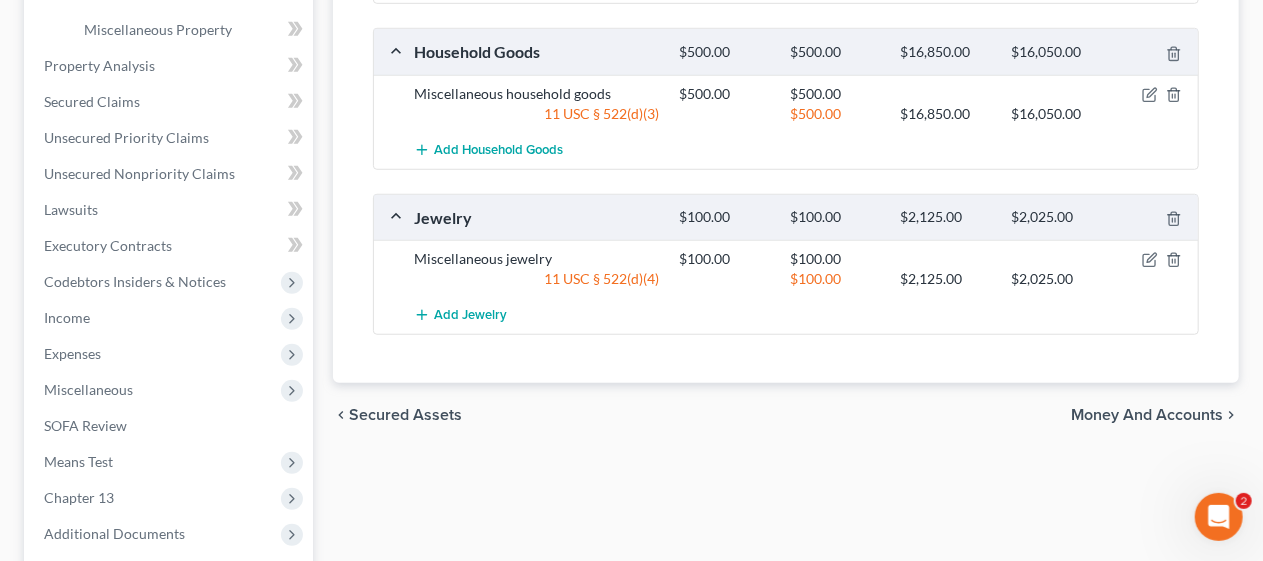 click on "Money and Accounts" at bounding box center (1147, 415) 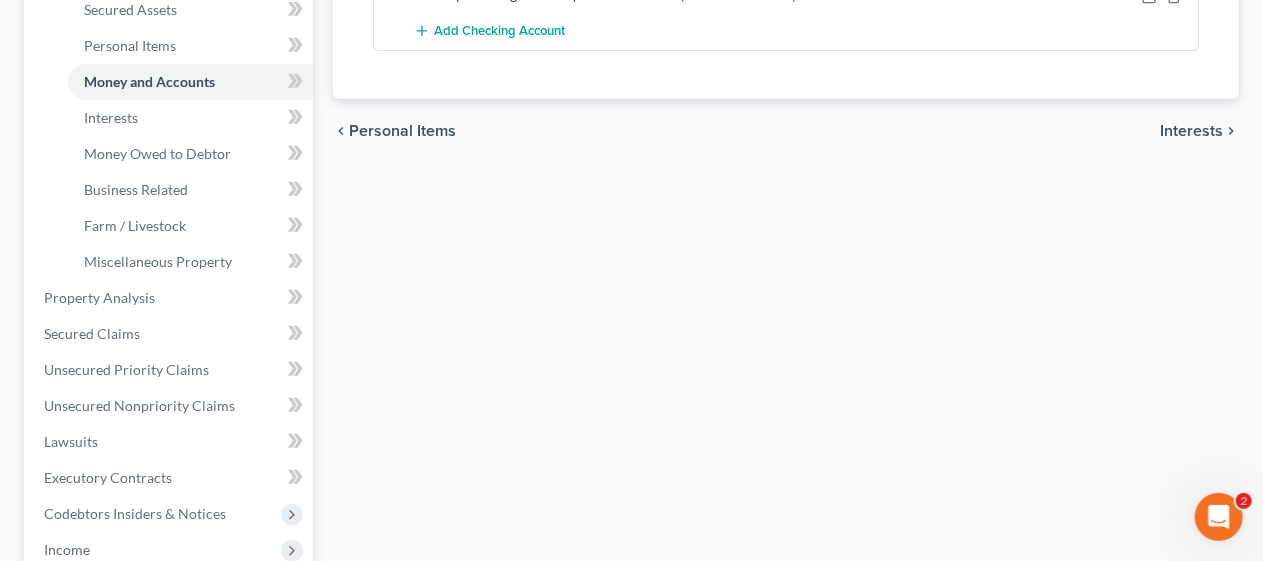 scroll, scrollTop: 500, scrollLeft: 0, axis: vertical 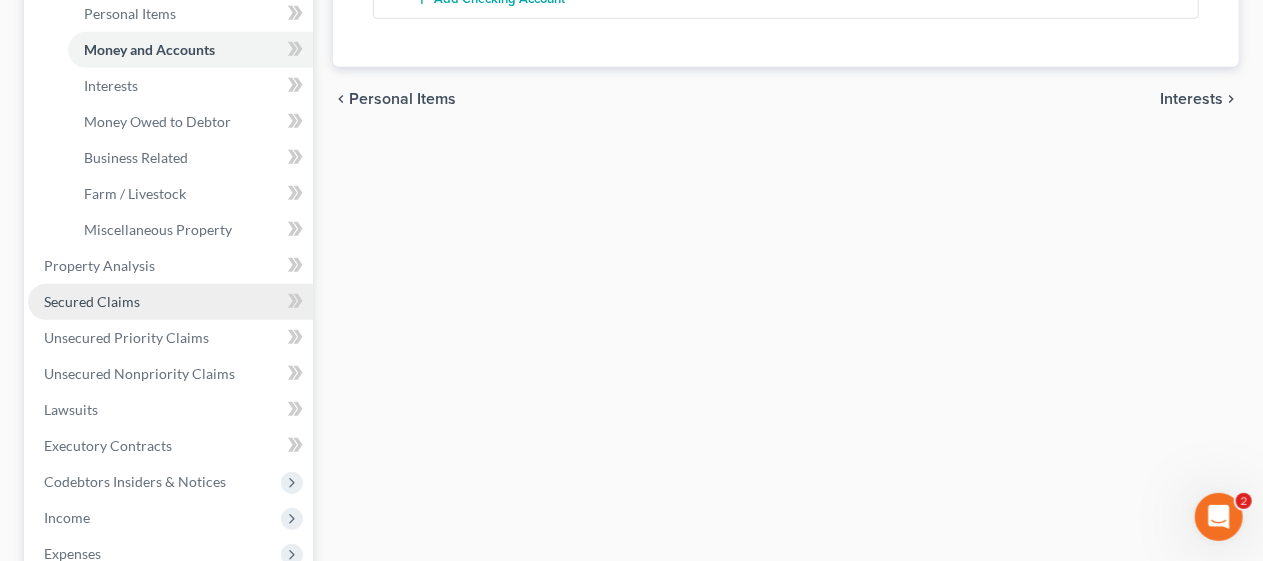 click on "Secured Claims" at bounding box center (170, 302) 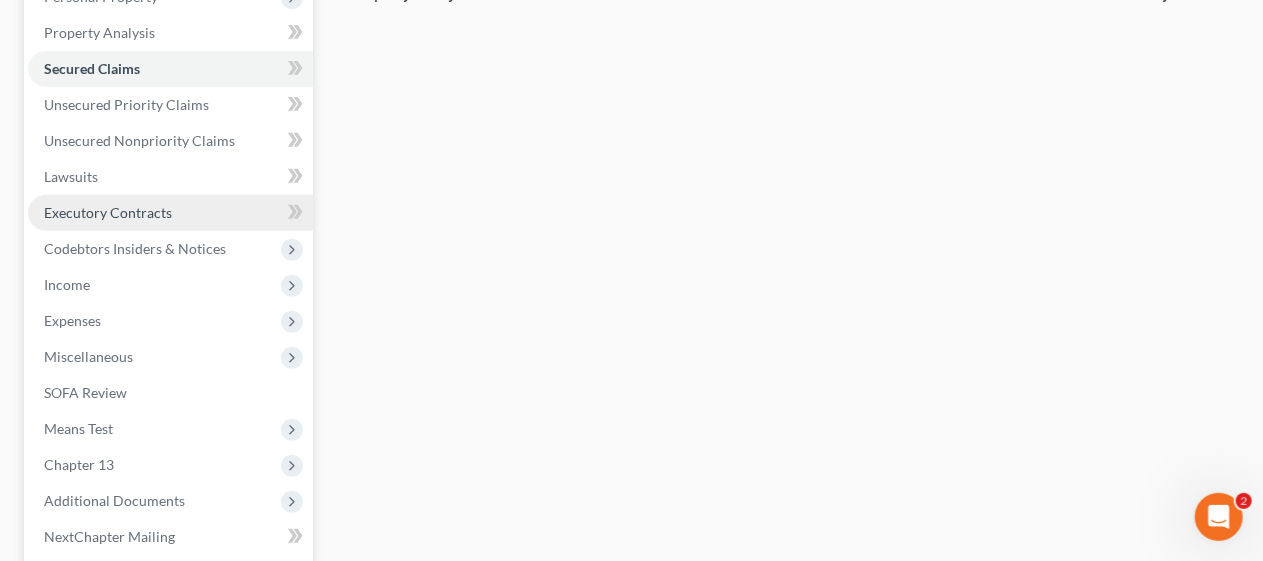 scroll, scrollTop: 400, scrollLeft: 0, axis: vertical 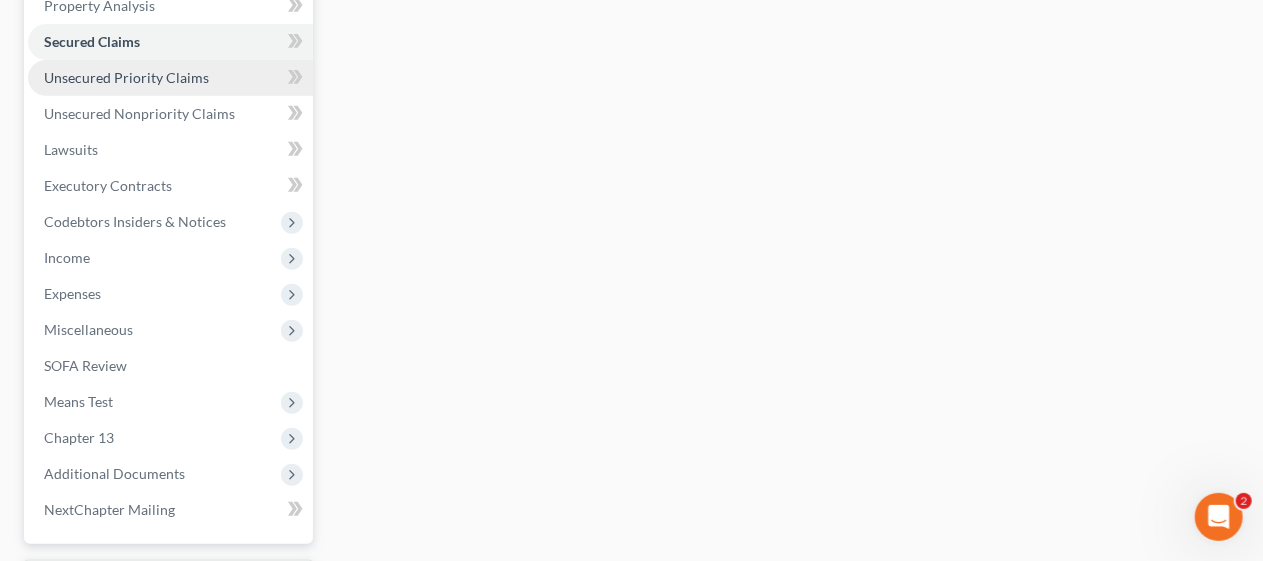 click on "Unsecured Priority Claims" at bounding box center (126, 77) 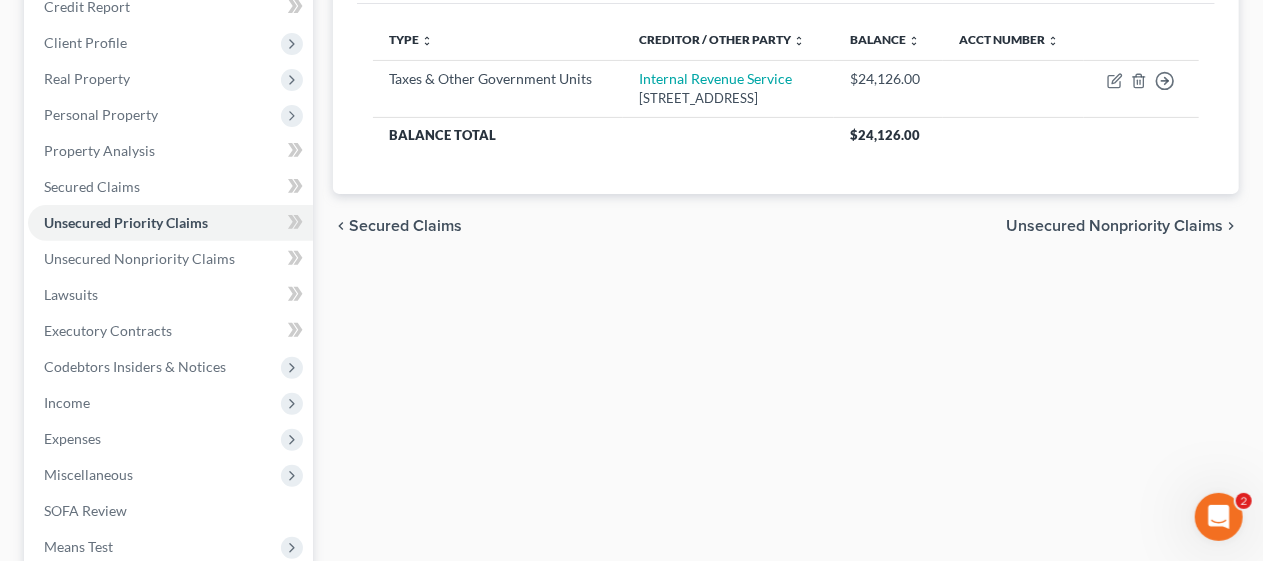 scroll, scrollTop: 300, scrollLeft: 0, axis: vertical 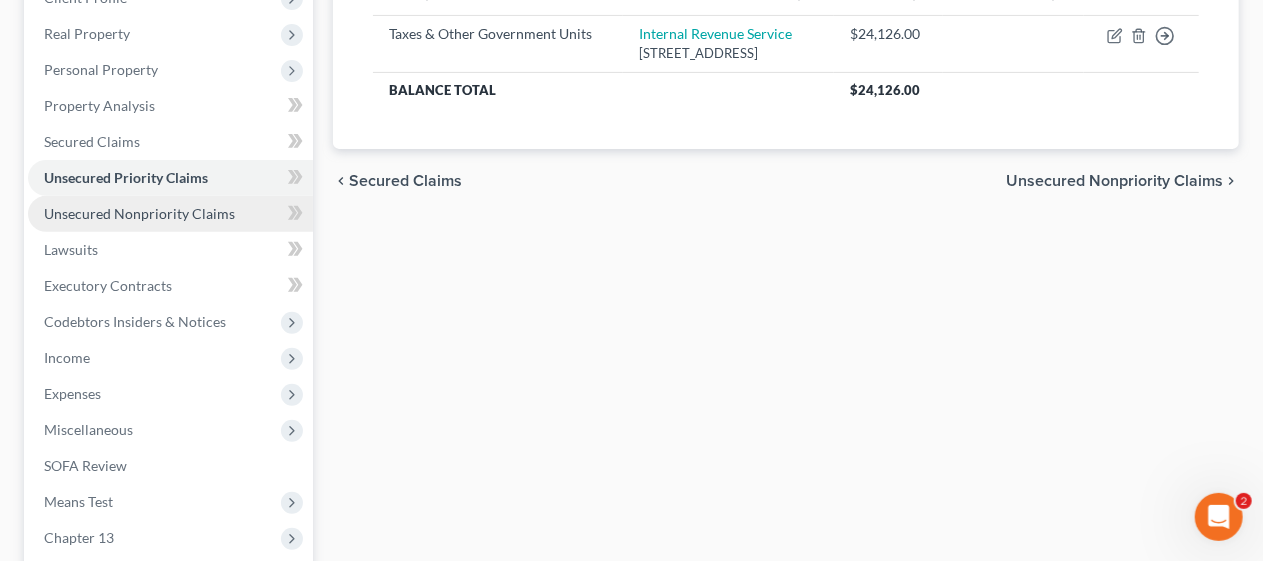 click on "Unsecured Nonpriority Claims" at bounding box center (139, 213) 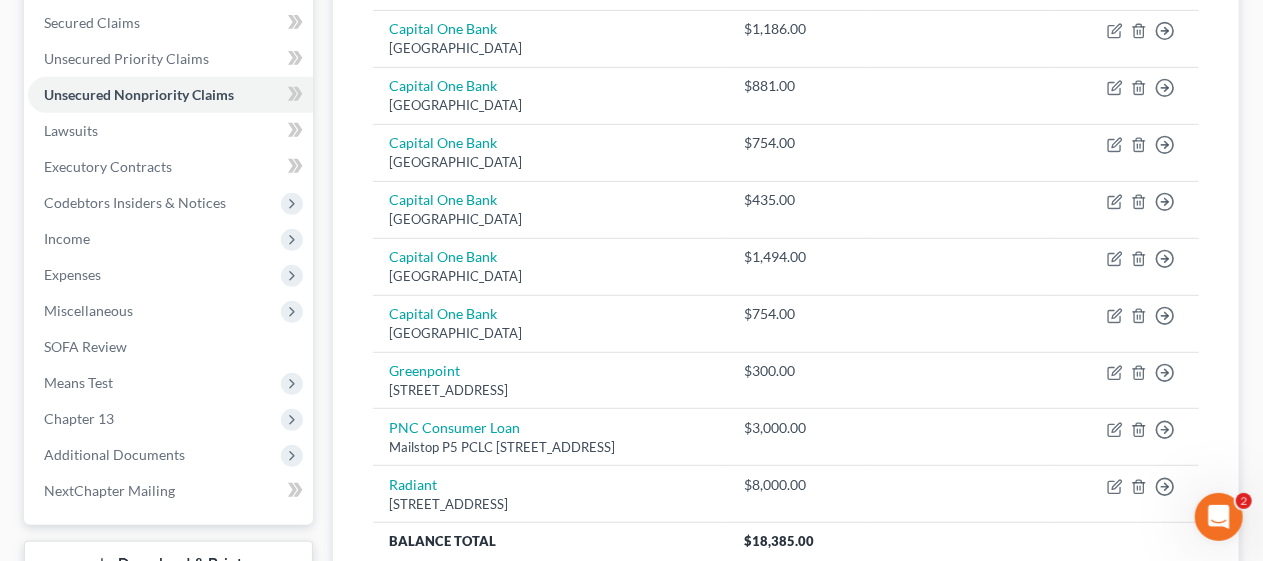 scroll, scrollTop: 392, scrollLeft: 0, axis: vertical 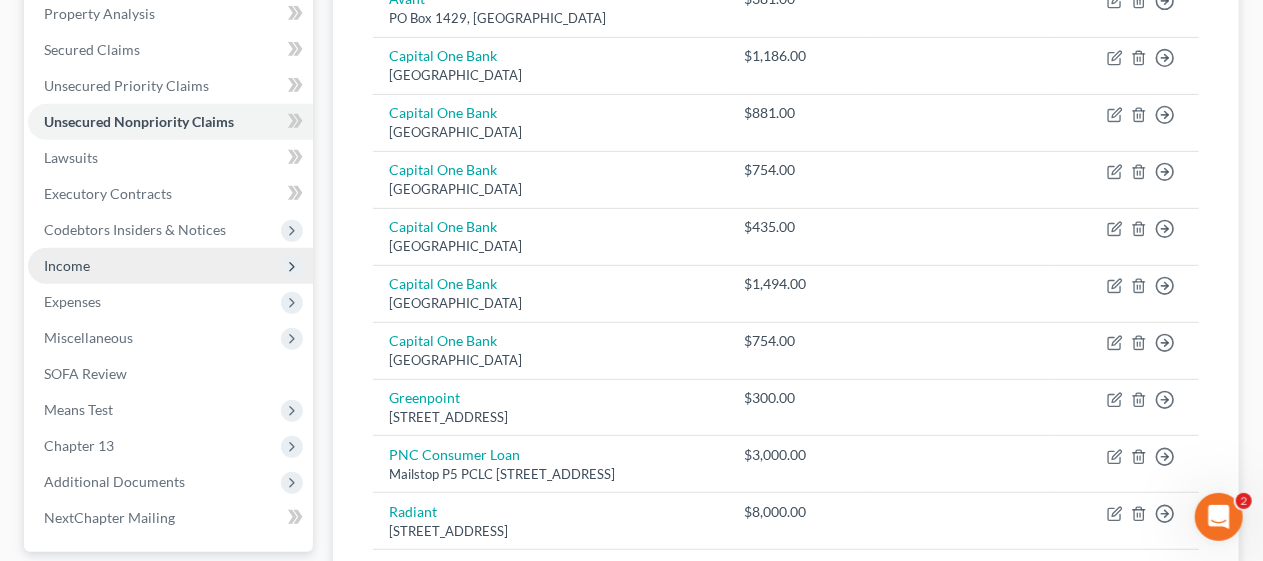 click on "Income" at bounding box center [170, 266] 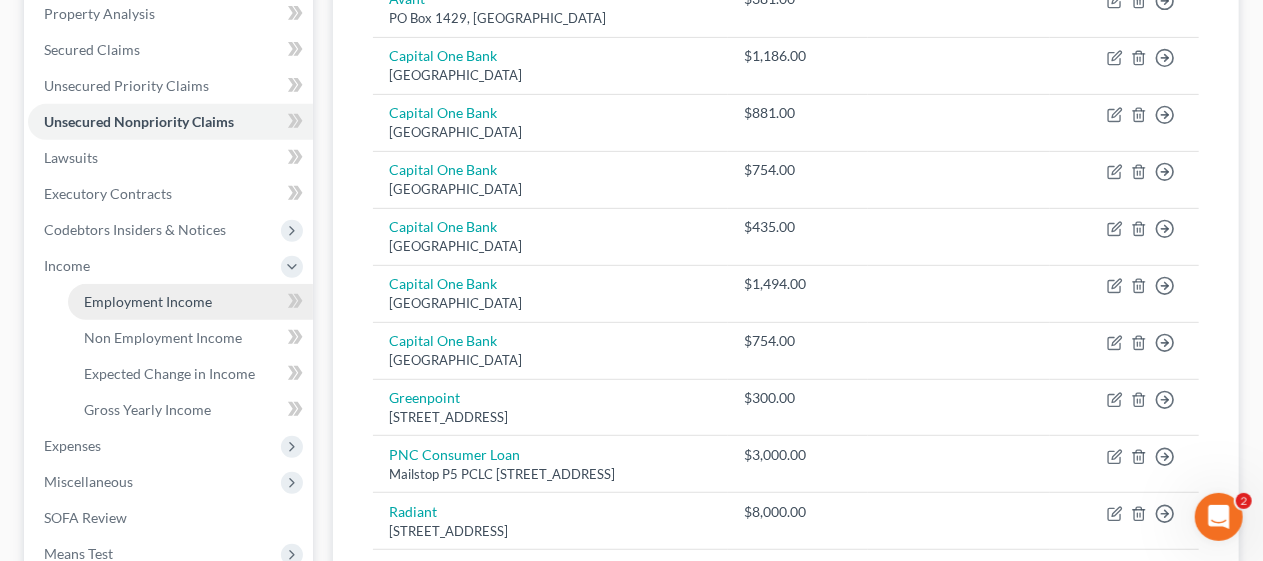 click on "Employment Income" at bounding box center (190, 302) 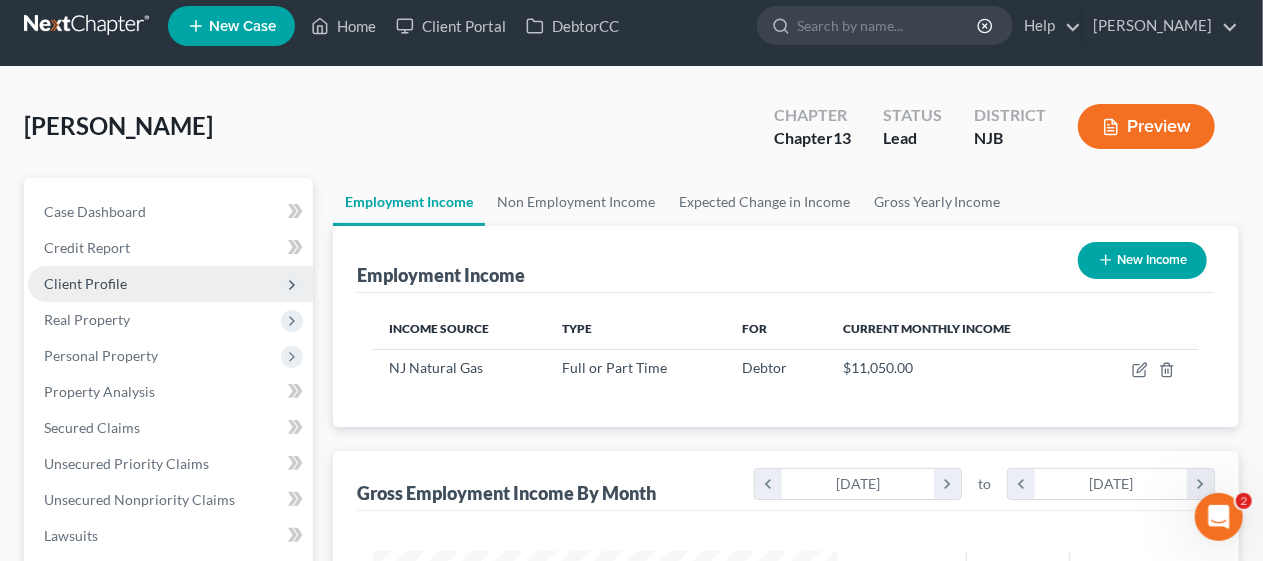 scroll, scrollTop: 0, scrollLeft: 0, axis: both 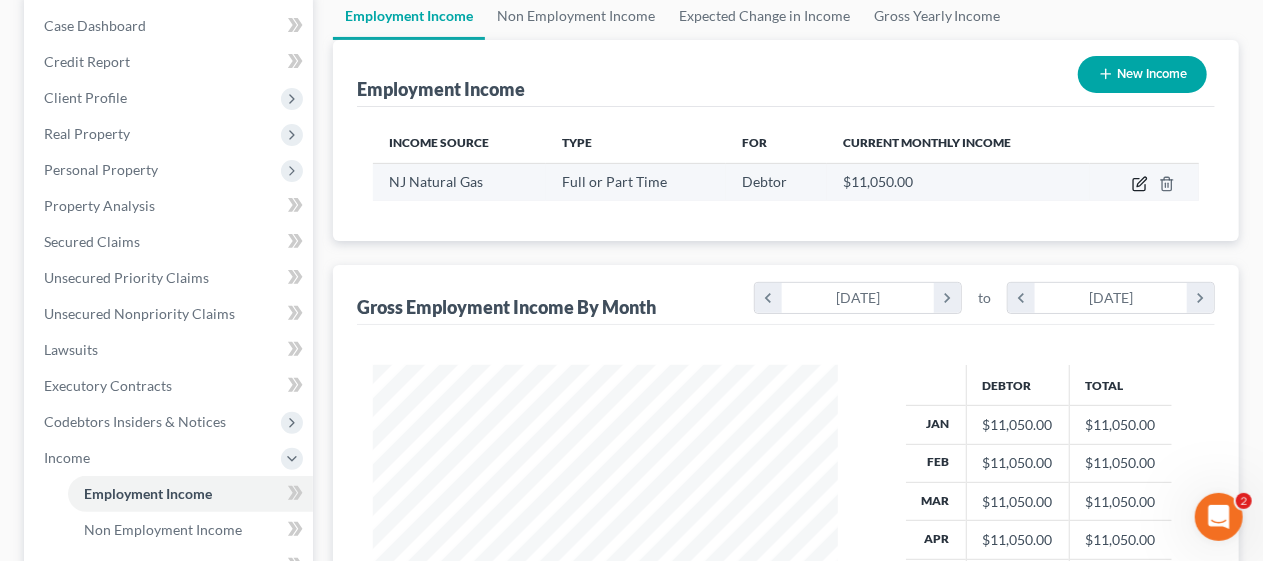 click 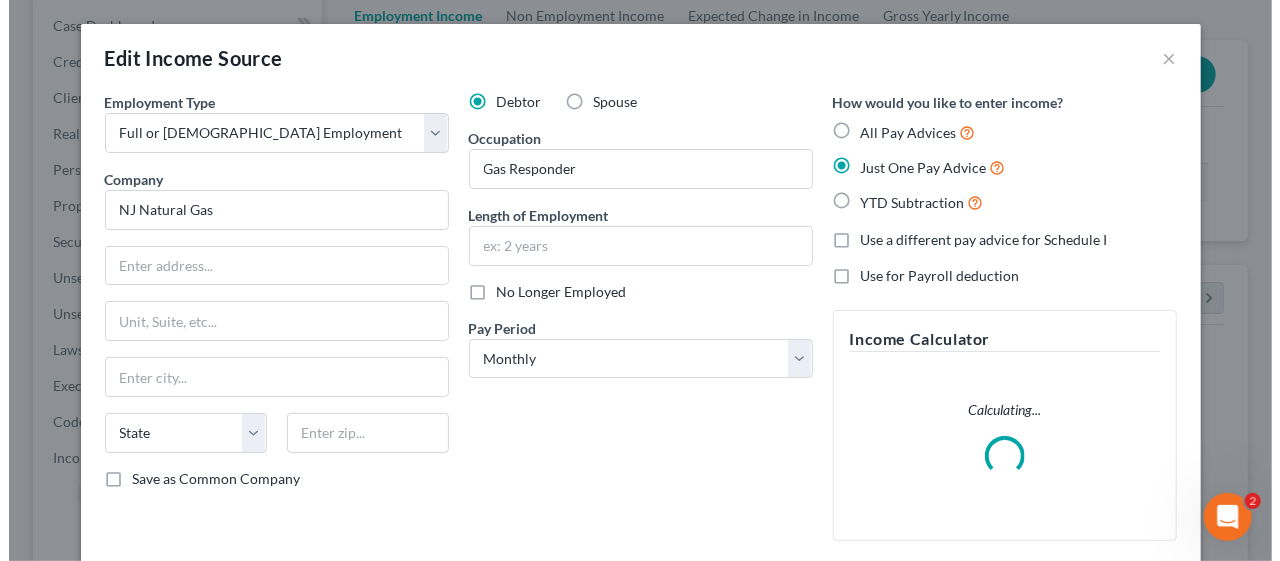 scroll, scrollTop: 999644, scrollLeft: 999487, axis: both 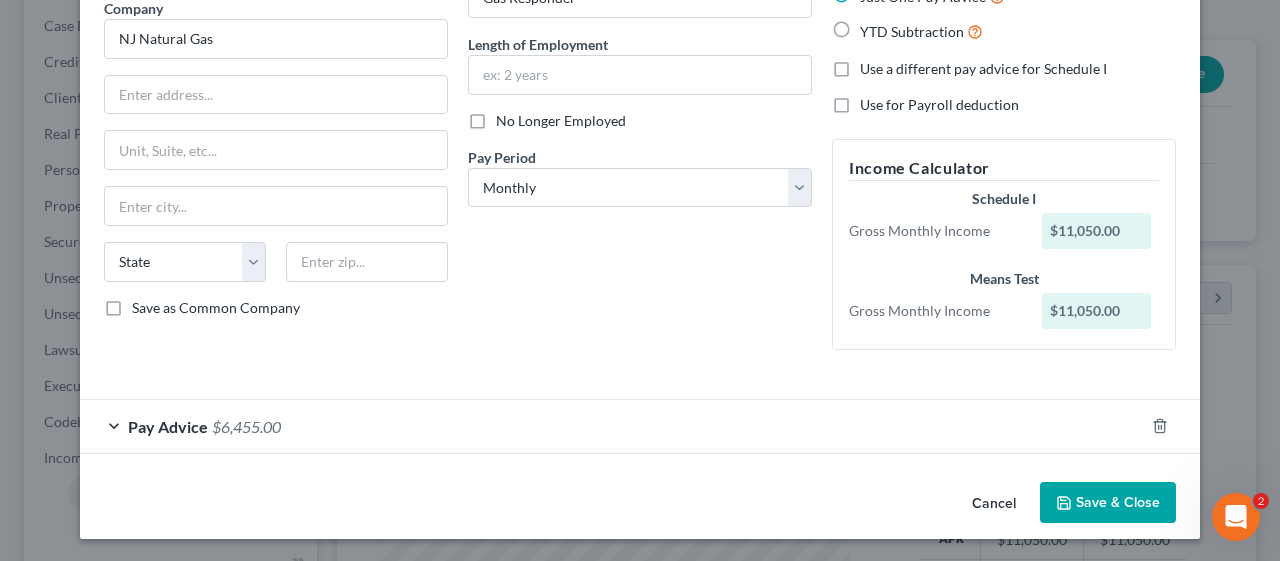 click on "Pay Advice $6,455.00" at bounding box center (612, 426) 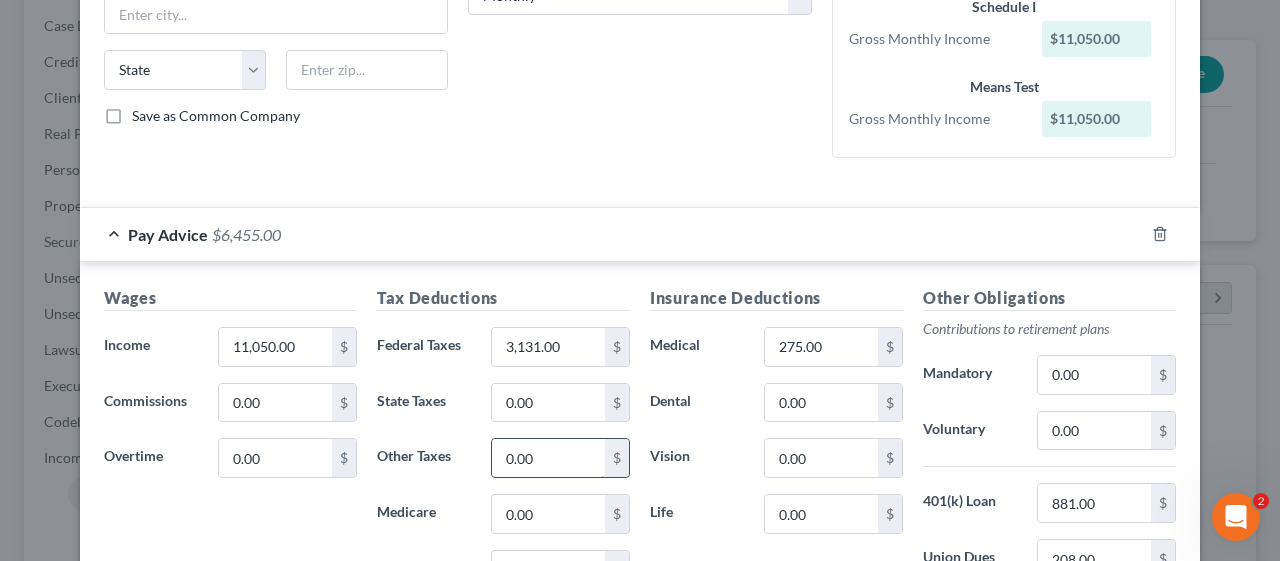 scroll, scrollTop: 371, scrollLeft: 0, axis: vertical 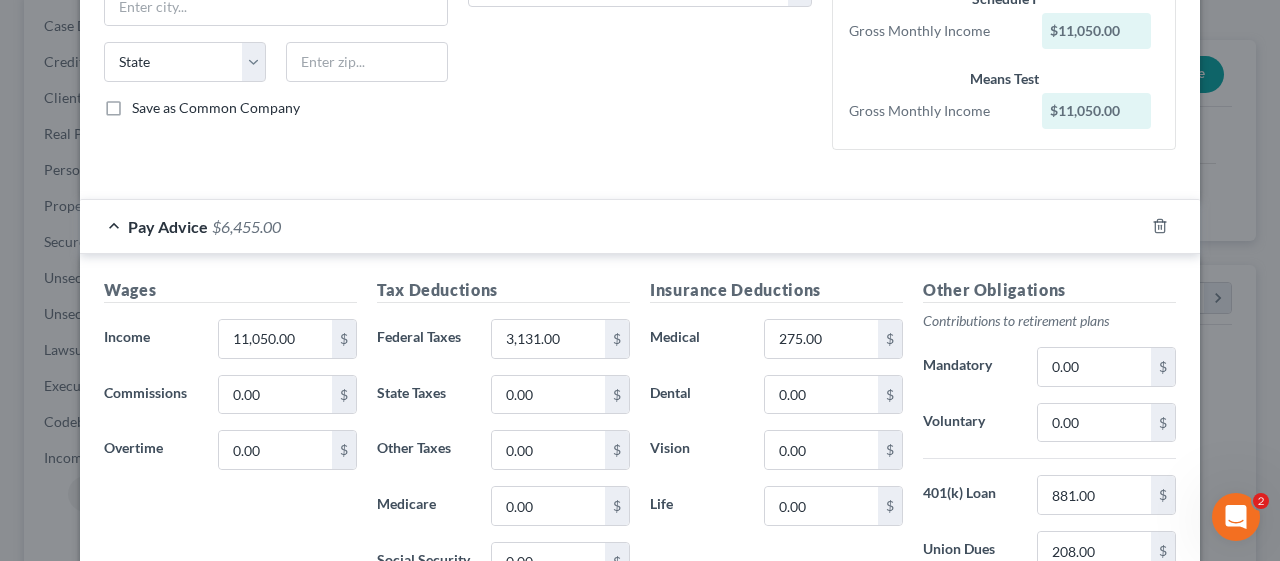 click on "Debtor Spouse Occupation Gas Responder Length of Employment No Longer Employed
Pay Period
*
Select Monthly Twice Monthly Every Other Week Weekly" at bounding box center [640, -57] 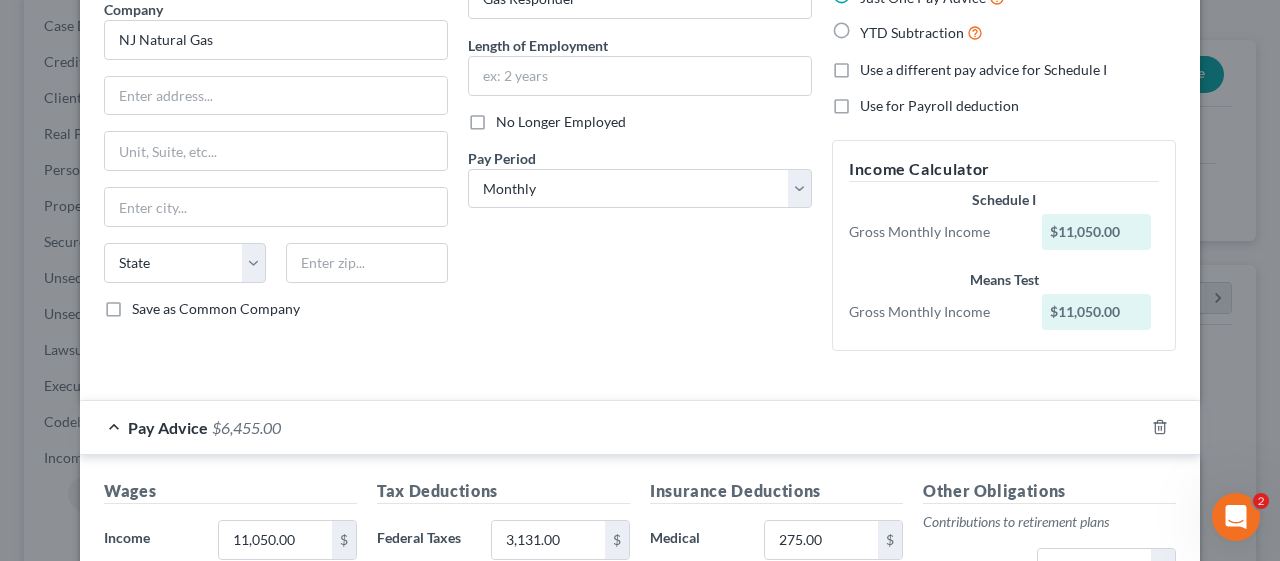 scroll, scrollTop: 200, scrollLeft: 0, axis: vertical 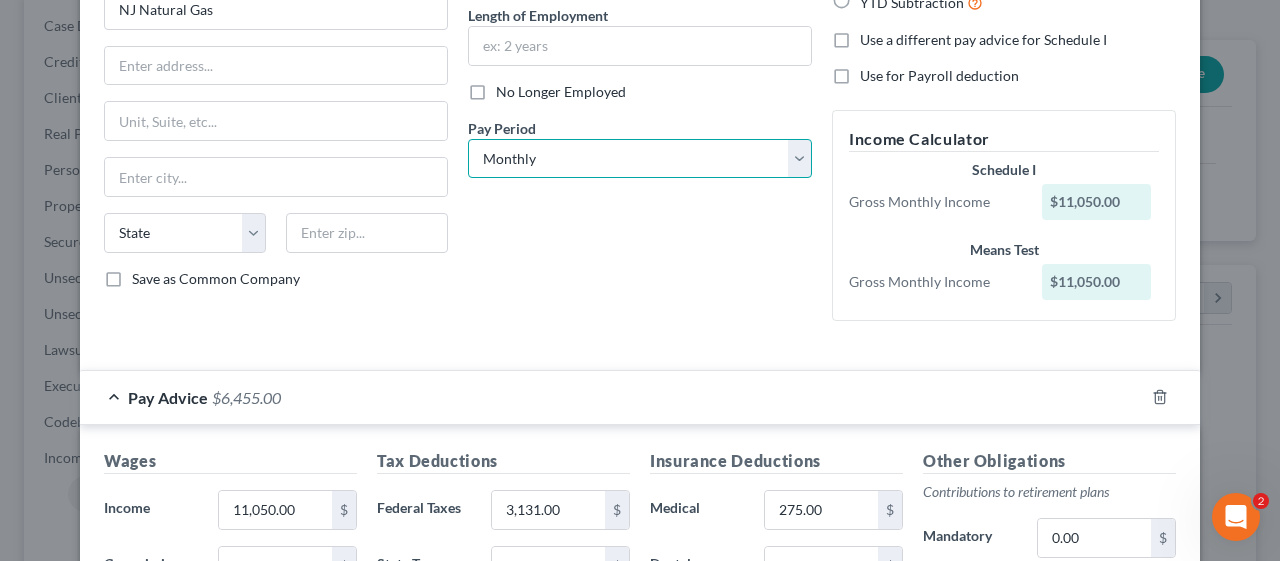 click on "Select Monthly Twice Monthly Every Other Week Weekly" at bounding box center [640, 159] 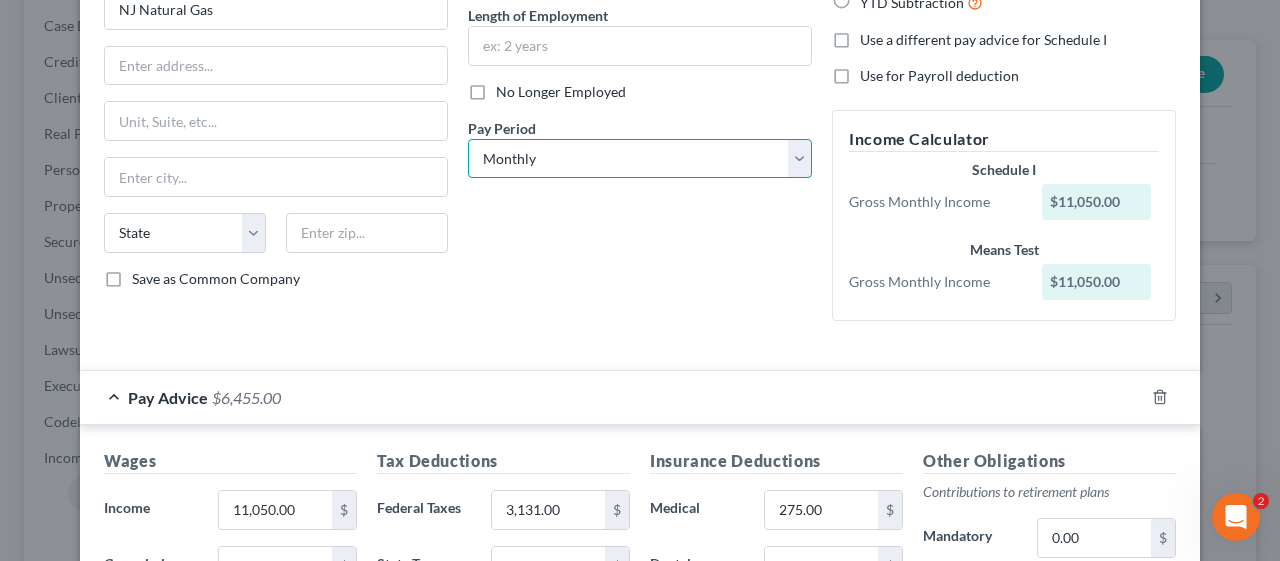 select on "3" 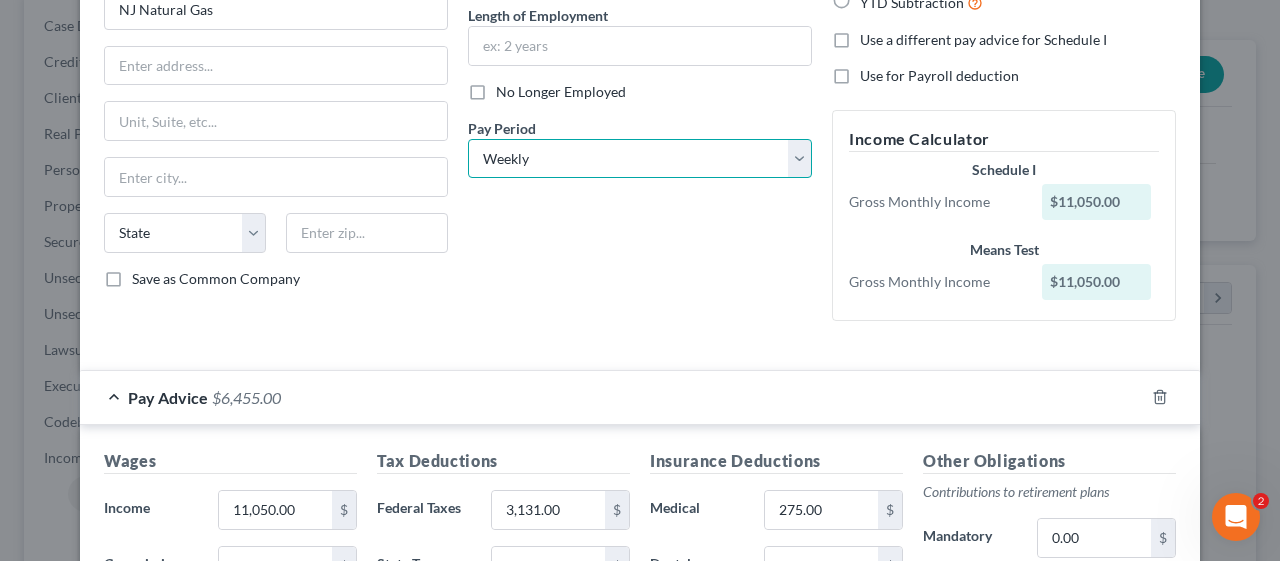 click on "Select Monthly Twice Monthly Every Other Week Weekly" at bounding box center [640, 159] 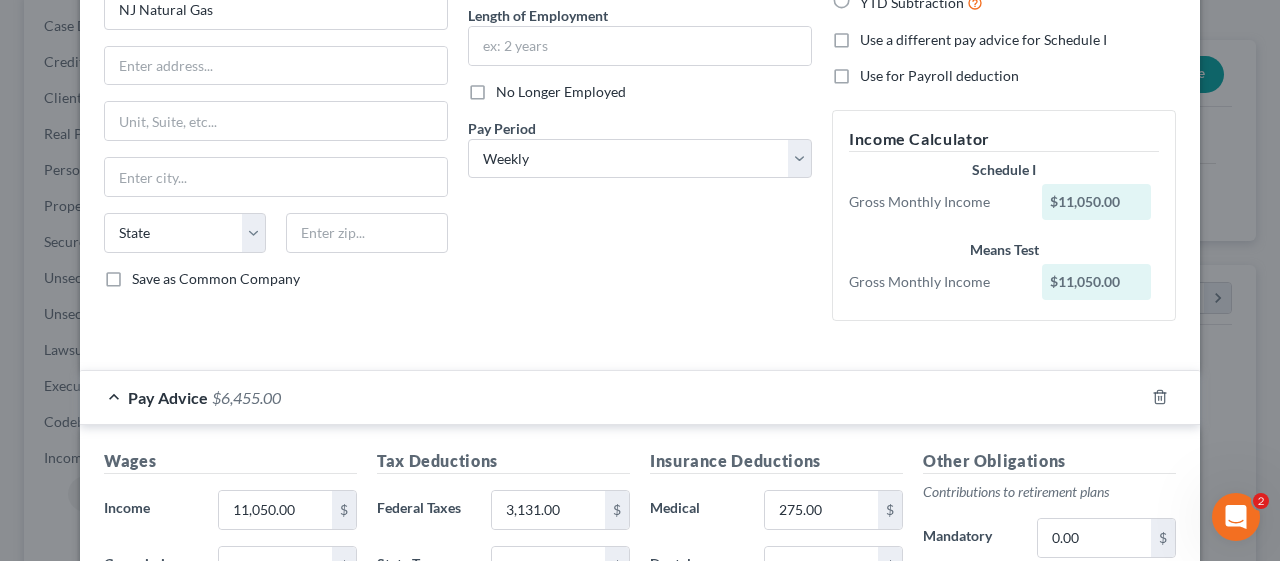 click on "Debtor Spouse Occupation Gas Responder Length of Employment No Longer Employed
Pay Period
*
Select Monthly Twice Monthly Every Other Week Weekly" at bounding box center [640, 114] 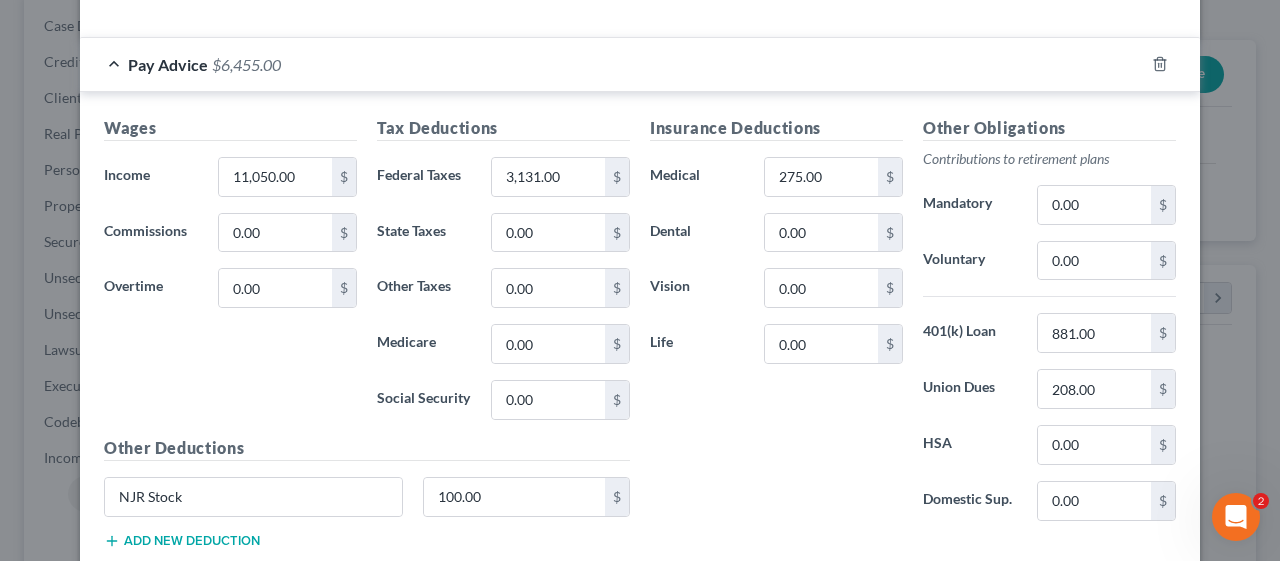 scroll, scrollTop: 680, scrollLeft: 0, axis: vertical 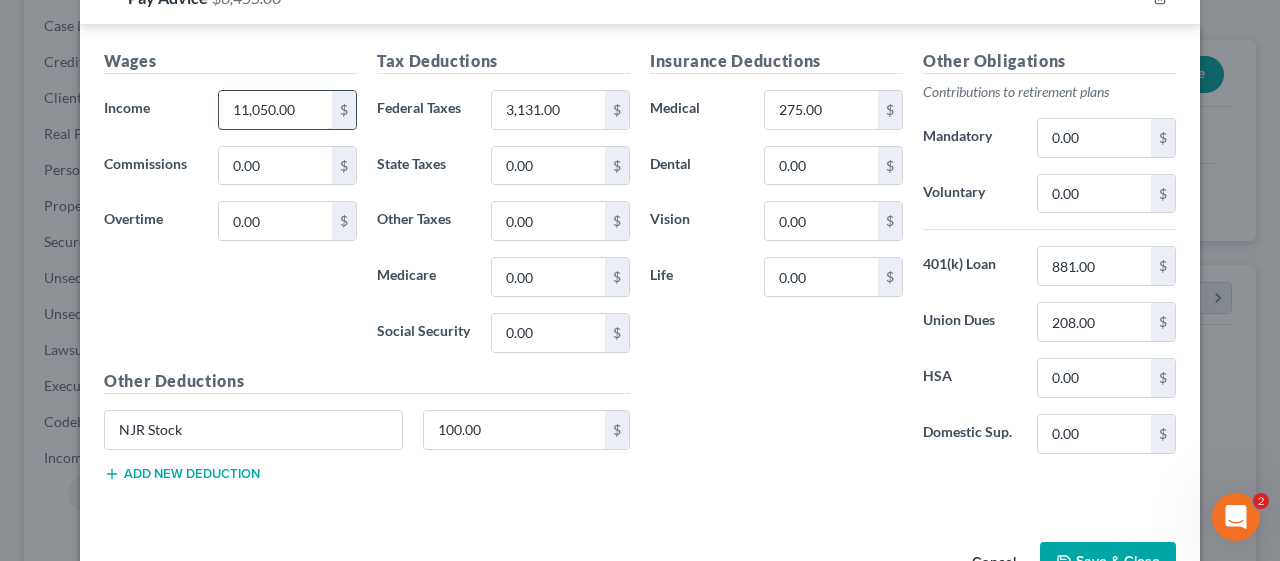 click on "11,050.00" at bounding box center (275, 110) 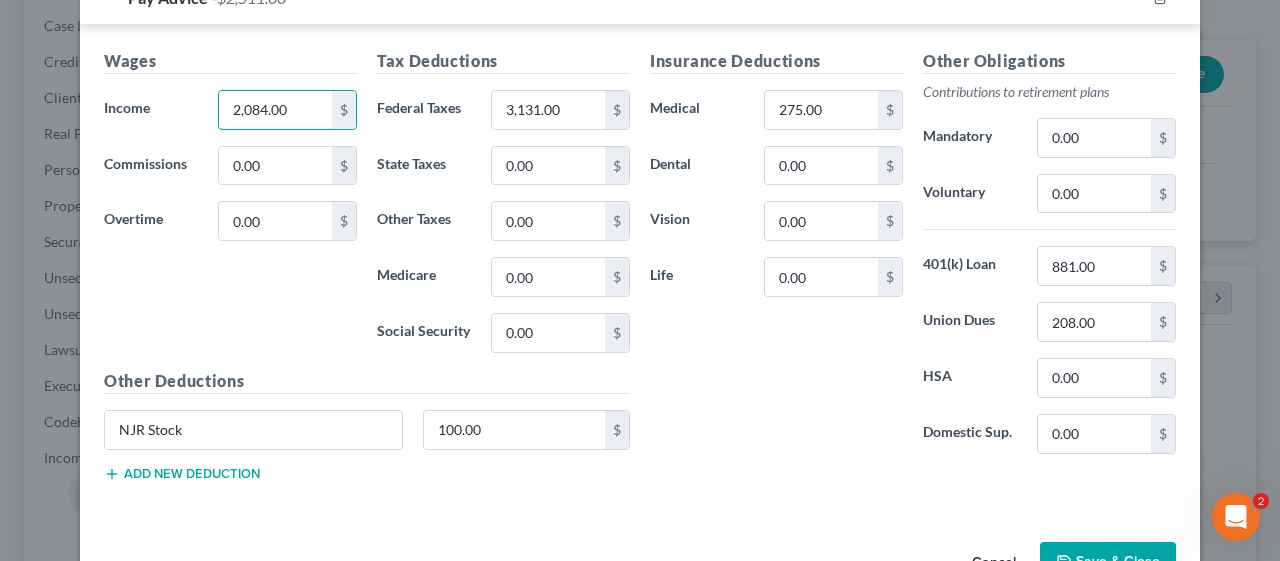type on "2,084.00" 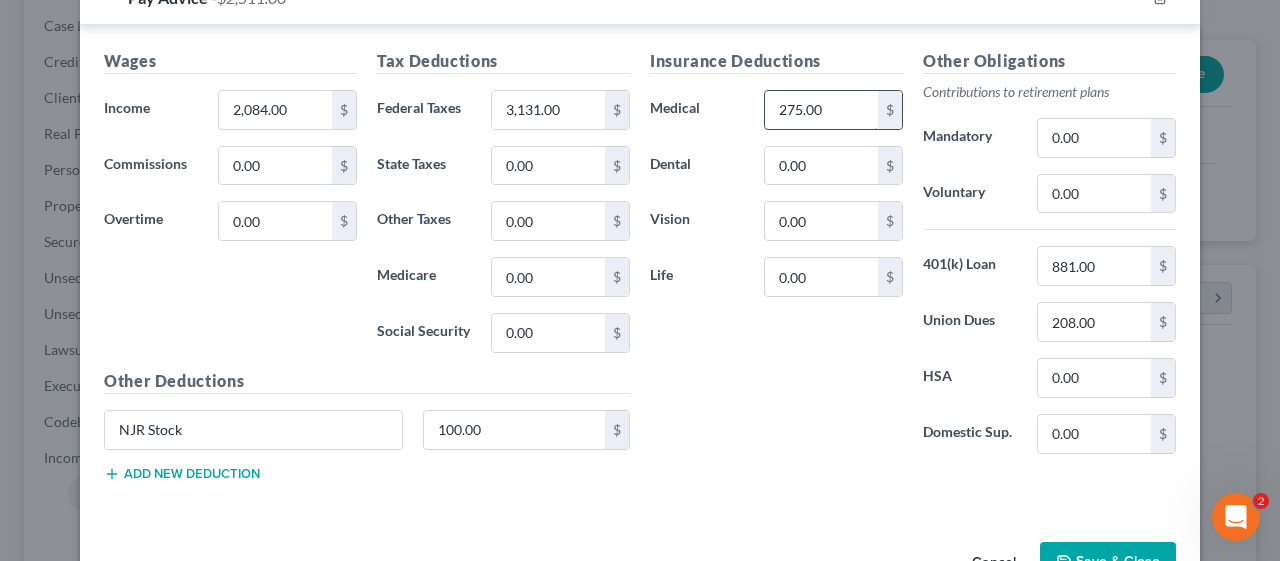 click on "275.00" at bounding box center [821, 110] 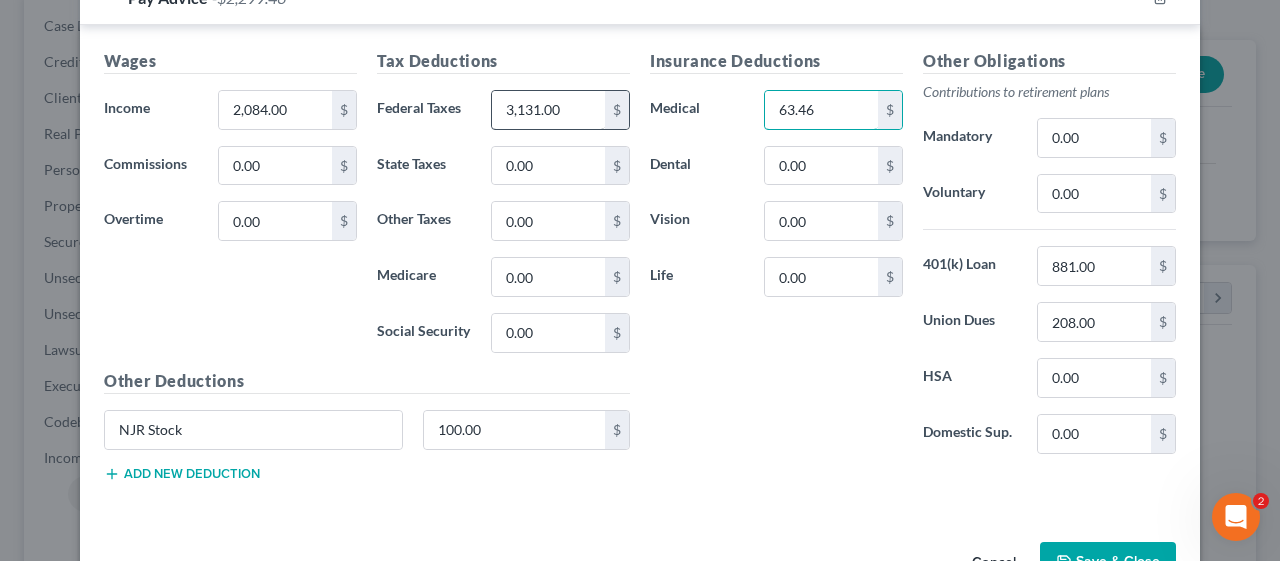 type on "63.46" 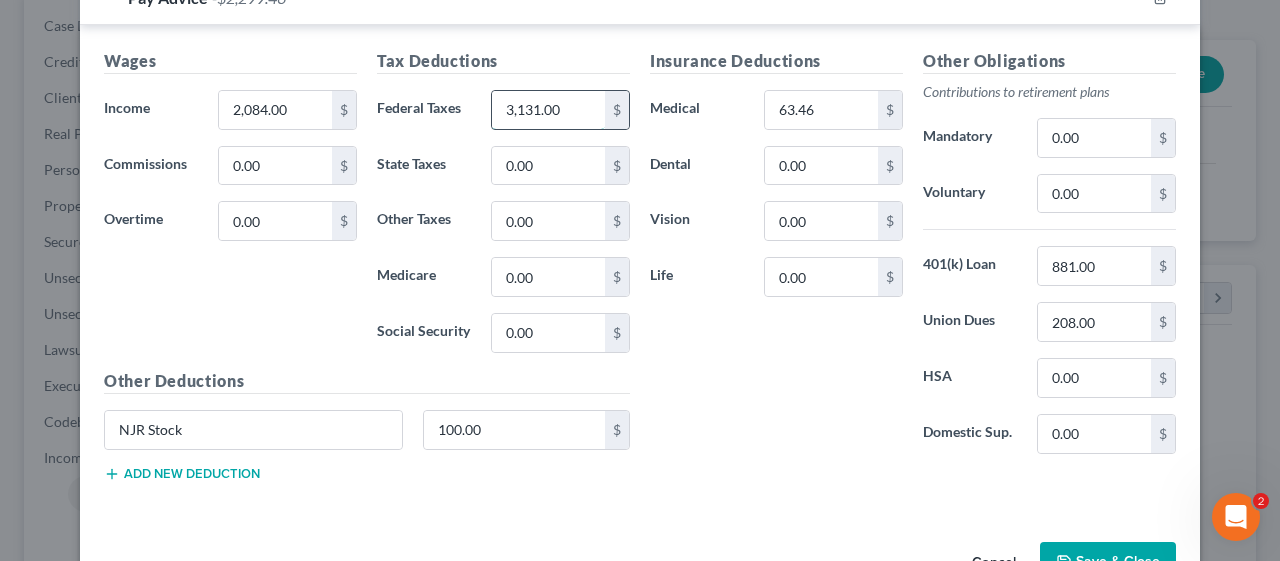 click on "3,131.00" at bounding box center [548, 110] 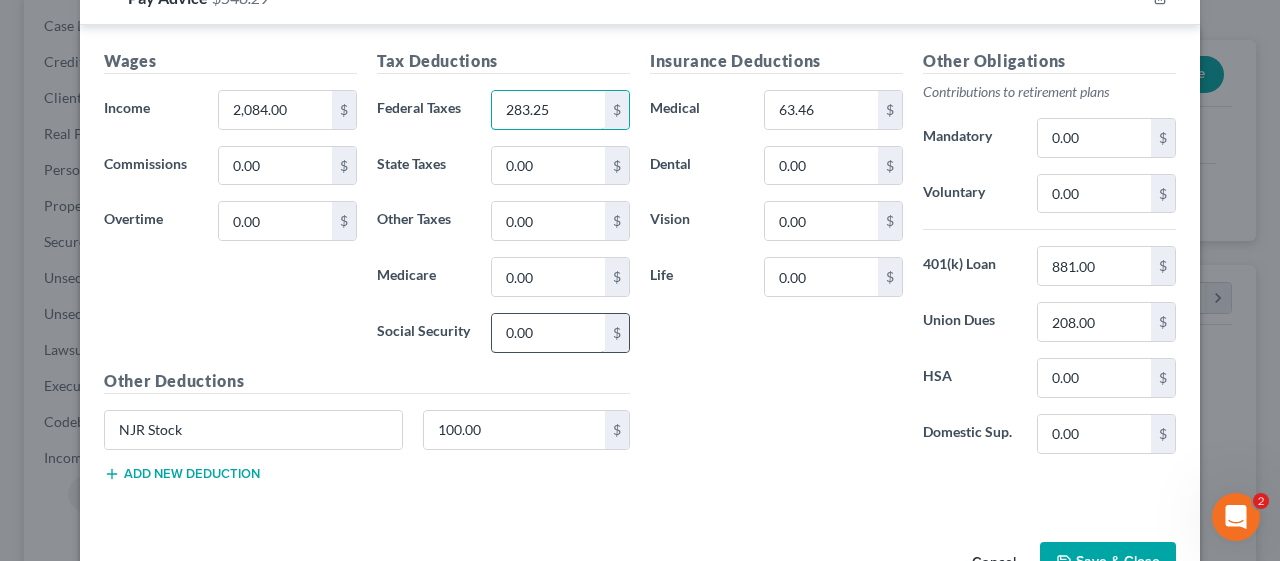 type on "283.25" 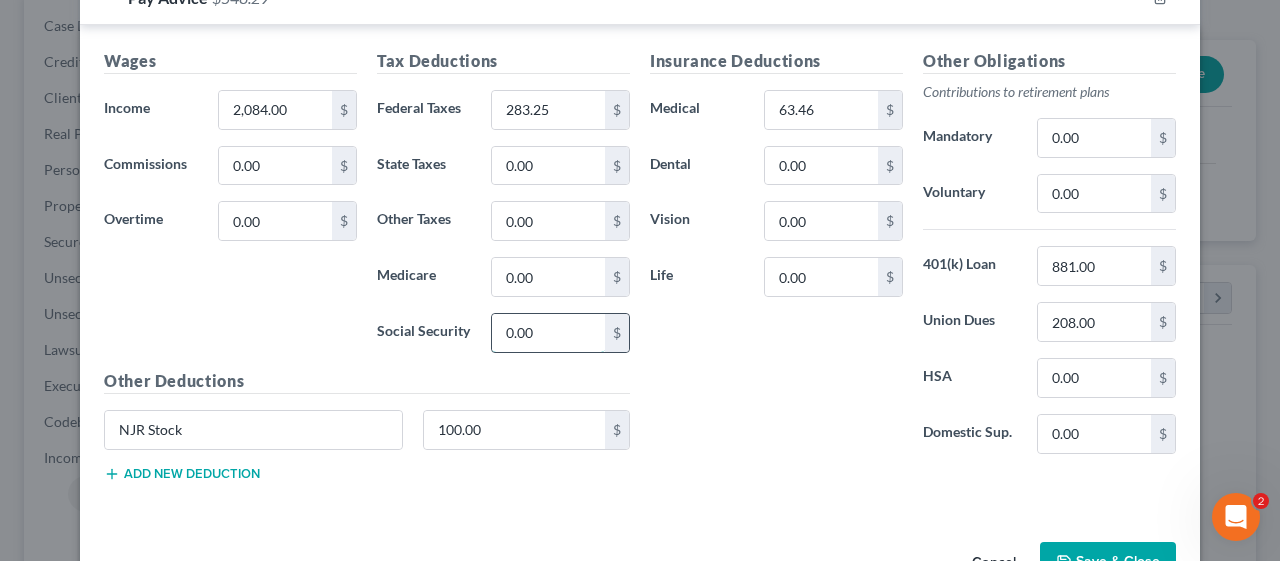 click on "0.00" at bounding box center [548, 333] 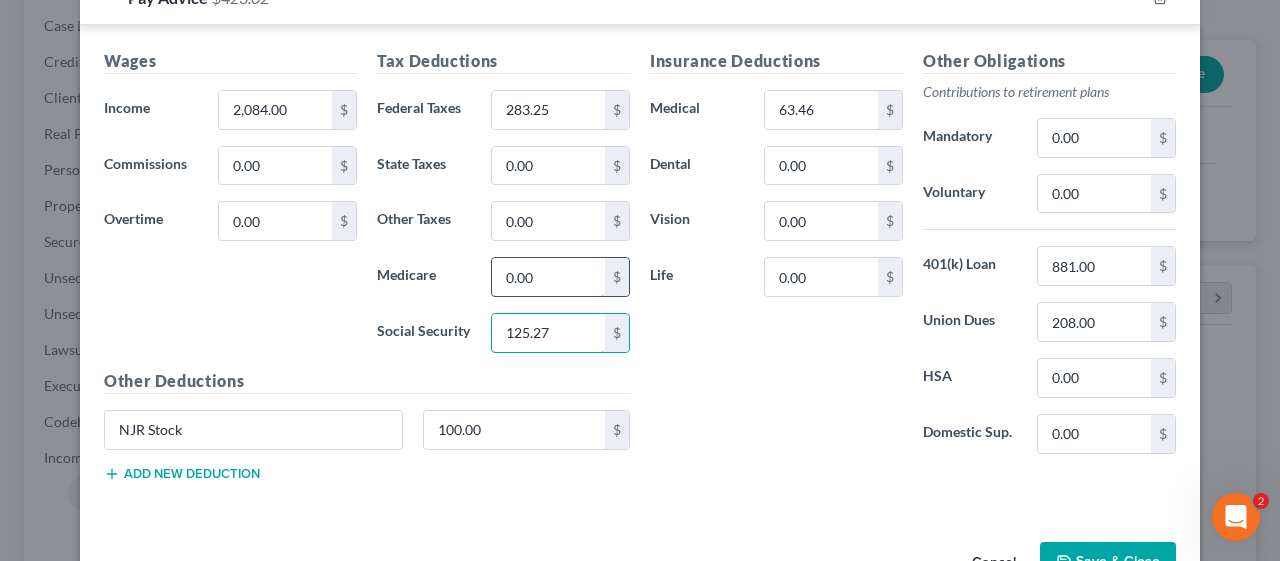 type on "125.27" 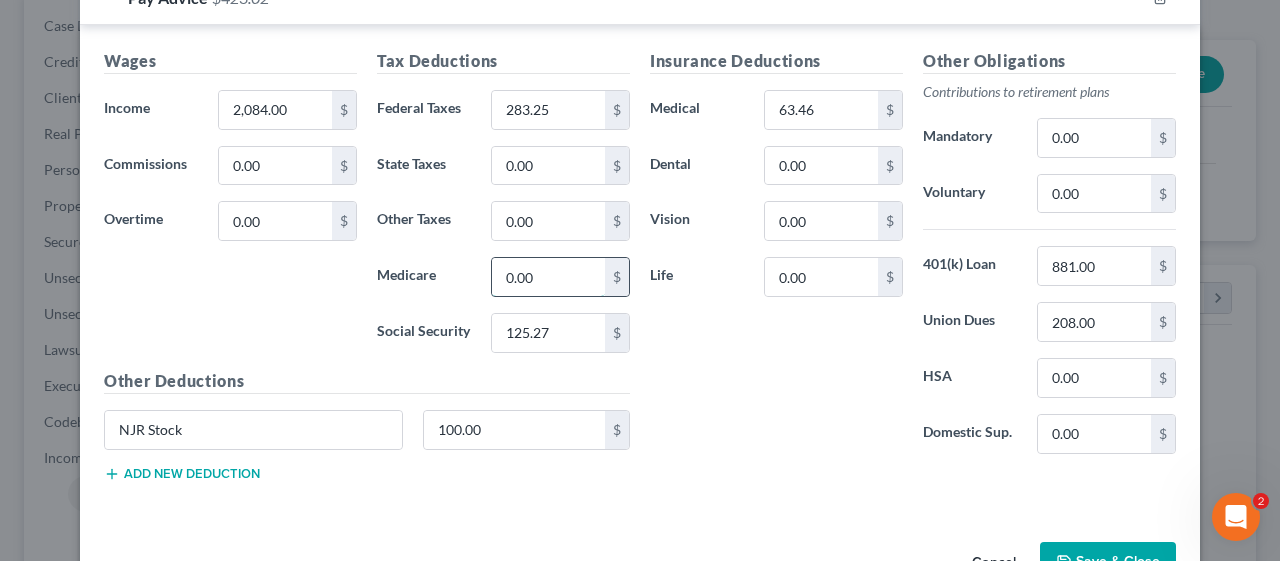 click on "0.00" at bounding box center (548, 277) 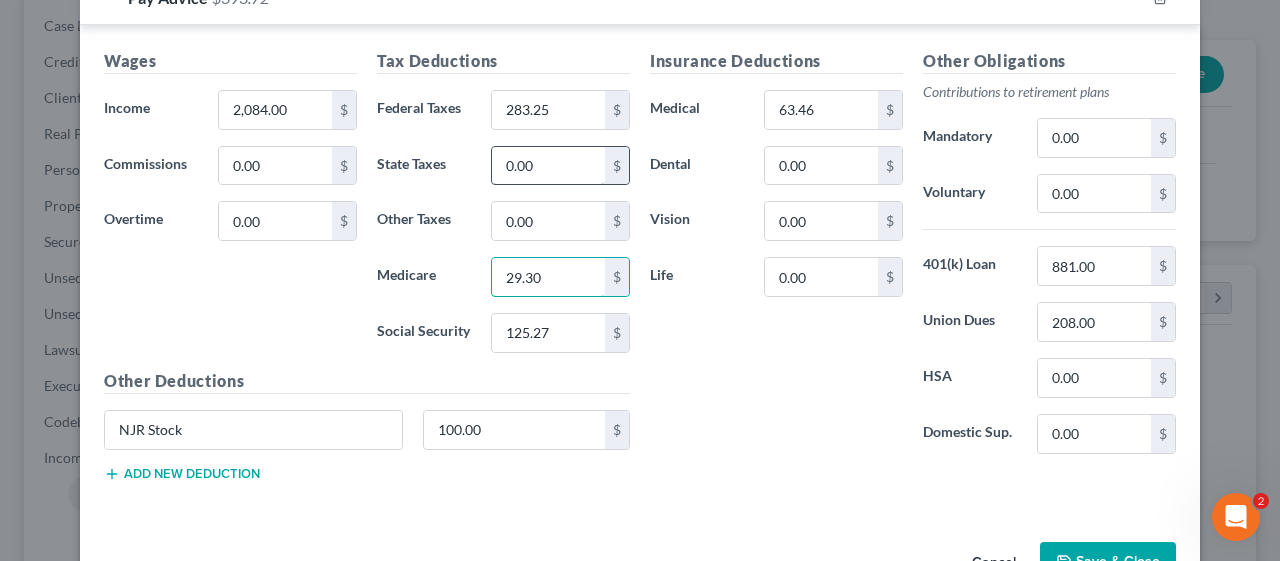 type on "29.30" 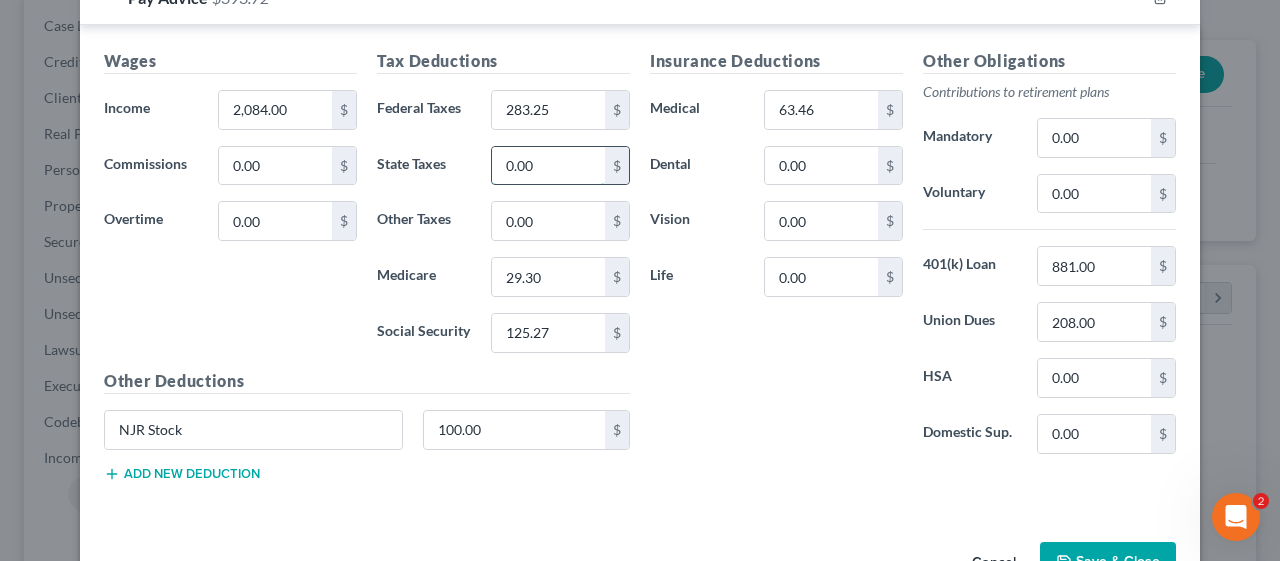 click on "0.00" at bounding box center (548, 166) 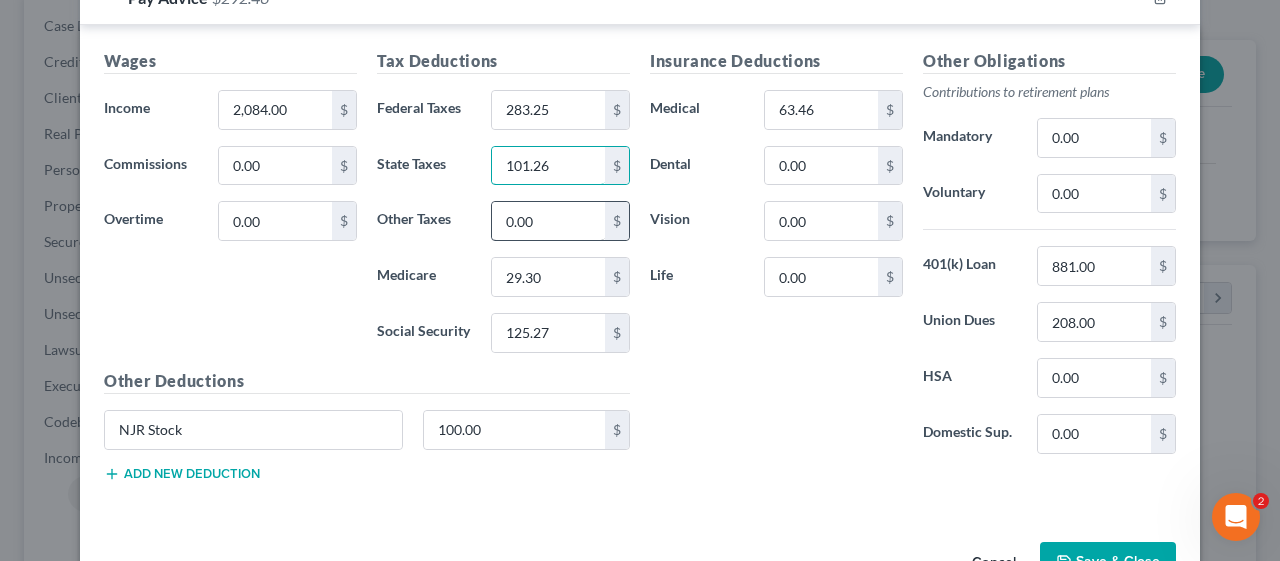type on "101.26" 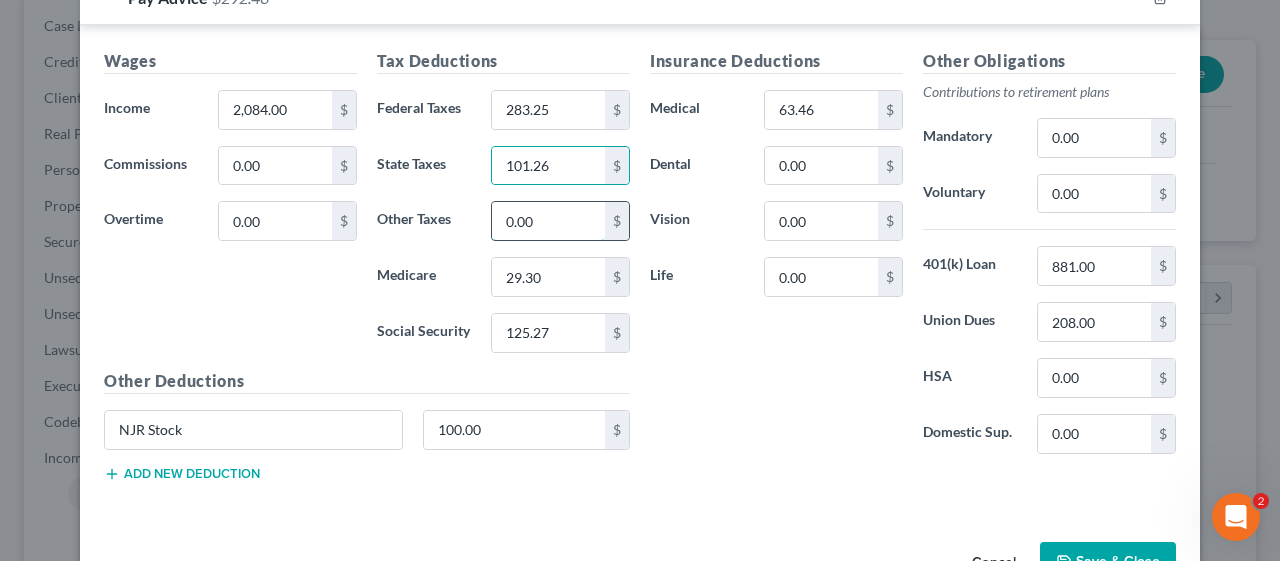 click on "0.00" at bounding box center [548, 221] 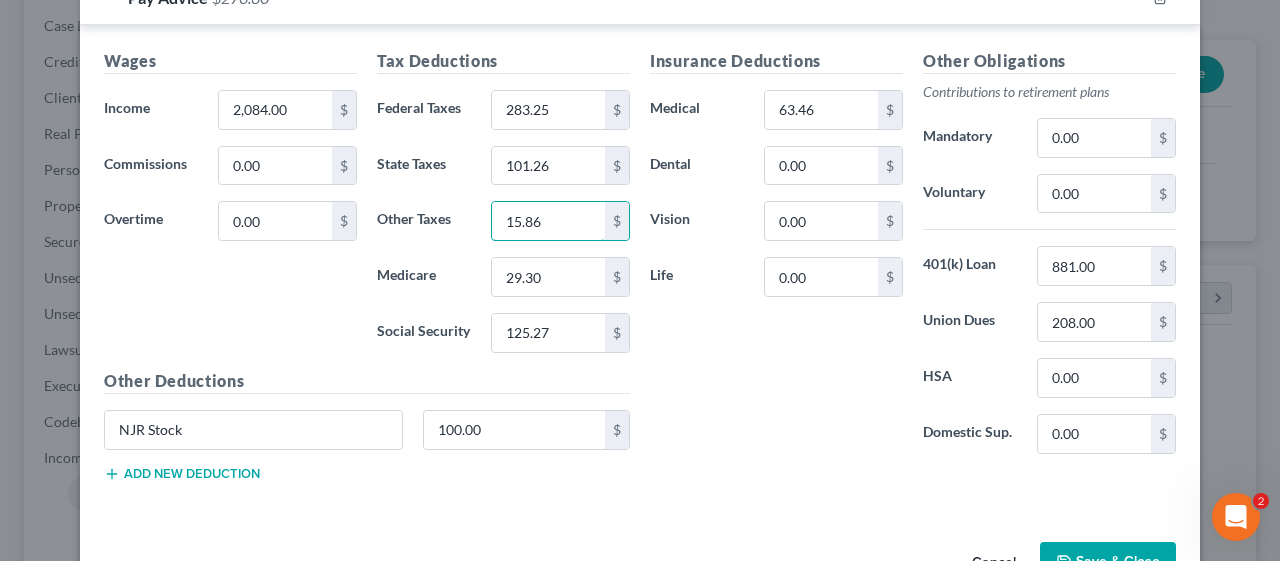 type on "15.86" 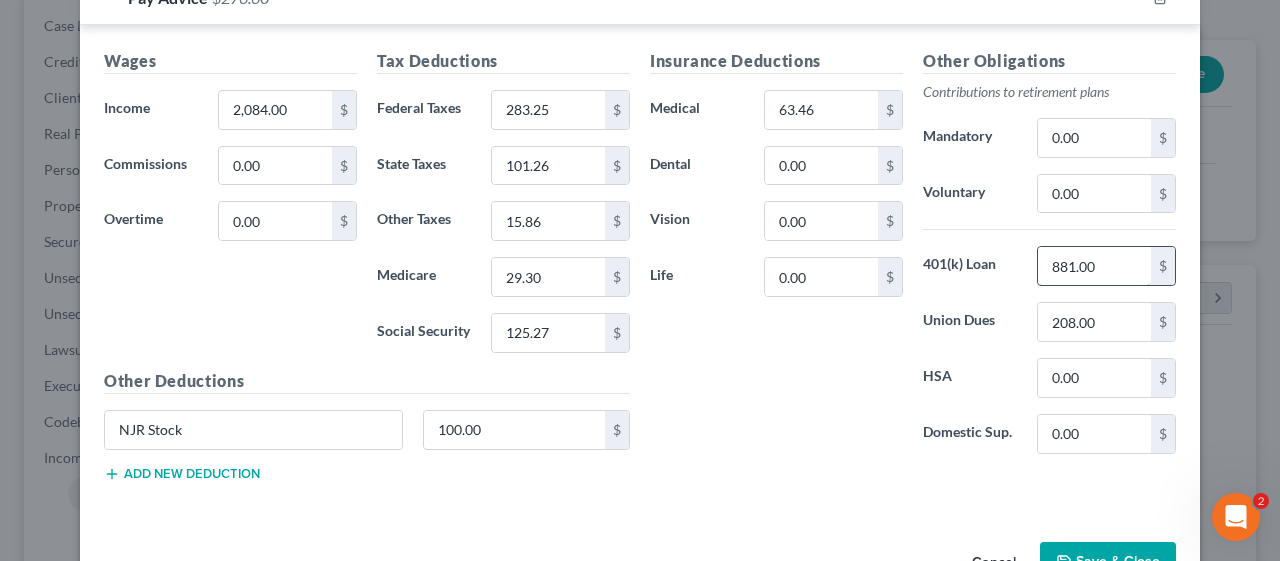 click on "881.00" at bounding box center [1094, 266] 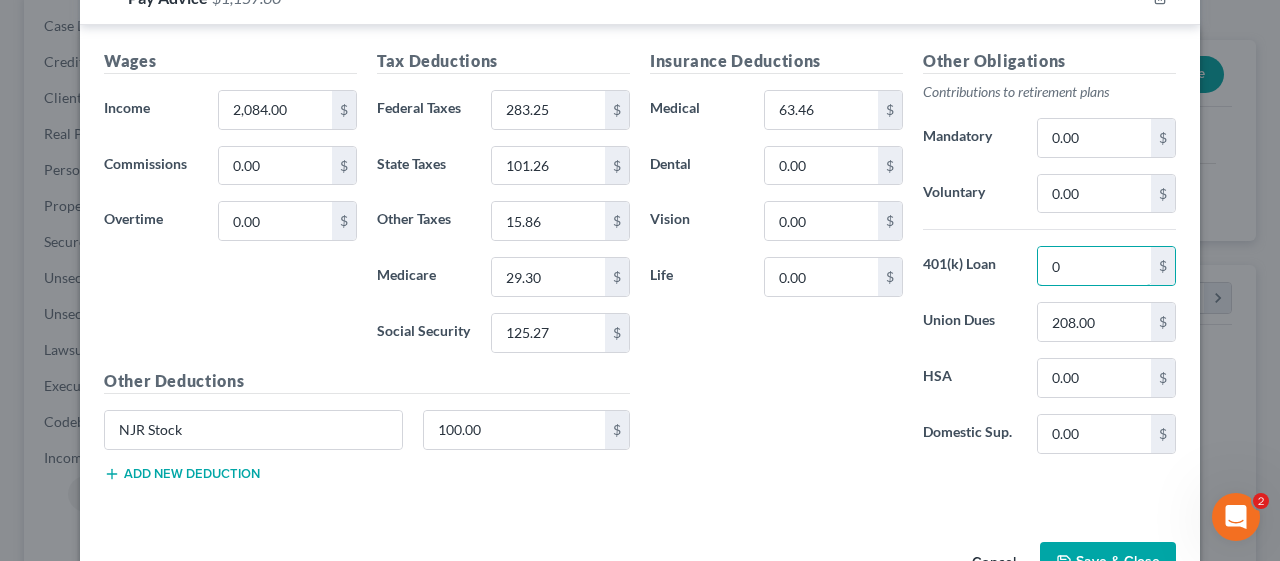 type on "0" 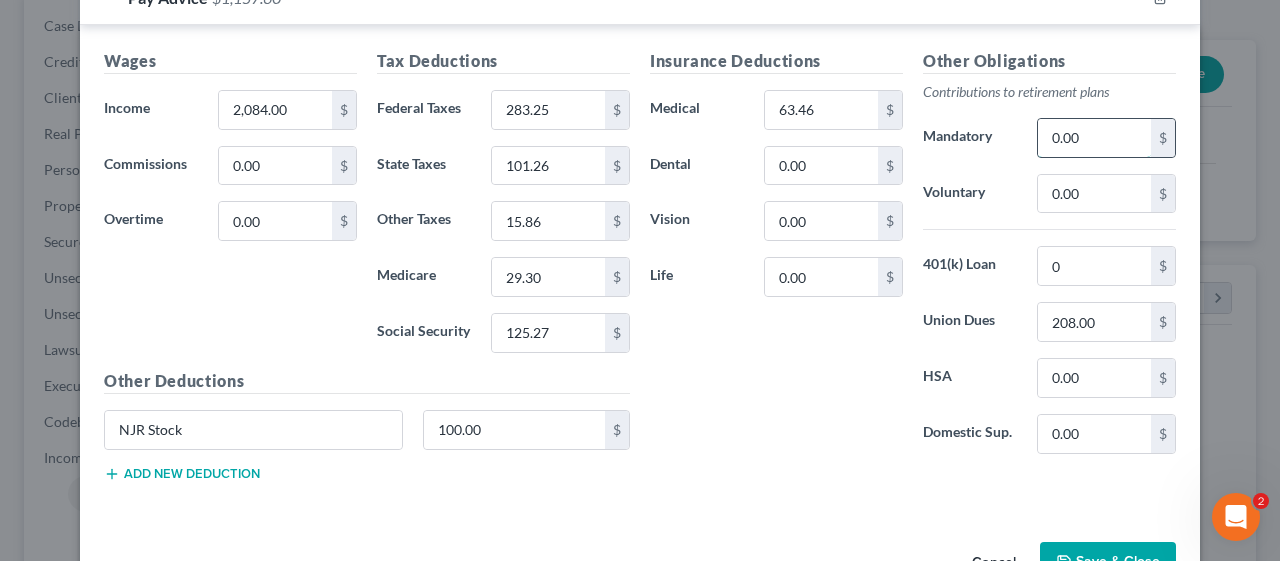 click on "0.00" at bounding box center [1094, 138] 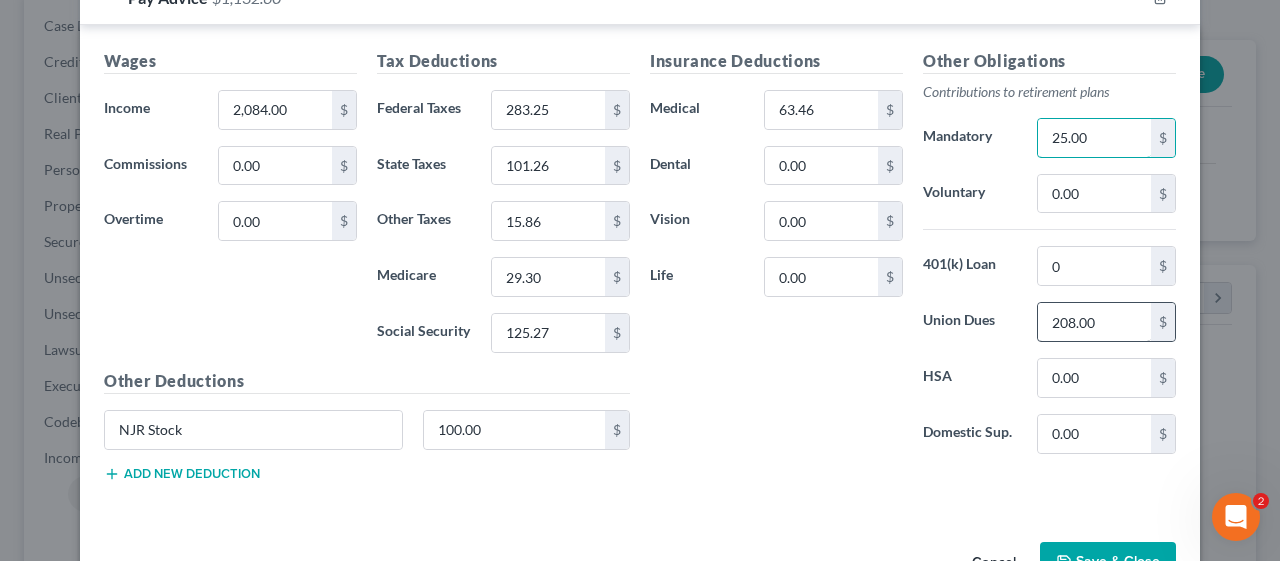 type on "25.00" 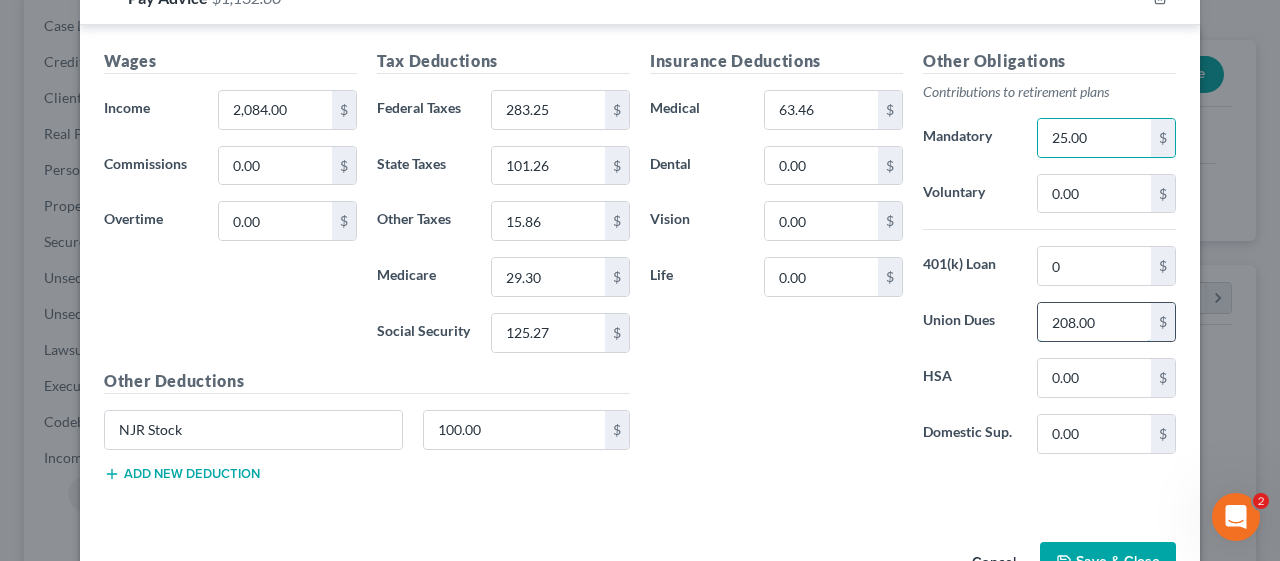 click on "208.00" at bounding box center (1094, 322) 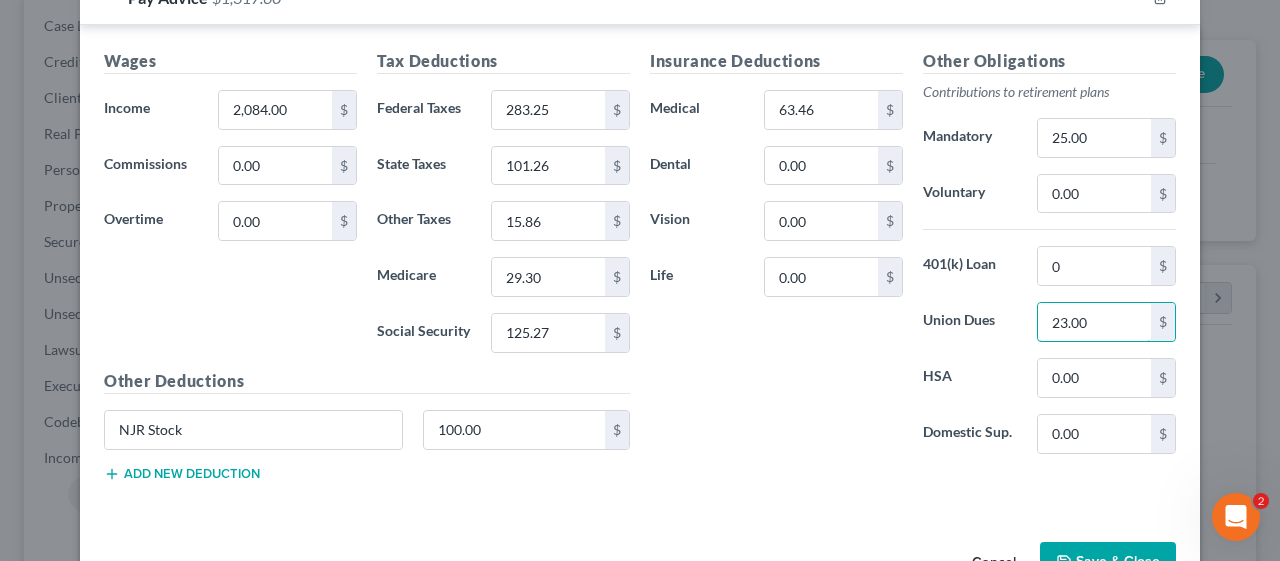 type on "23.00" 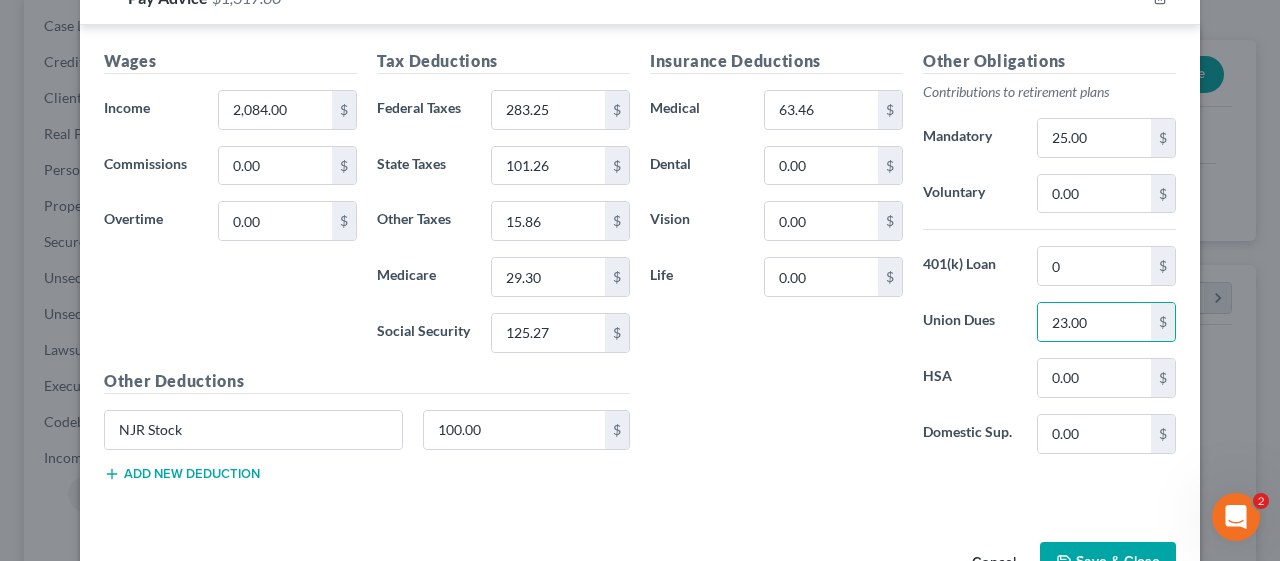 click on "Insurance Deductions Medical 63.46 $ Dental 0.00 $ Vision 0.00 $ Life 0.00 $" at bounding box center (776, 259) 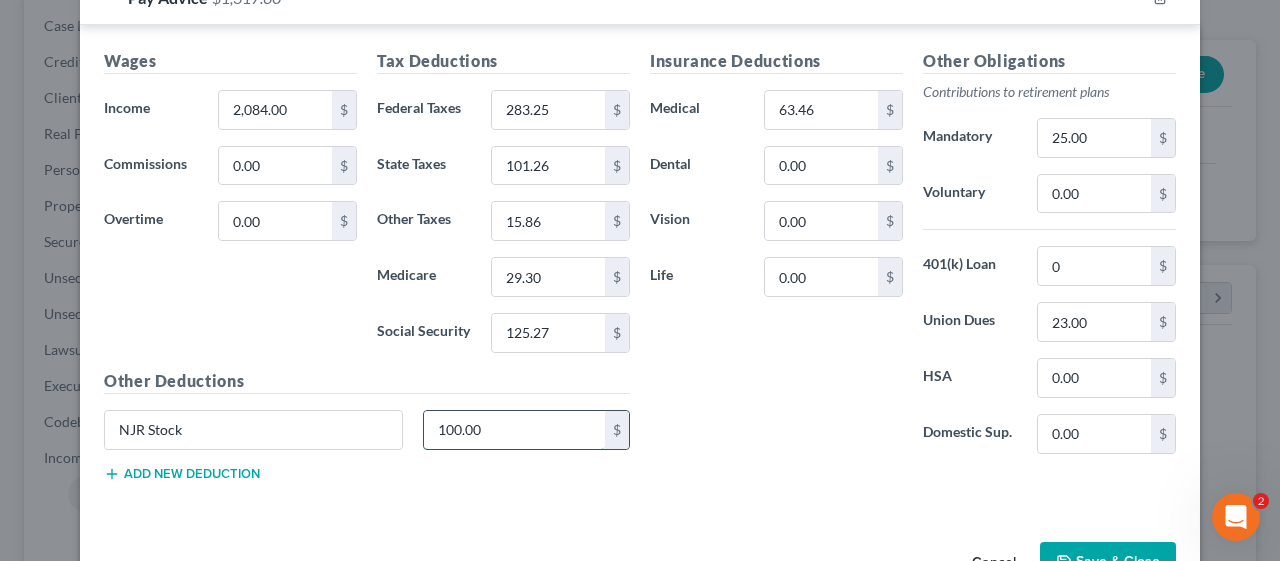 click on "100.00" at bounding box center (515, 430) 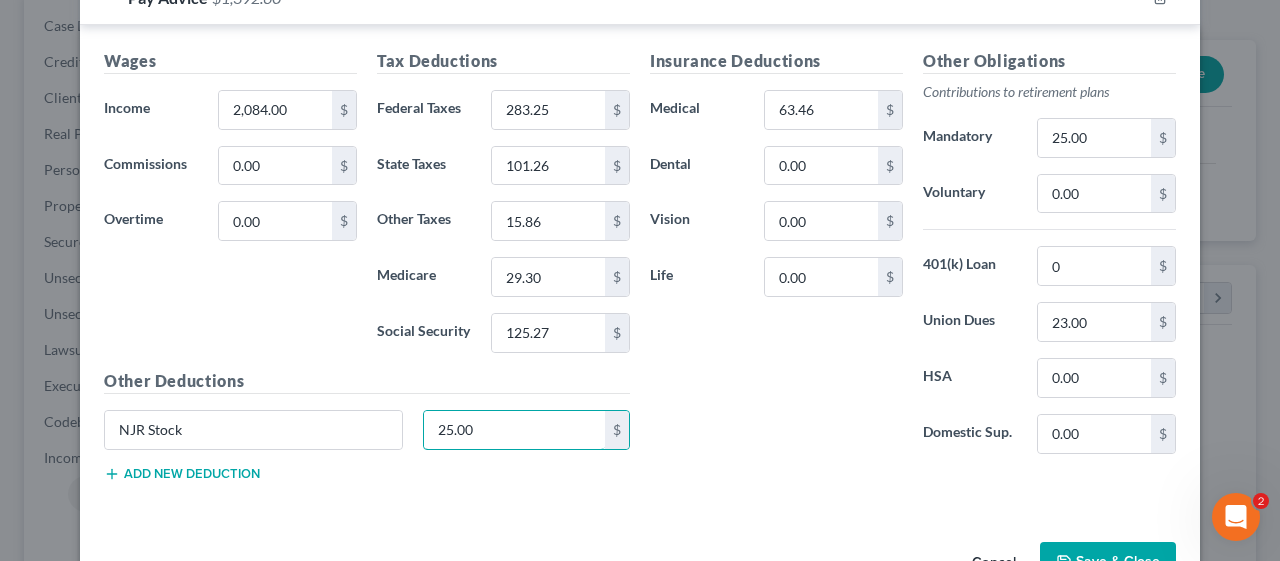 type on "25.00" 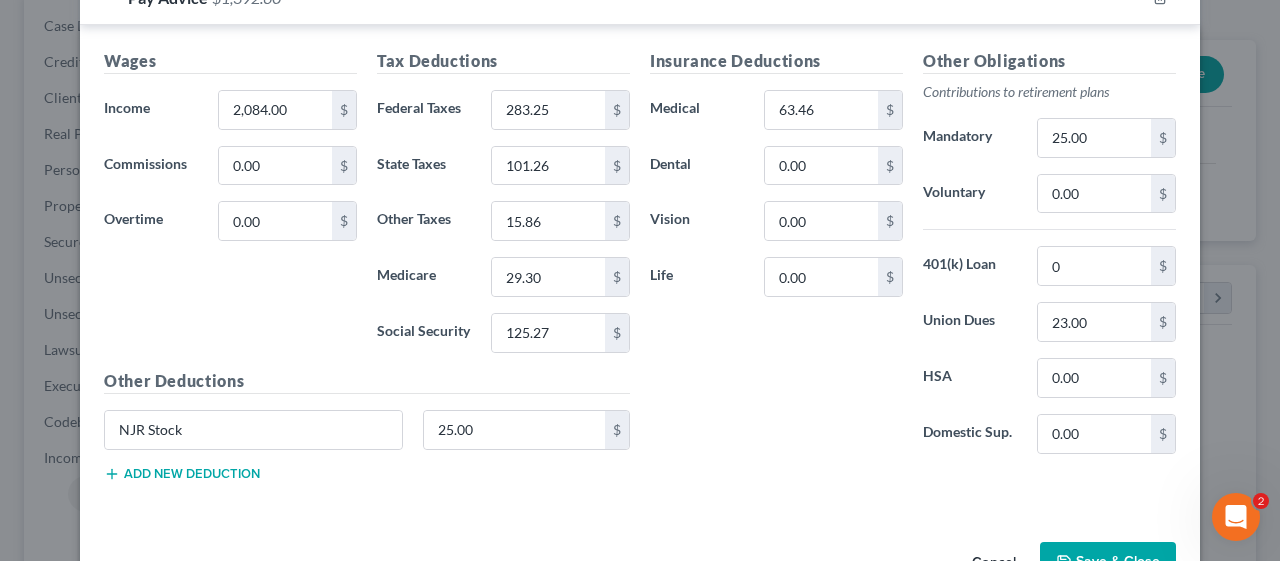 click on "Insurance Deductions Medical 63.46 $ Dental 0.00 $ Vision 0.00 $ Life 0.00 $" at bounding box center [776, 259] 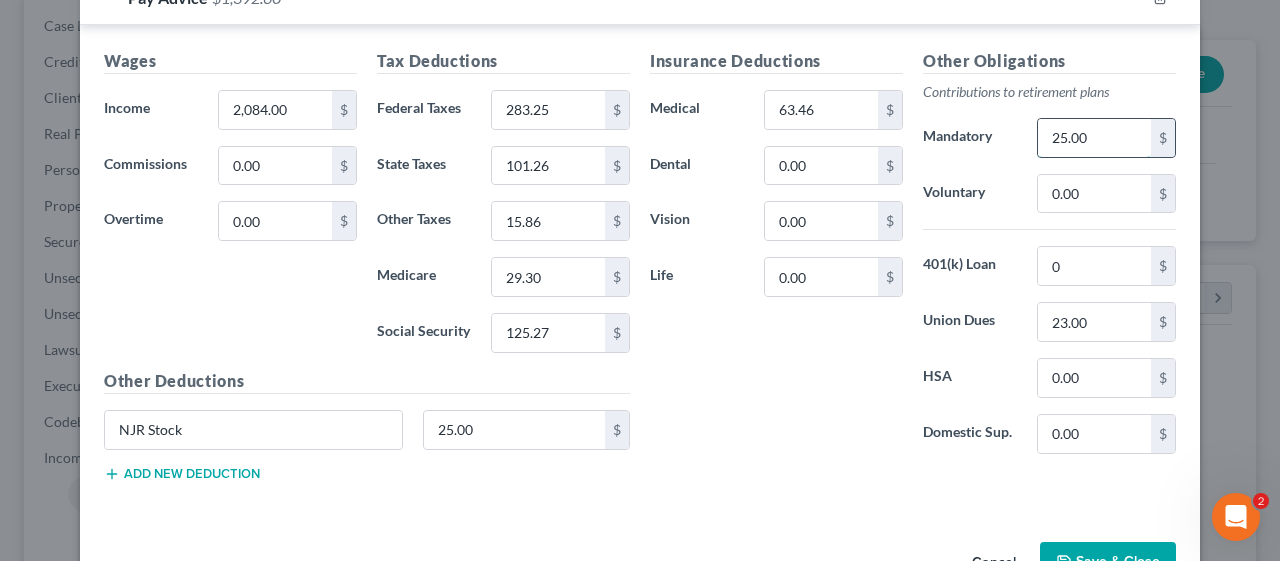 click on "25.00" at bounding box center [1094, 138] 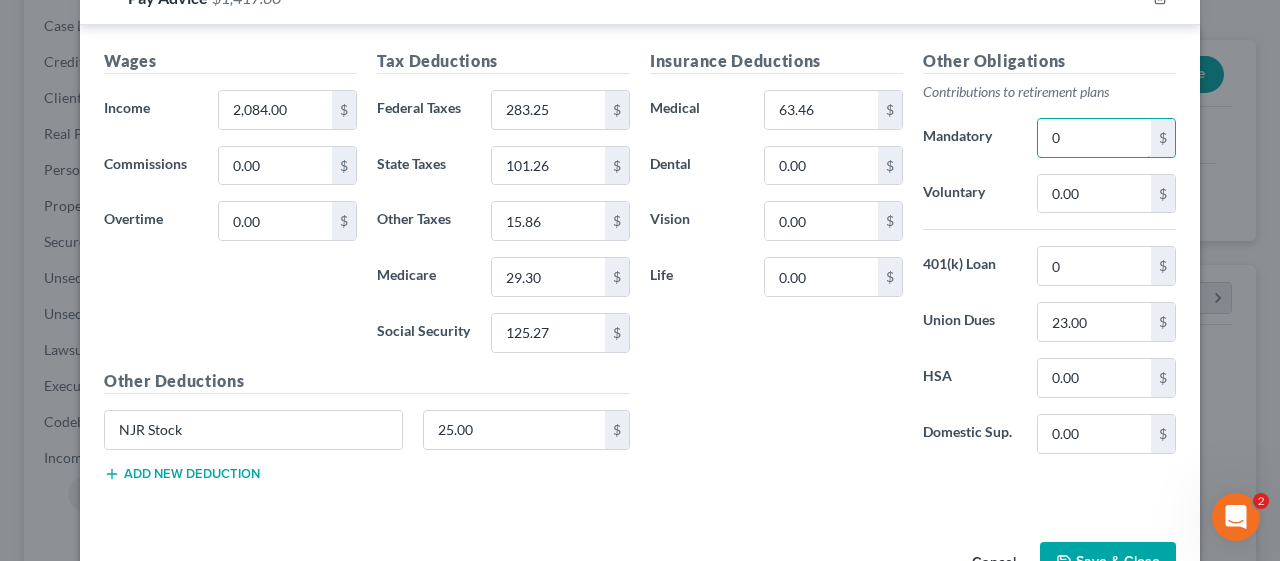 type on "0" 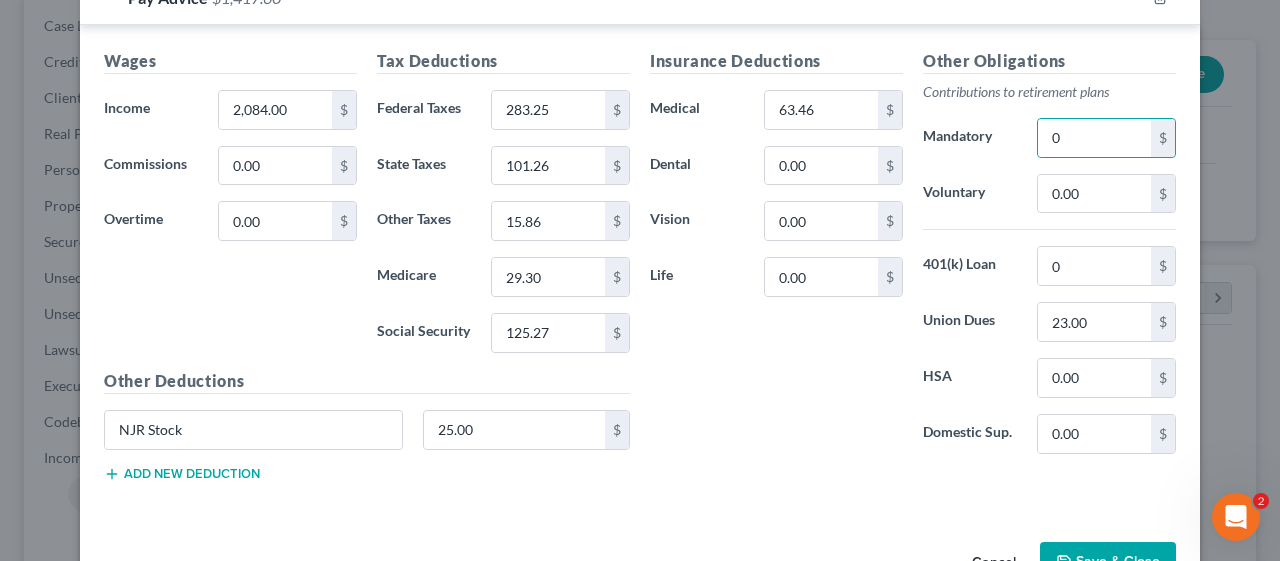 click on "Insurance Deductions Medical 63.46 $ Dental 0.00 $ Vision 0.00 $ Life 0.00 $" at bounding box center (776, 259) 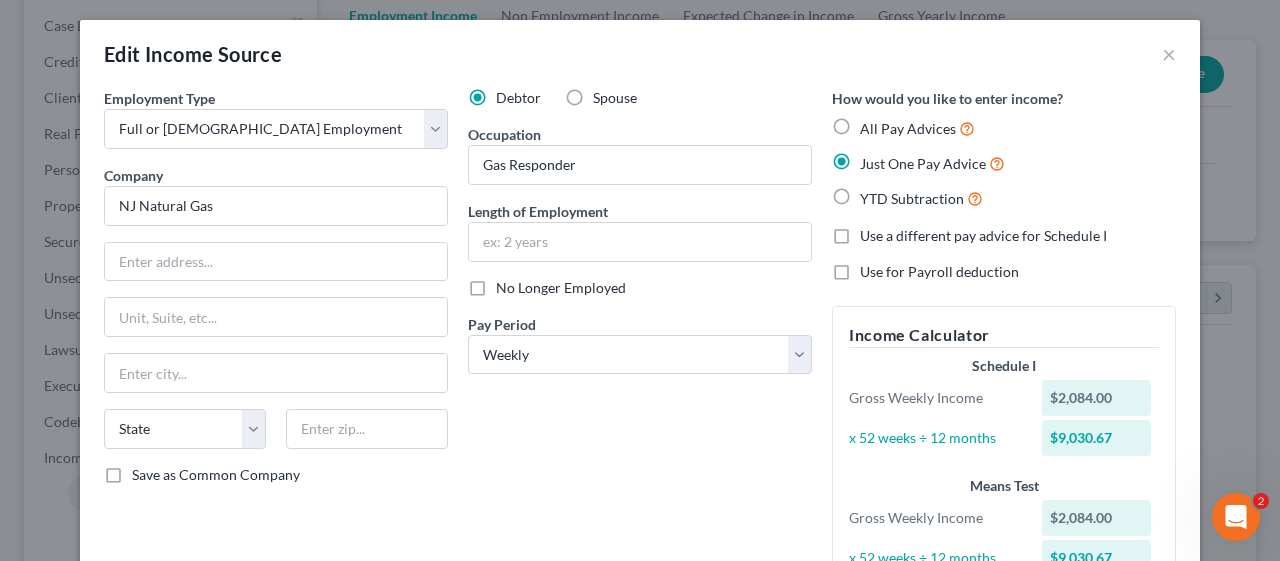 scroll, scrollTop: 0, scrollLeft: 0, axis: both 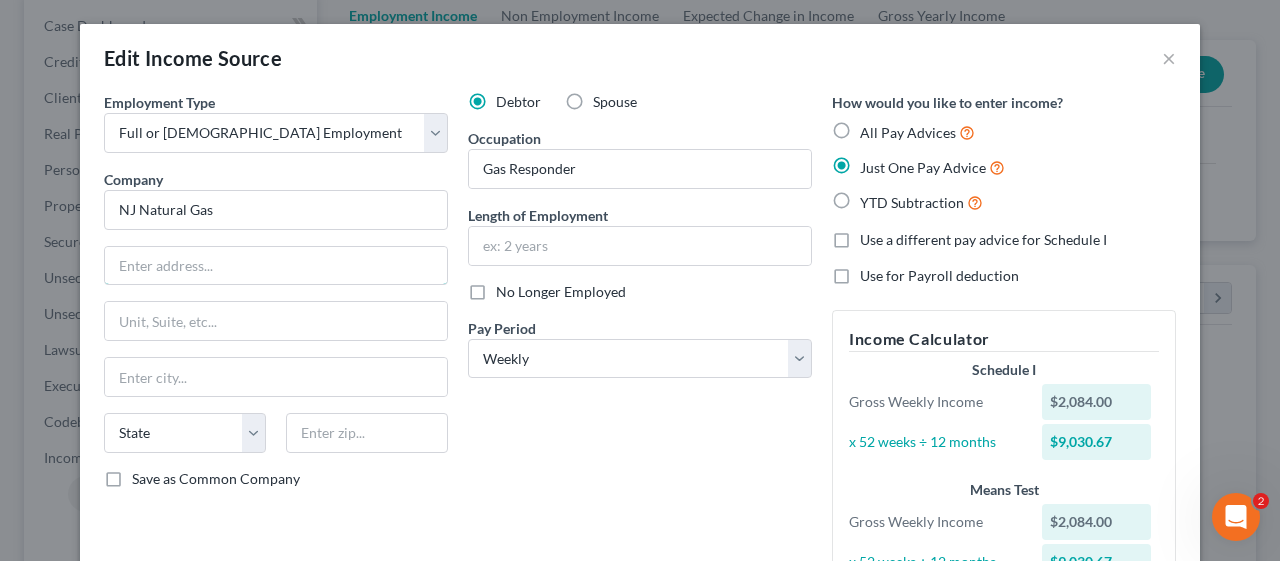 drag, startPoint x: 120, startPoint y: 256, endPoint x: 173, endPoint y: 239, distance: 55.65968 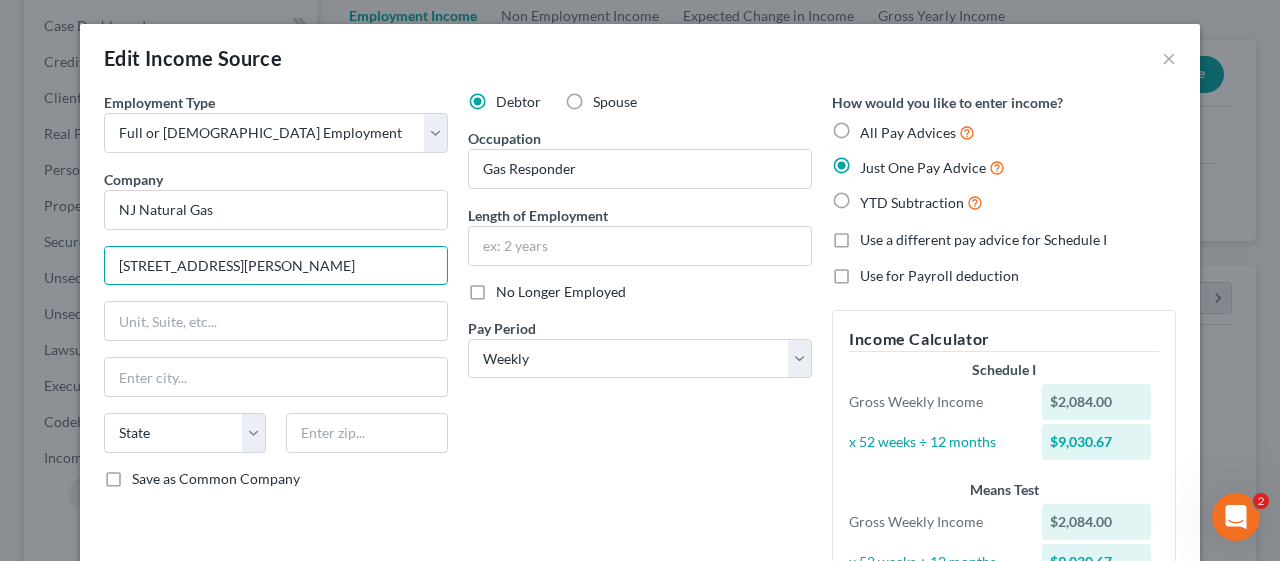type on "[STREET_ADDRESS][PERSON_NAME]" 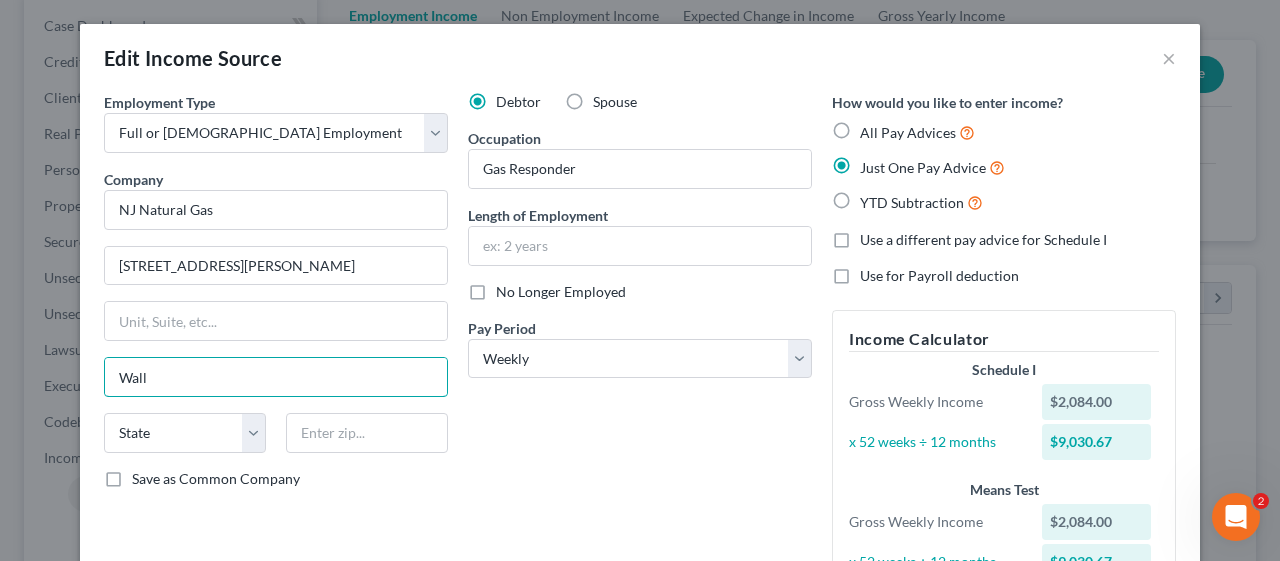 type on "Wall" 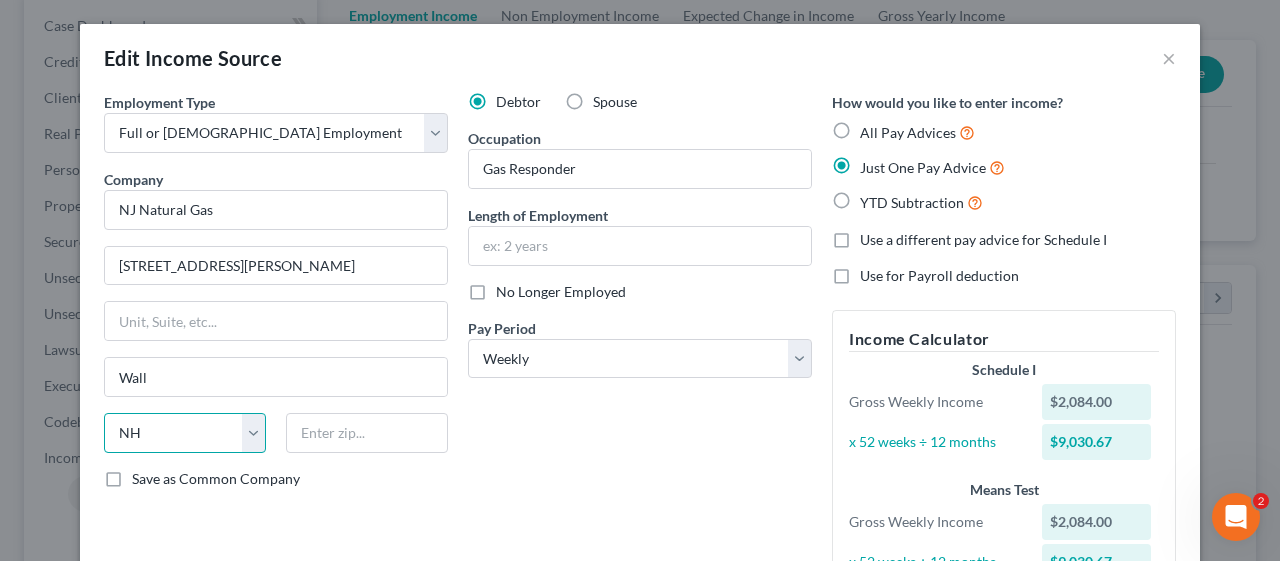 select on "33" 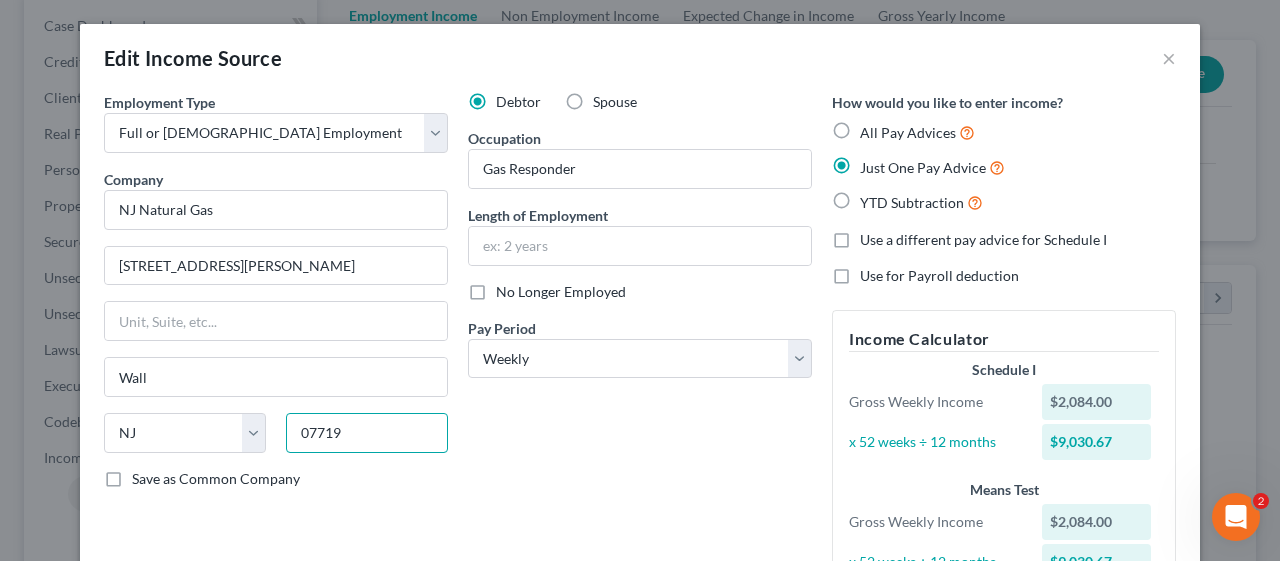type on "07719" 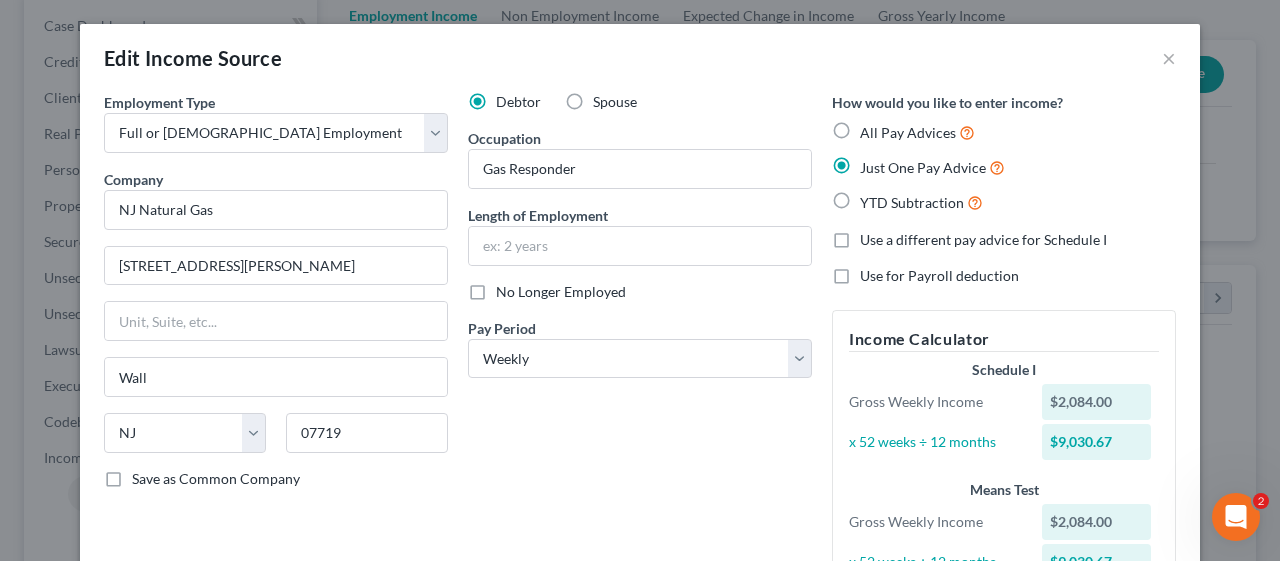 click on "Debtor Spouse Occupation Gas Responder Length of Employment No Longer Employed
Pay Period
*
Select Monthly Twice Monthly Every Other Week Weekly" at bounding box center (640, 354) 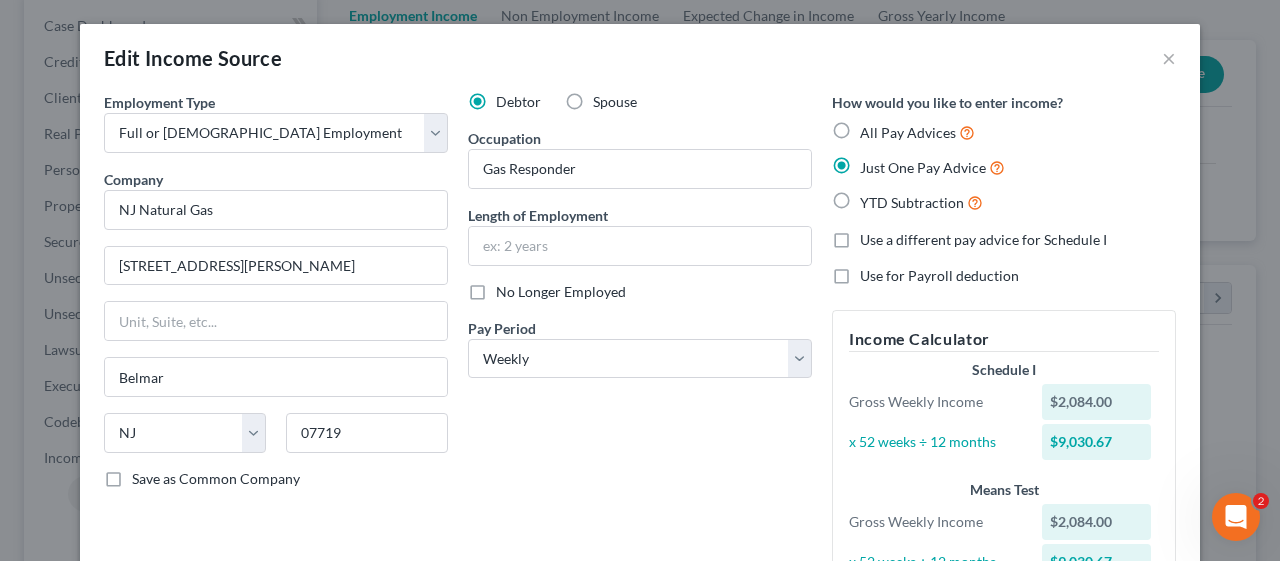 click on "Debtor Spouse Occupation Gas Responder Length of Employment No Longer Employed
Pay Period
*
Select Monthly Twice Monthly Every Other Week Weekly" at bounding box center (640, 354) 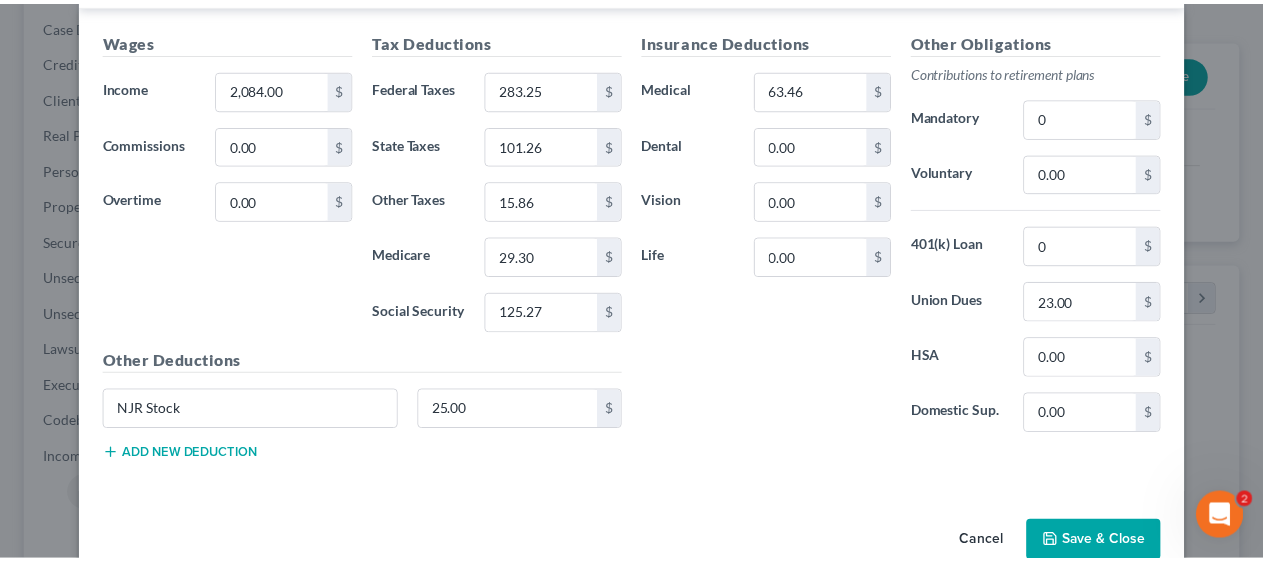 scroll, scrollTop: 735, scrollLeft: 0, axis: vertical 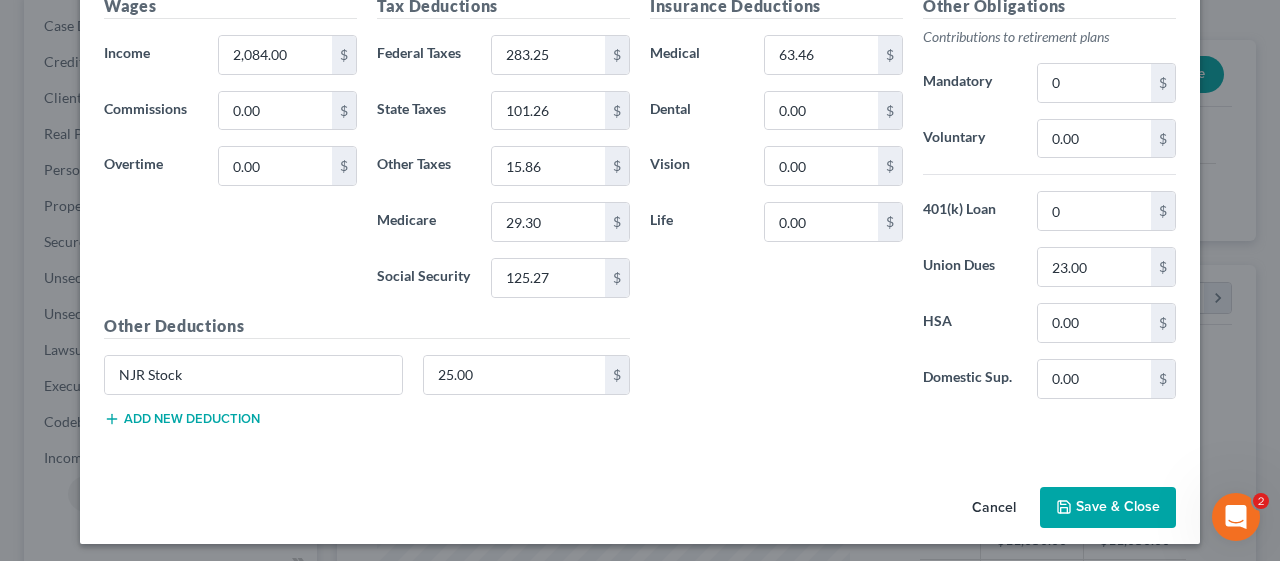 click on "Save & Close" at bounding box center [1108, 508] 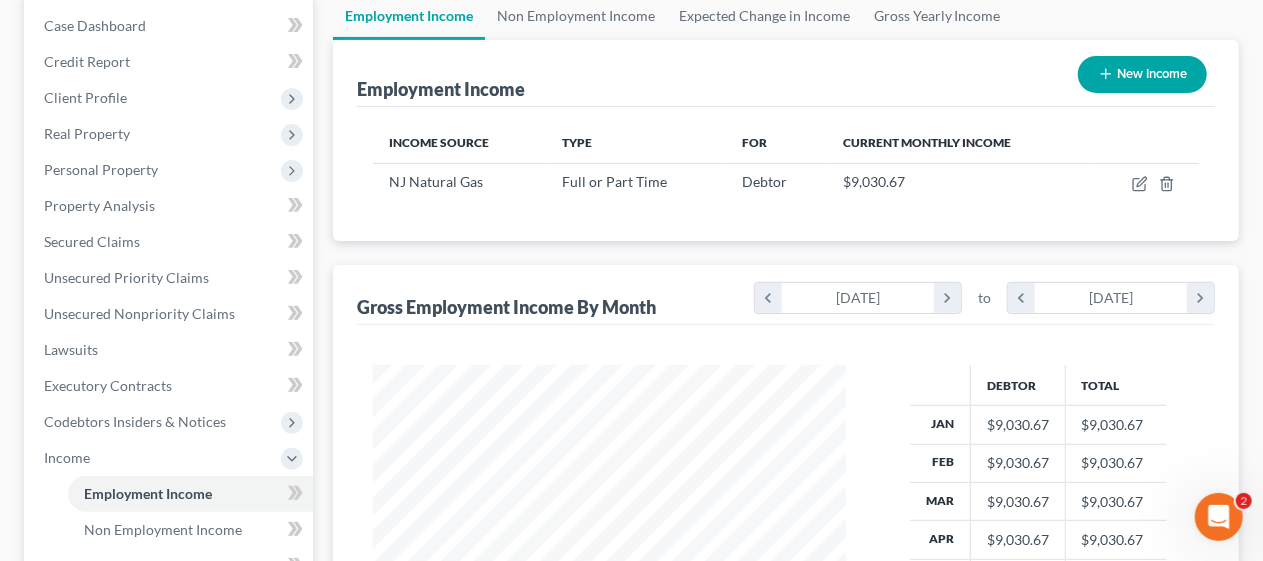 scroll, scrollTop: 356, scrollLeft: 505, axis: both 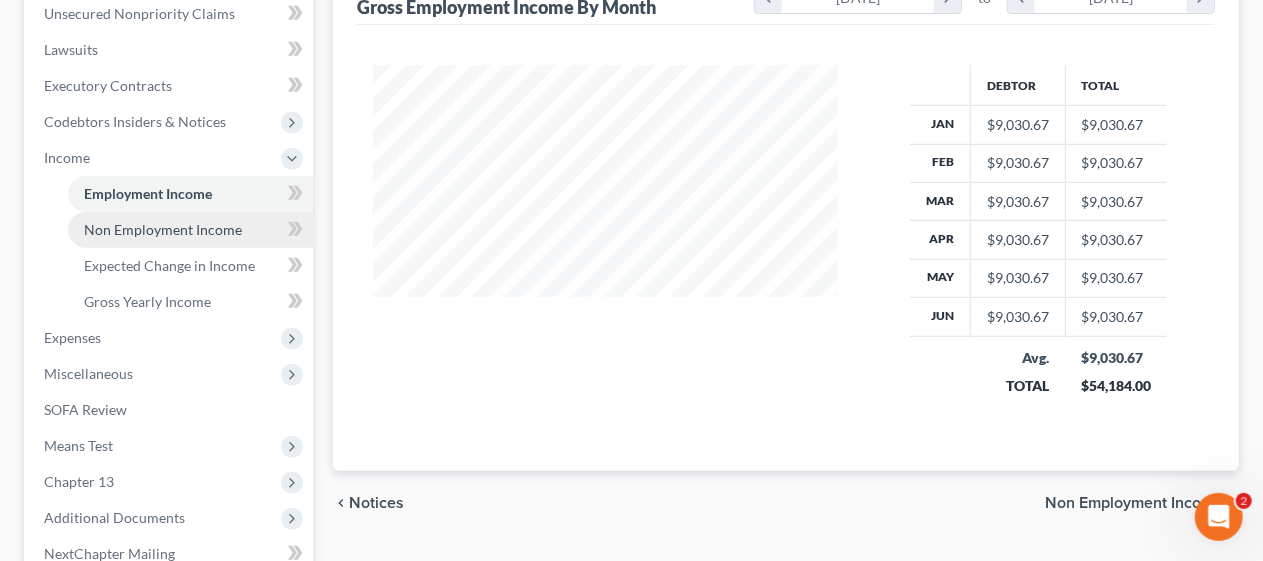 click on "Non Employment Income" at bounding box center (163, 229) 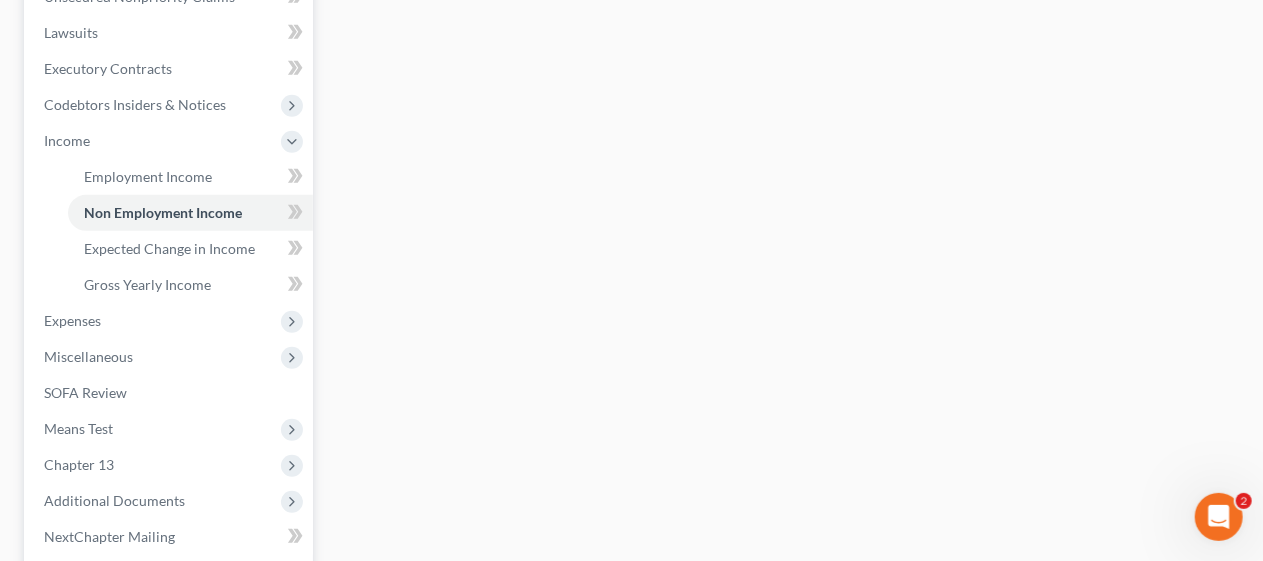 scroll, scrollTop: 600, scrollLeft: 0, axis: vertical 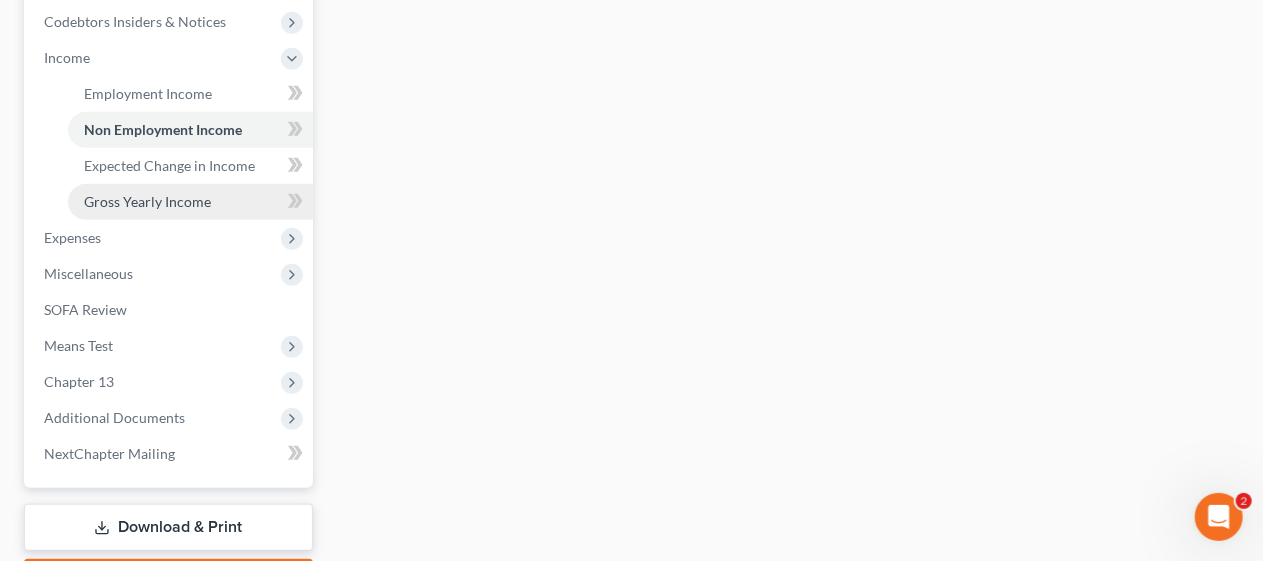 click on "Gross Yearly Income" at bounding box center [190, 202] 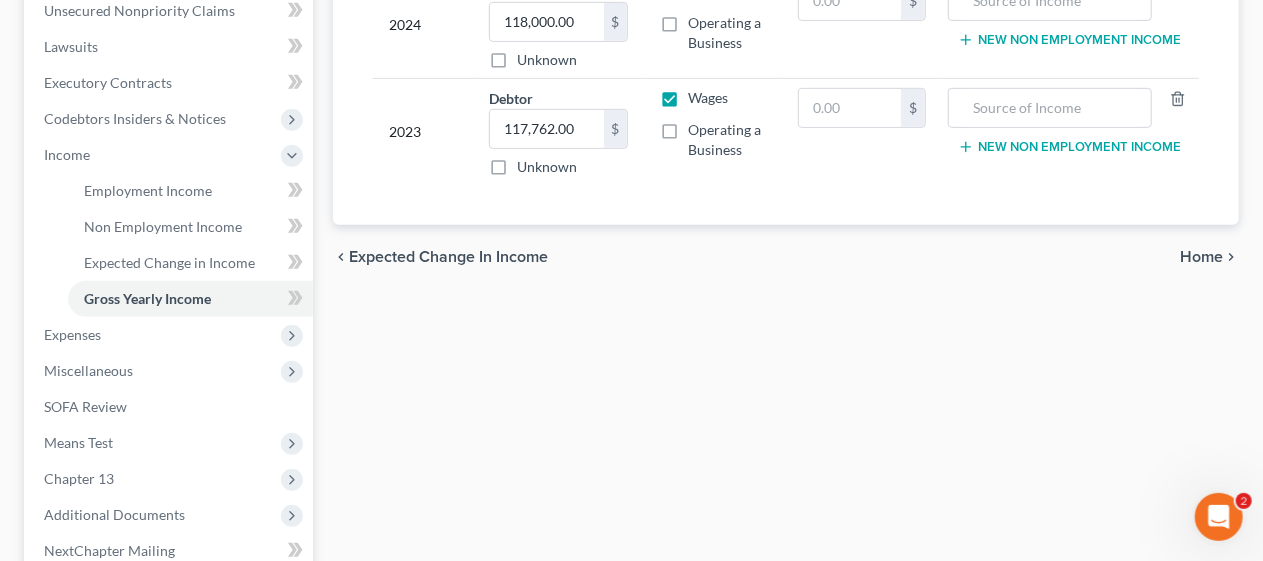 scroll, scrollTop: 600, scrollLeft: 0, axis: vertical 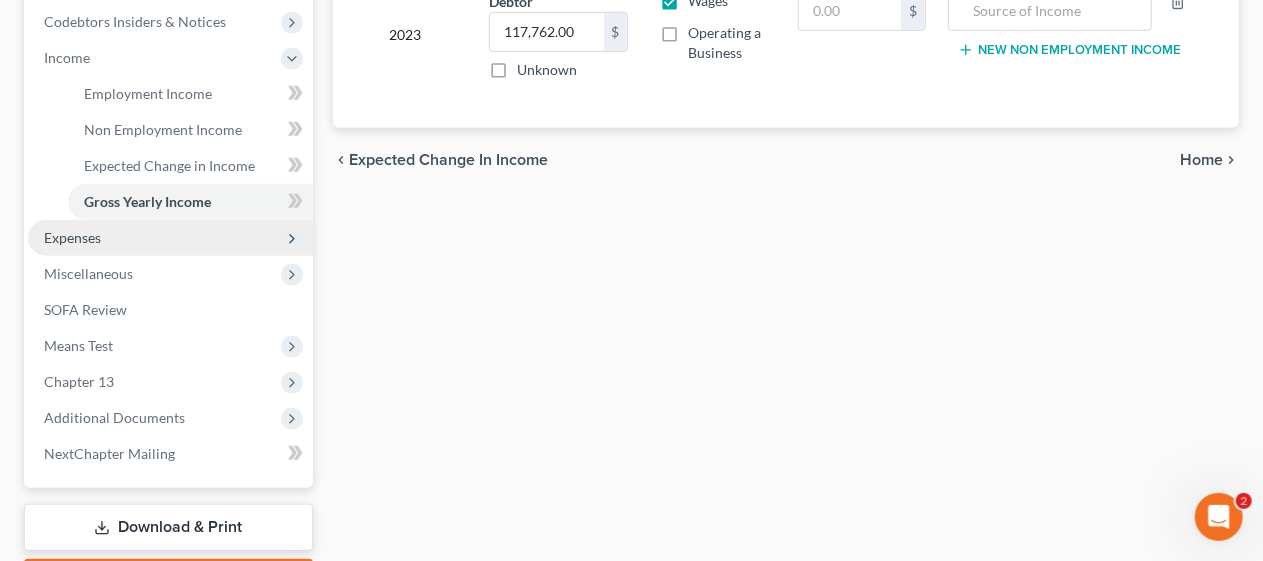 click on "Expenses" at bounding box center (170, 238) 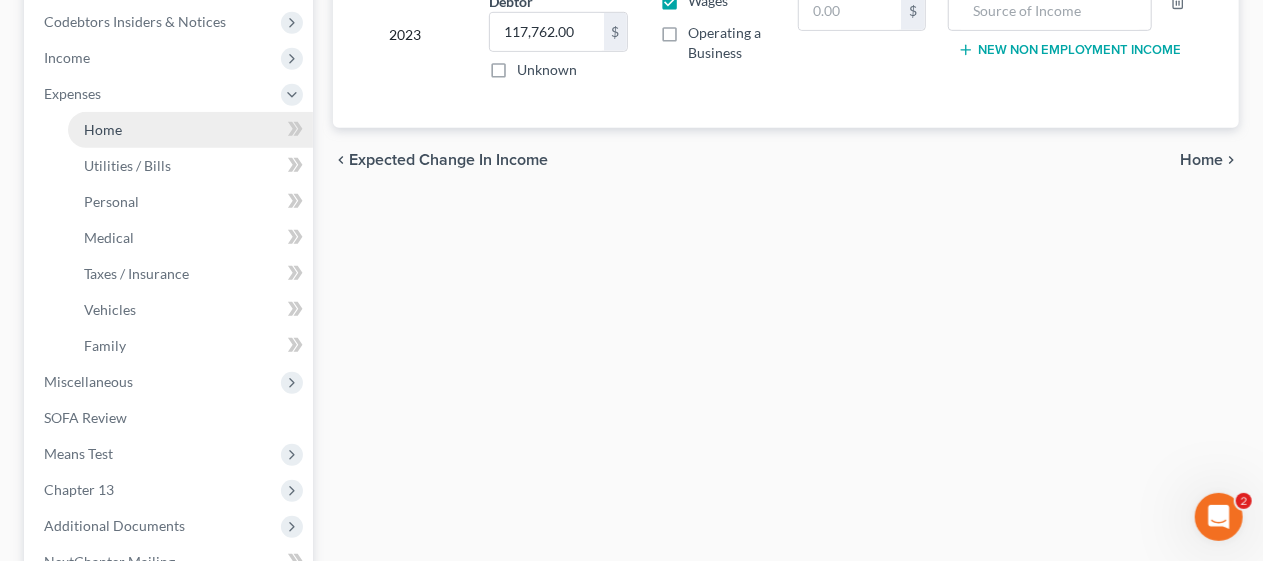 click on "Home" at bounding box center [190, 130] 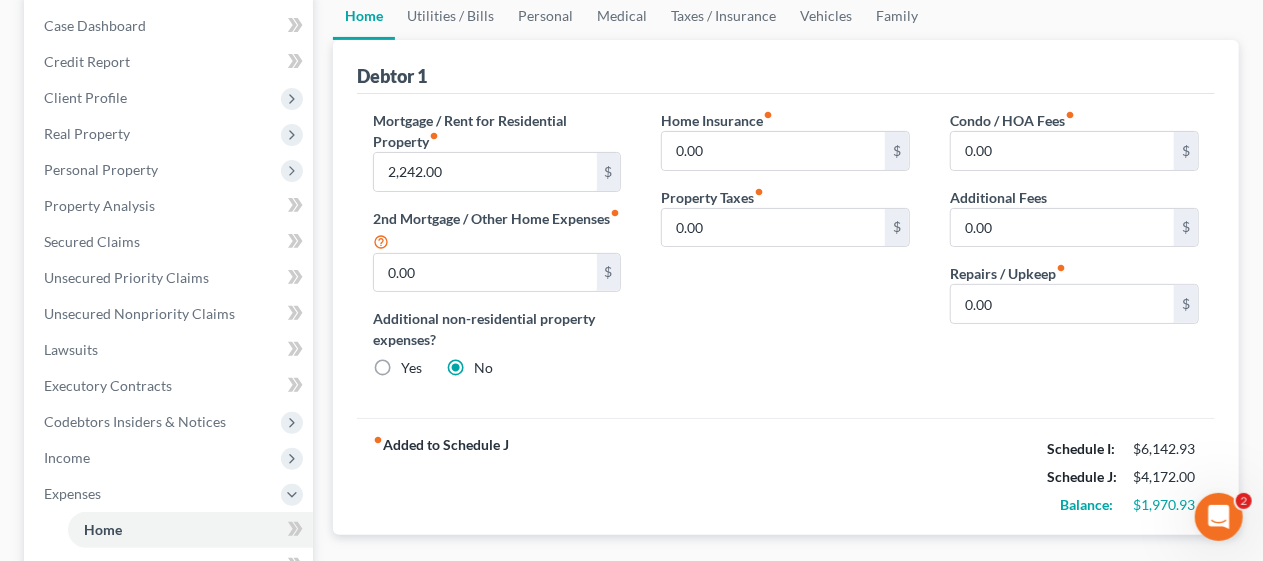 scroll, scrollTop: 300, scrollLeft: 0, axis: vertical 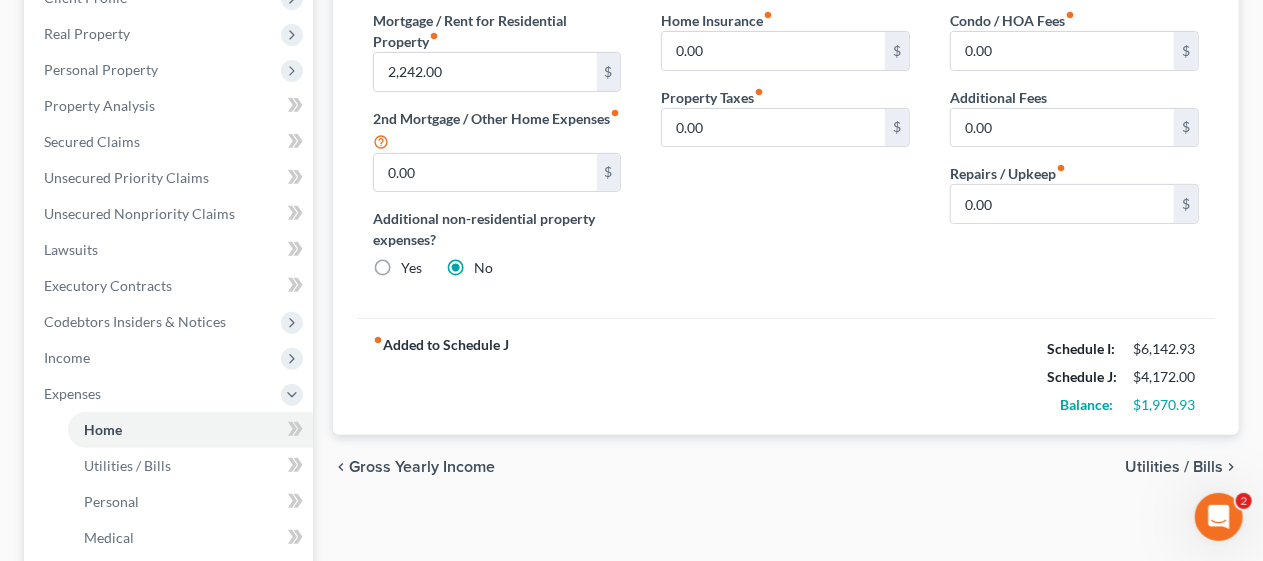 click on "Utilities / Bills" at bounding box center (1174, 467) 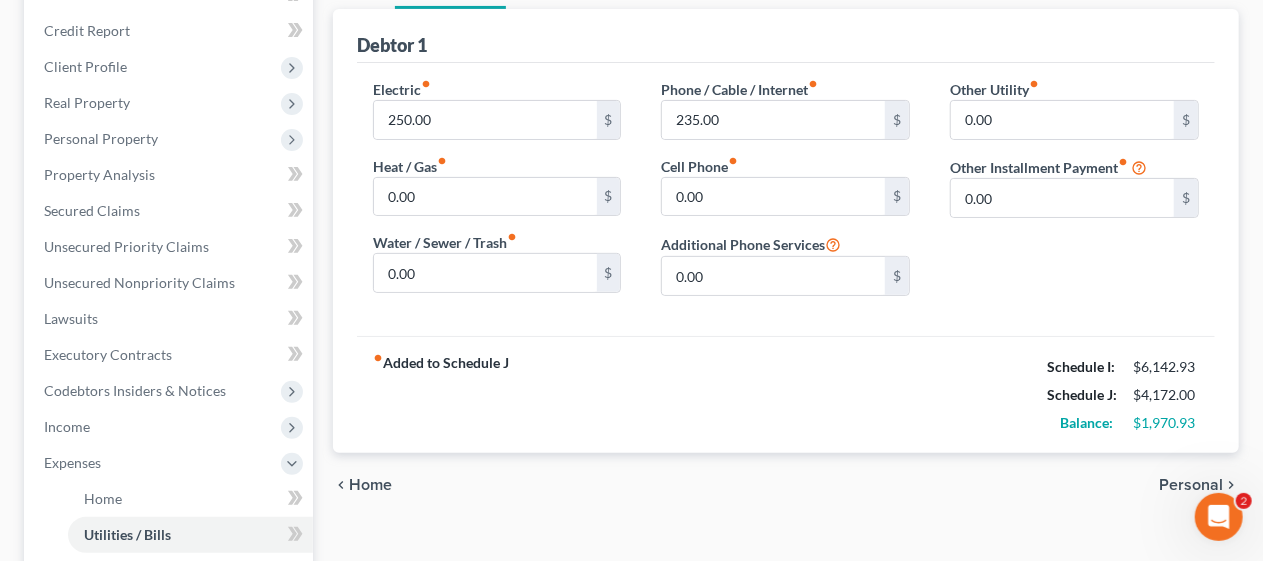 scroll, scrollTop: 0, scrollLeft: 0, axis: both 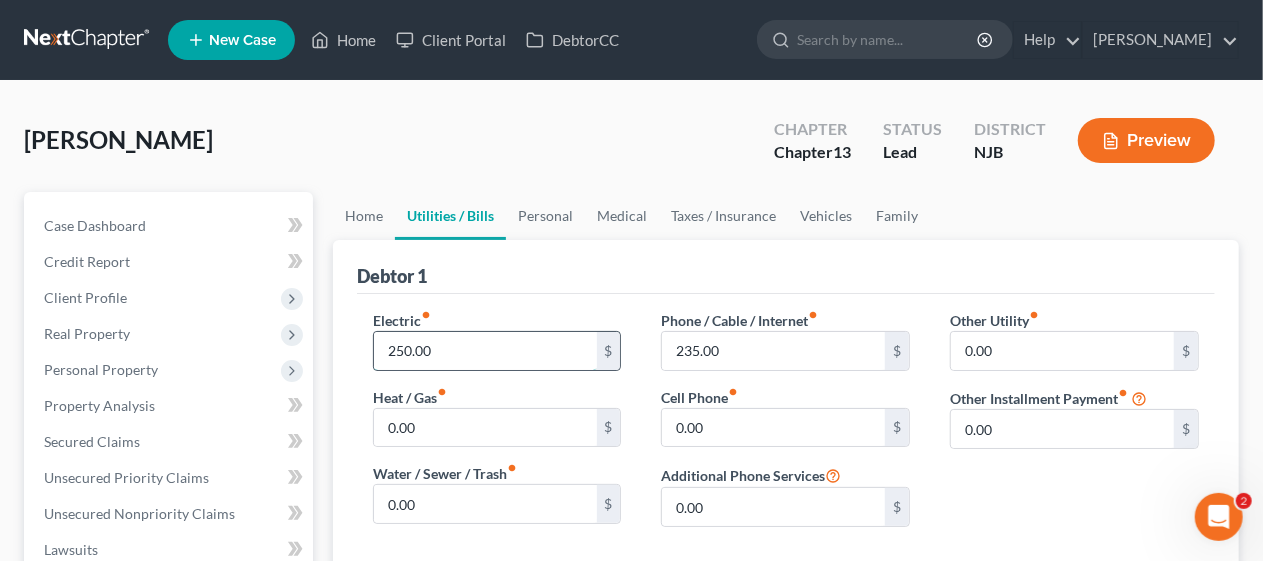click on "250.00" at bounding box center [485, 351] 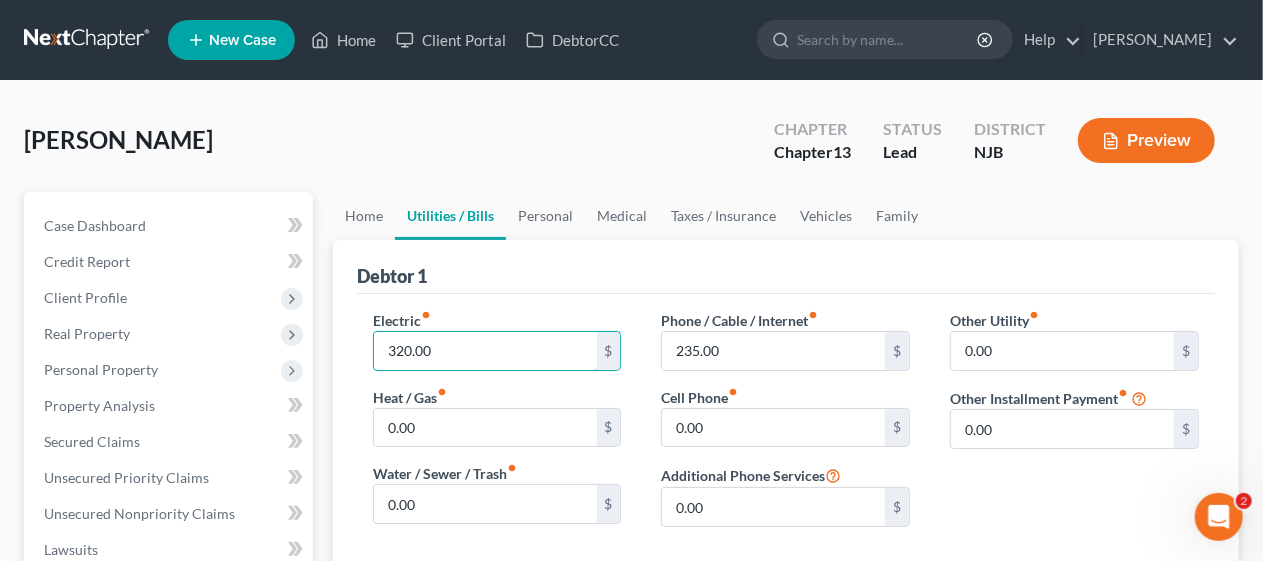 type on "320.00" 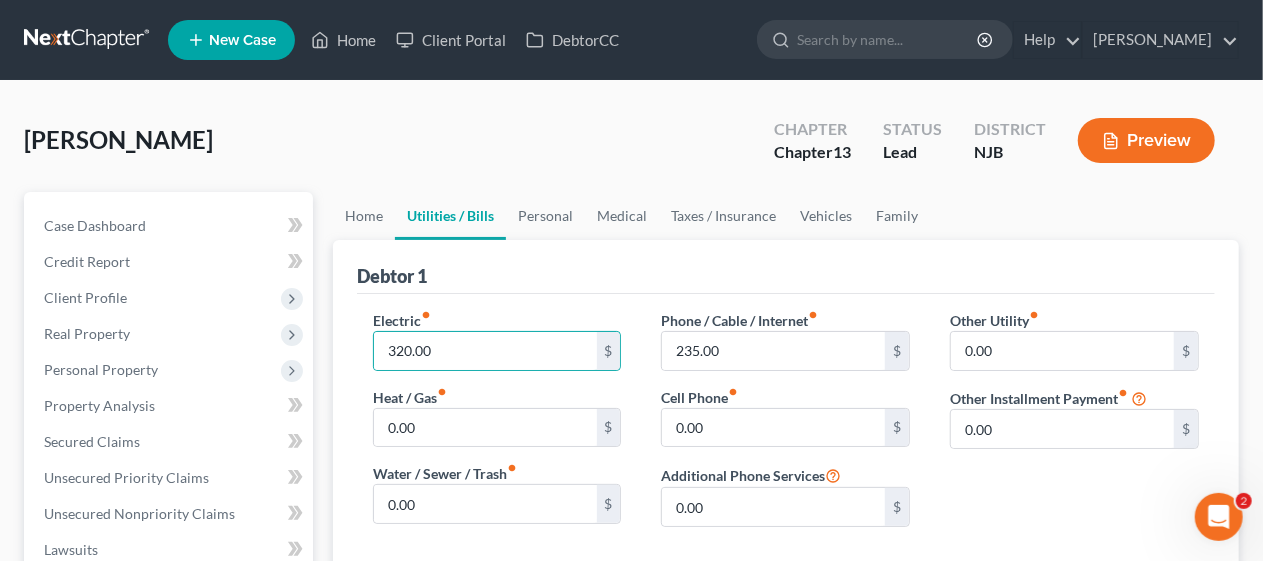 click on "Electric  fiber_manual_record 320.00 $ Heat / Gas  fiber_manual_record 0.00 $  Water / Sewer / Trash  fiber_manual_record 0.00 $ Phone / Cable / Internet  fiber_manual_record 235.00 $ Cell Phone  fiber_manual_record 0.00 $ Additional Phone Services  0.00 $ Other Utility  fiber_manual_record 0.00 $ Other Installment Payment  fiber_manual_record   0.00 $" at bounding box center [786, 430] 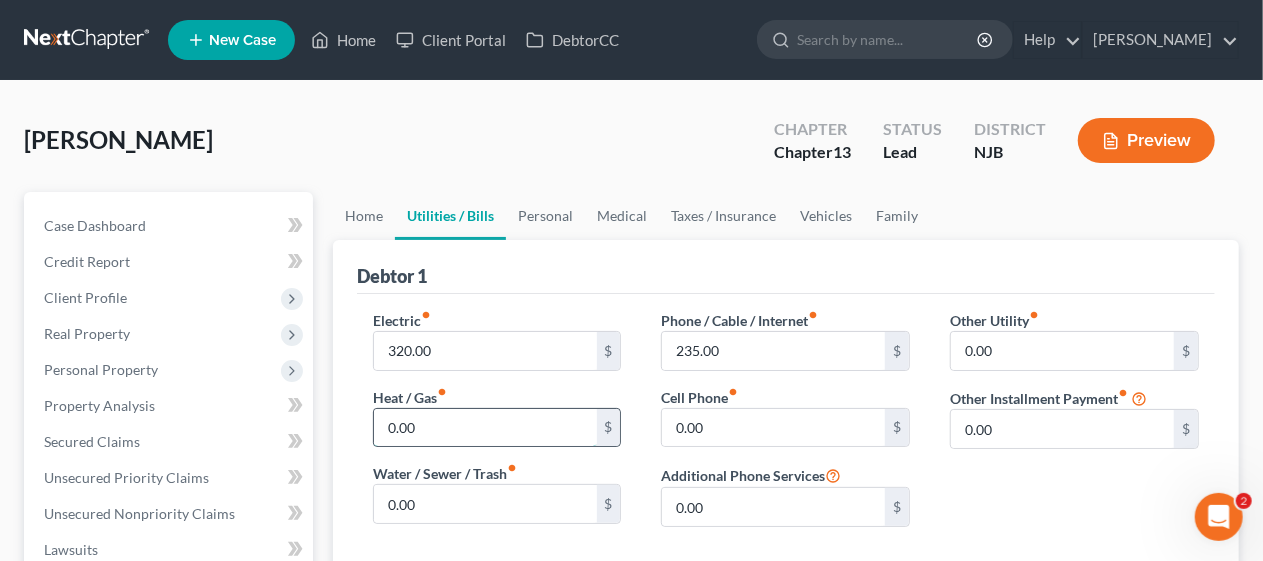 click on "0.00" at bounding box center (485, 428) 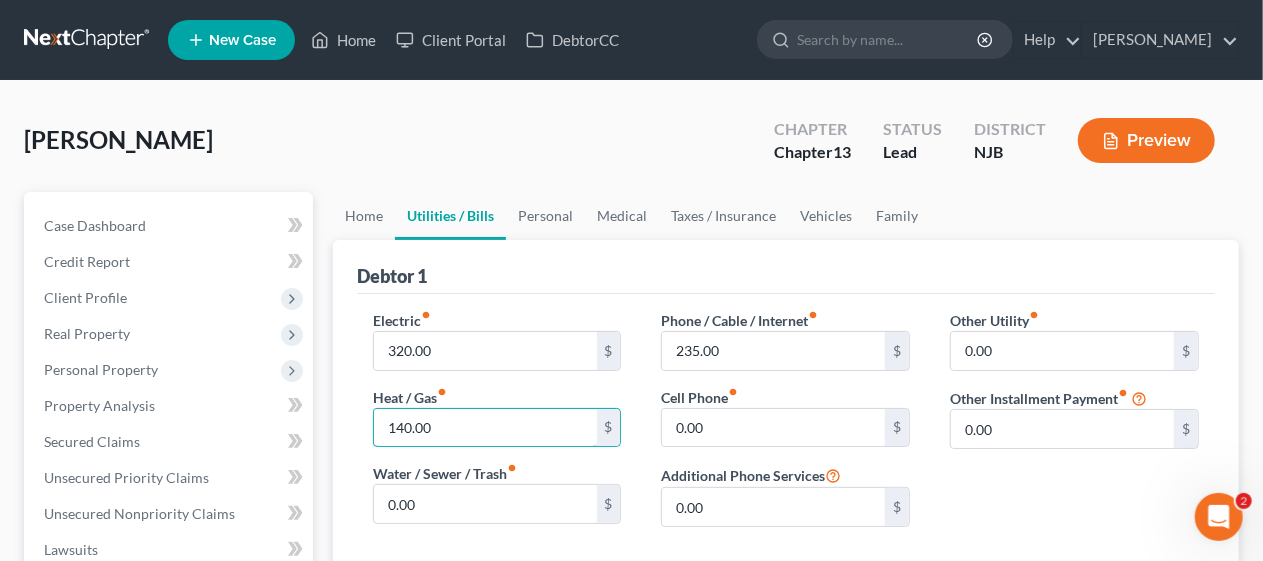 type on "140.00" 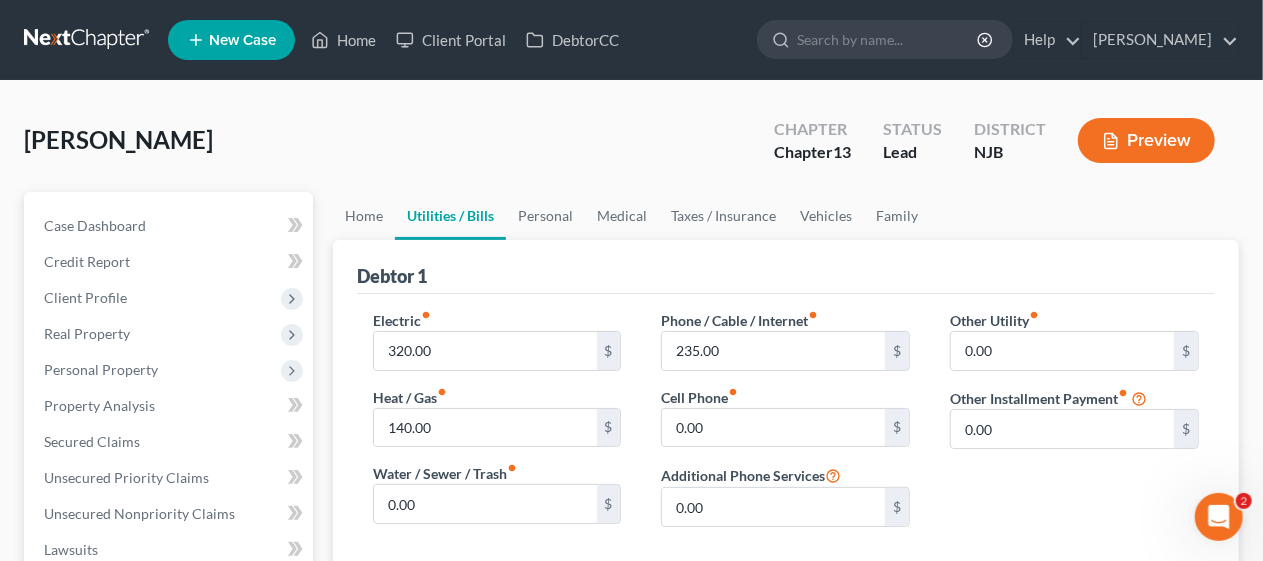 click on "Other Utility  fiber_manual_record 0.00 $ Other Installment Payment  fiber_manual_record   0.00 $" at bounding box center [1074, 426] 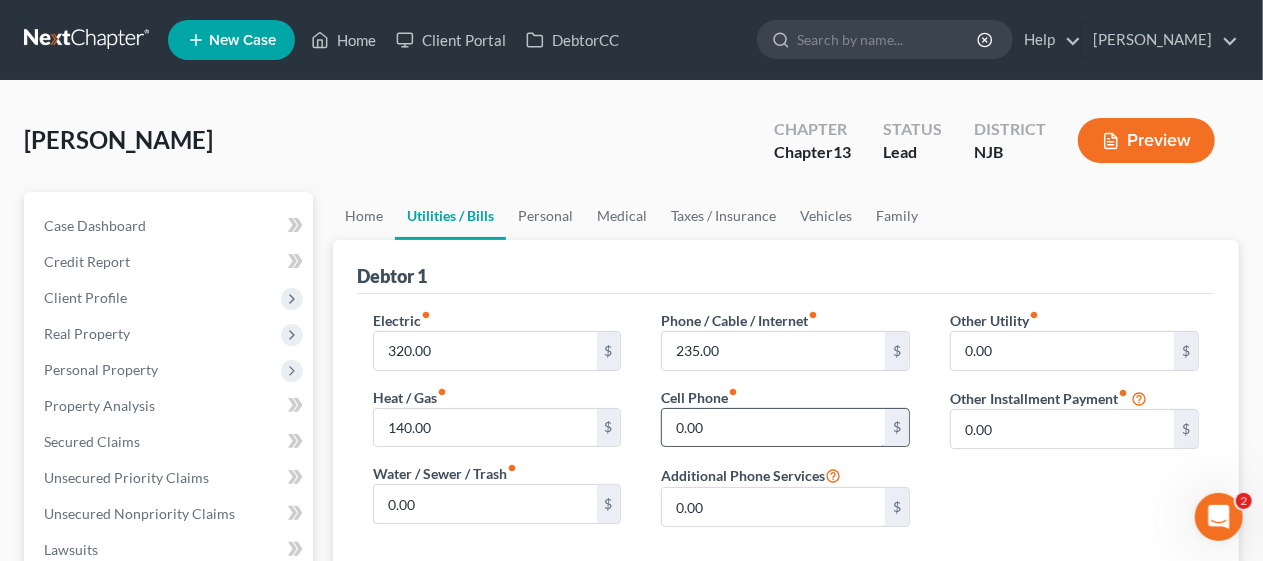 click on "0.00" at bounding box center (773, 428) 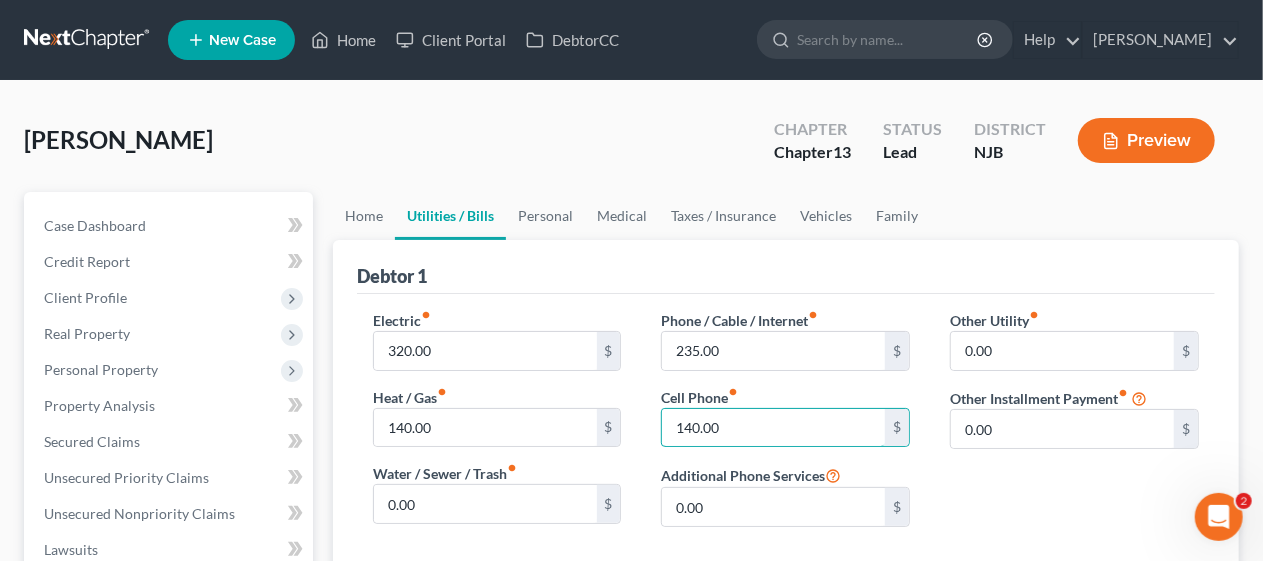 type on "140.00" 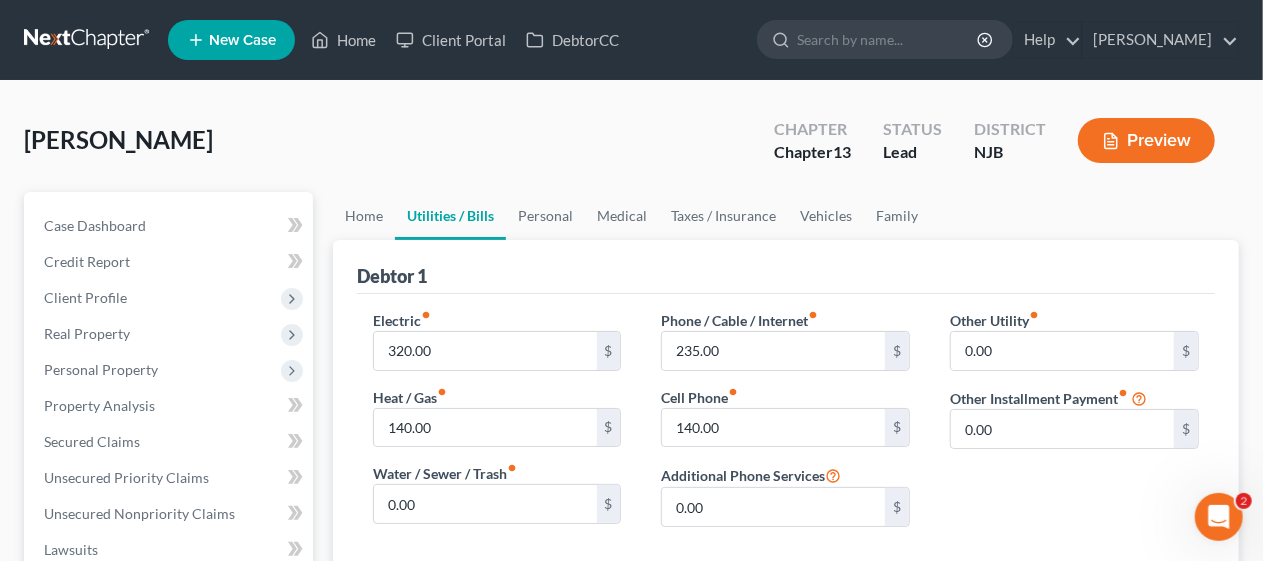 click on "Other Utility  fiber_manual_record 0.00 $ Other Installment Payment  fiber_manual_record   0.00 $" at bounding box center [1074, 426] 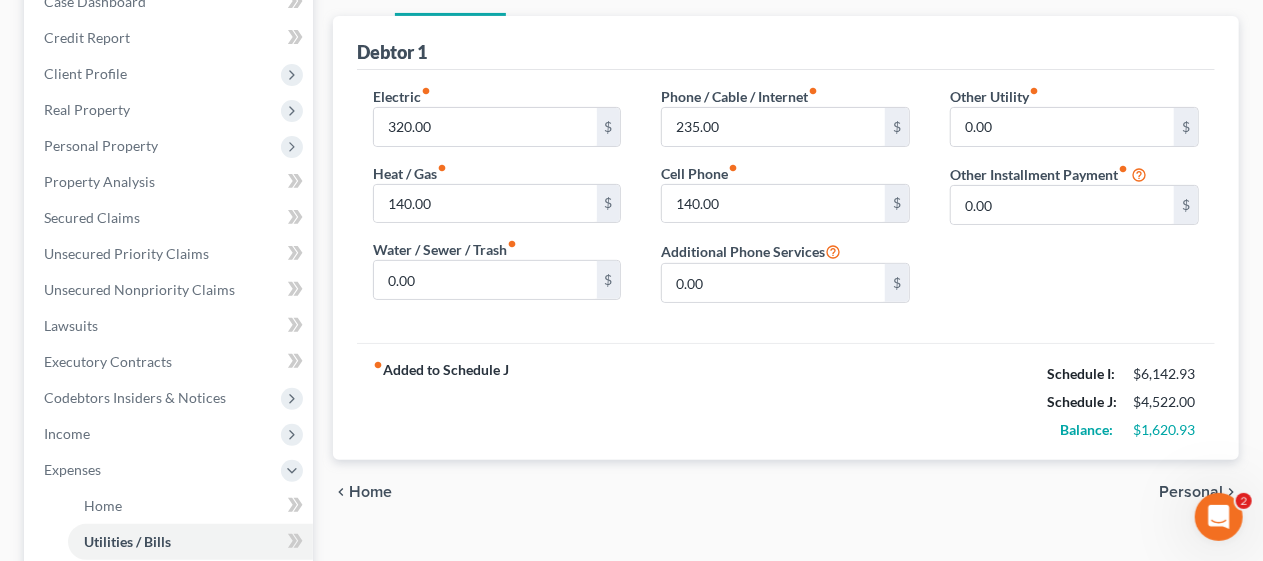 scroll, scrollTop: 300, scrollLeft: 0, axis: vertical 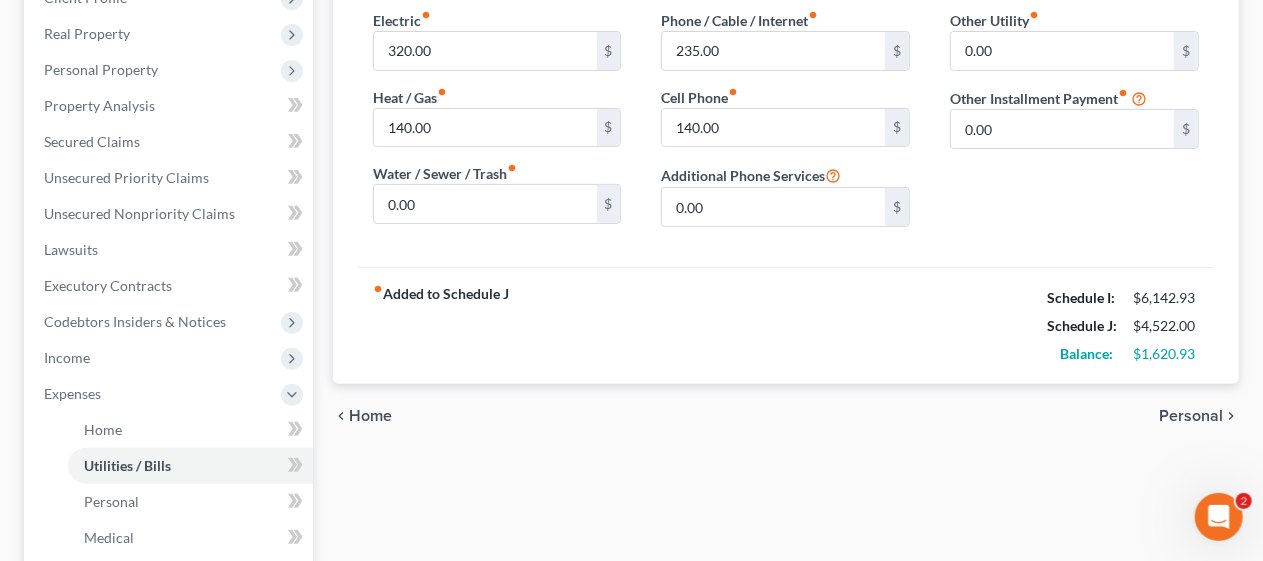 click on "Personal" at bounding box center (1191, 416) 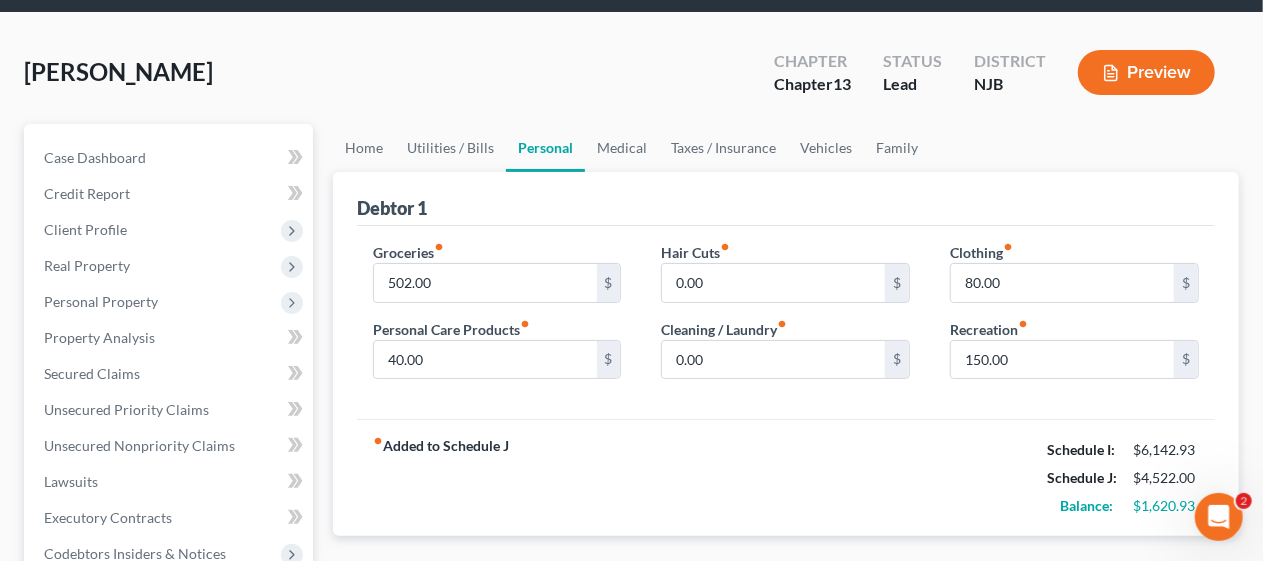 scroll, scrollTop: 100, scrollLeft: 0, axis: vertical 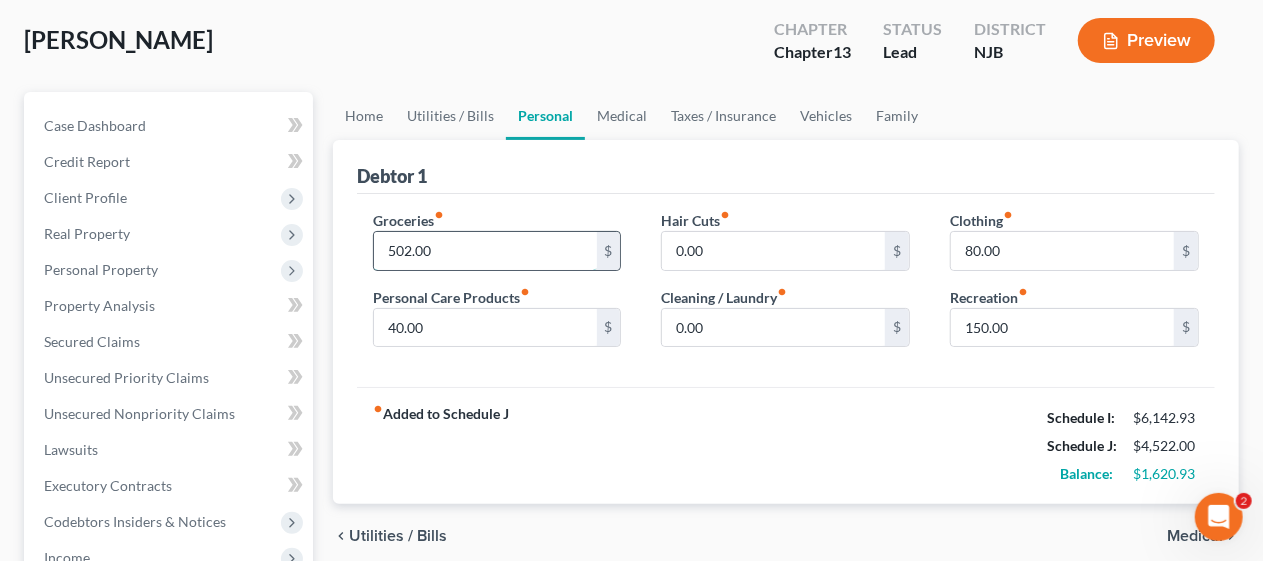 click on "502.00" at bounding box center [485, 251] 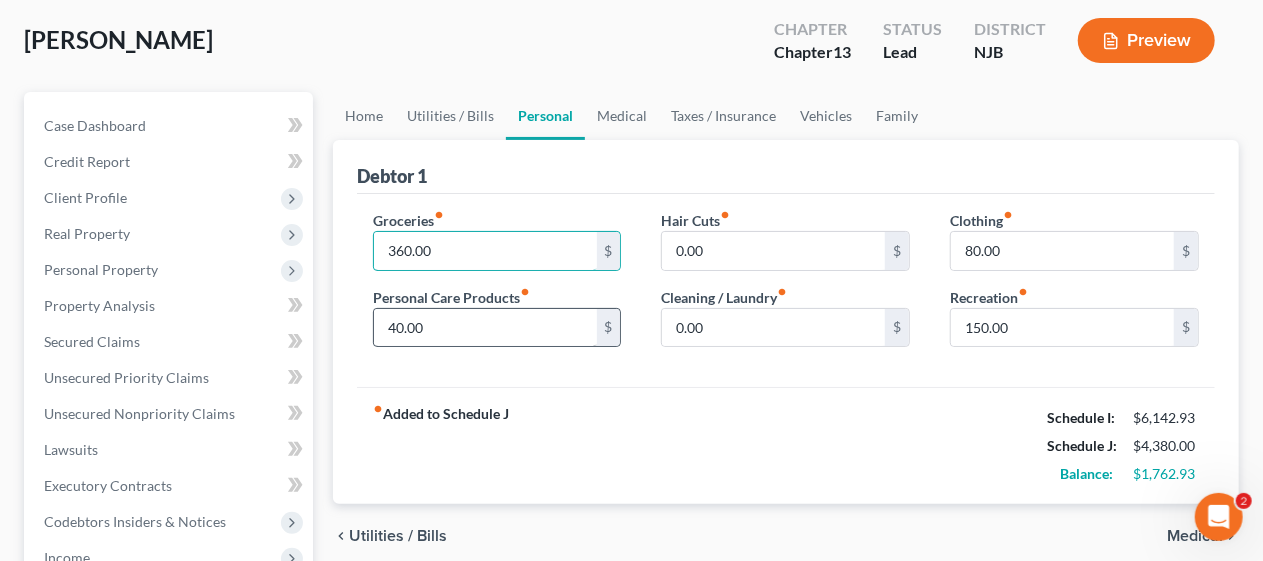 type on "360.00" 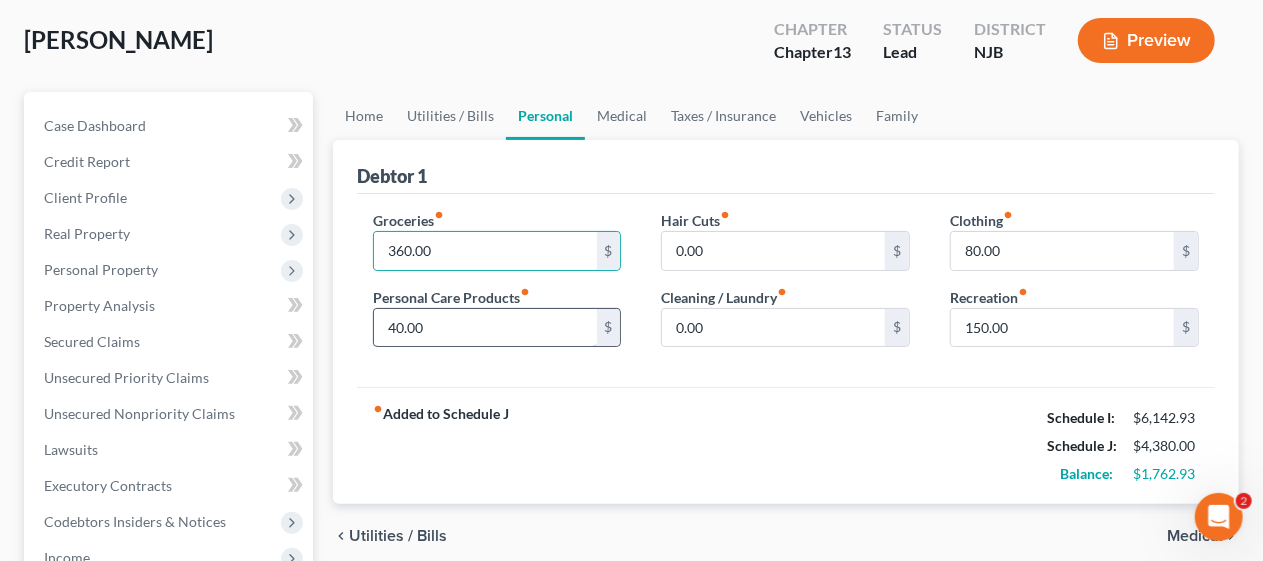 click on "40.00" at bounding box center (485, 328) 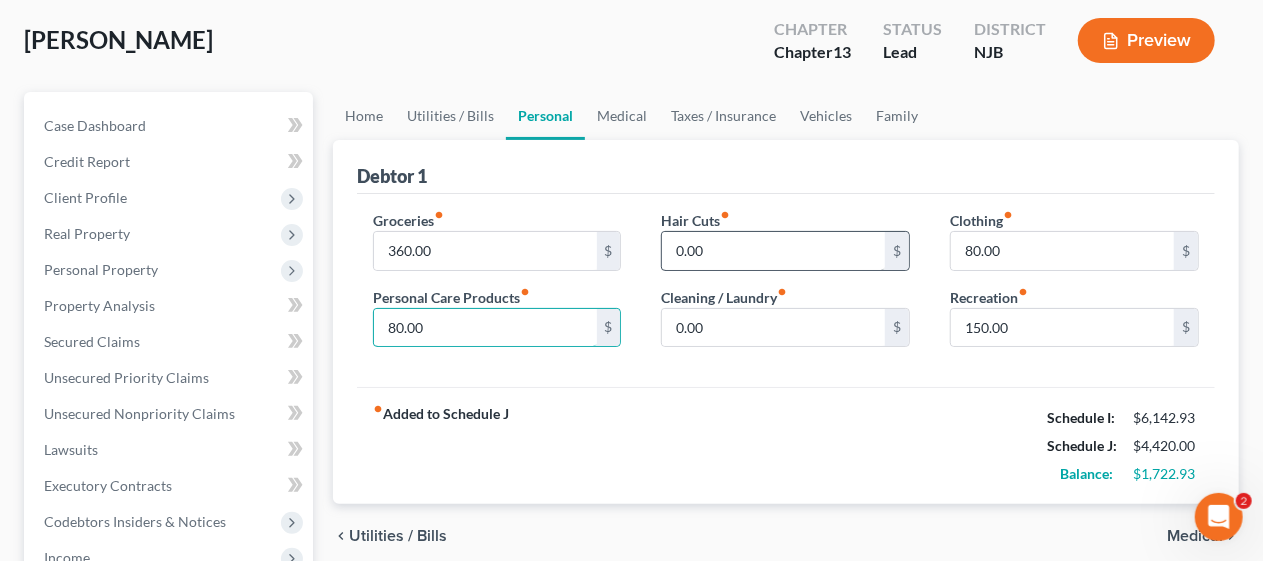 type on "80.00" 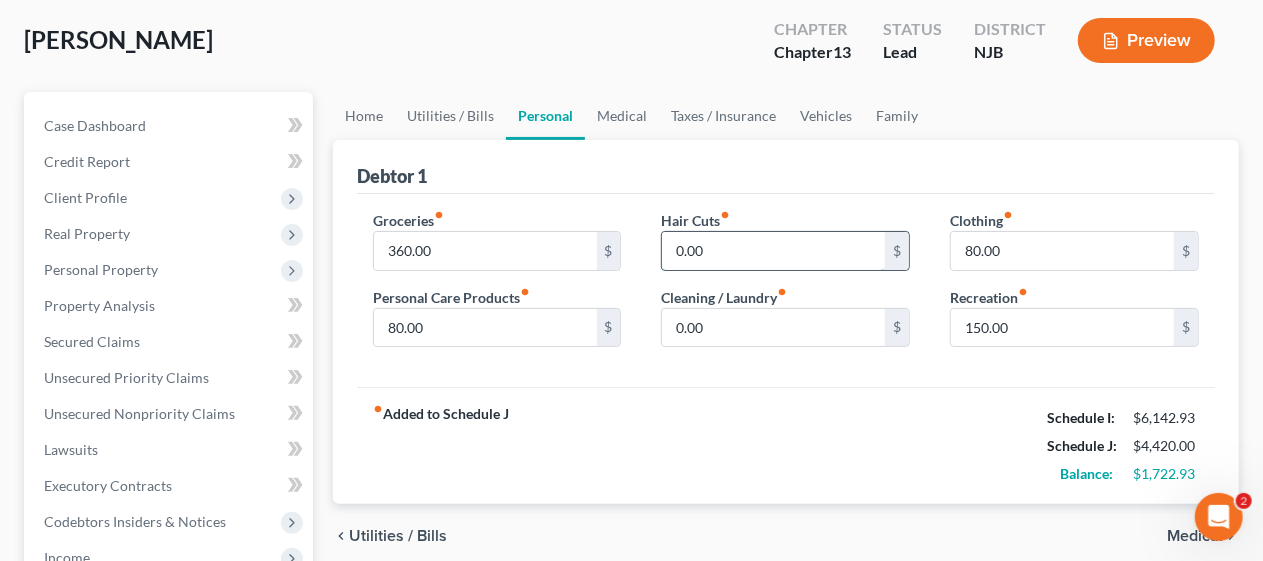 click on "0.00" at bounding box center (773, 251) 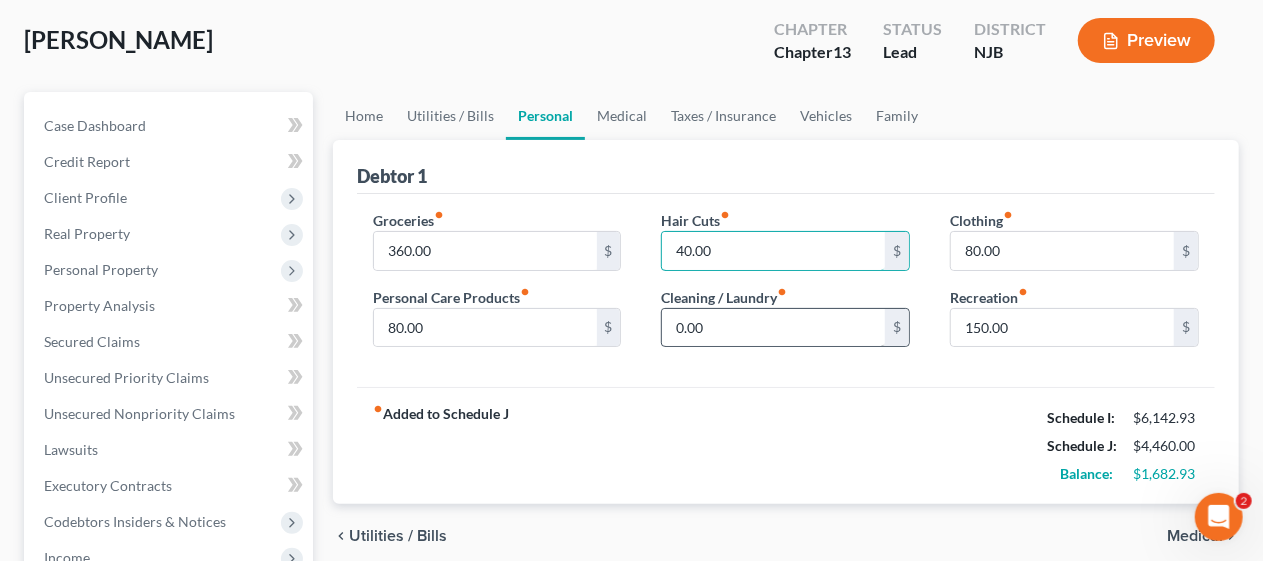 type on "40.00" 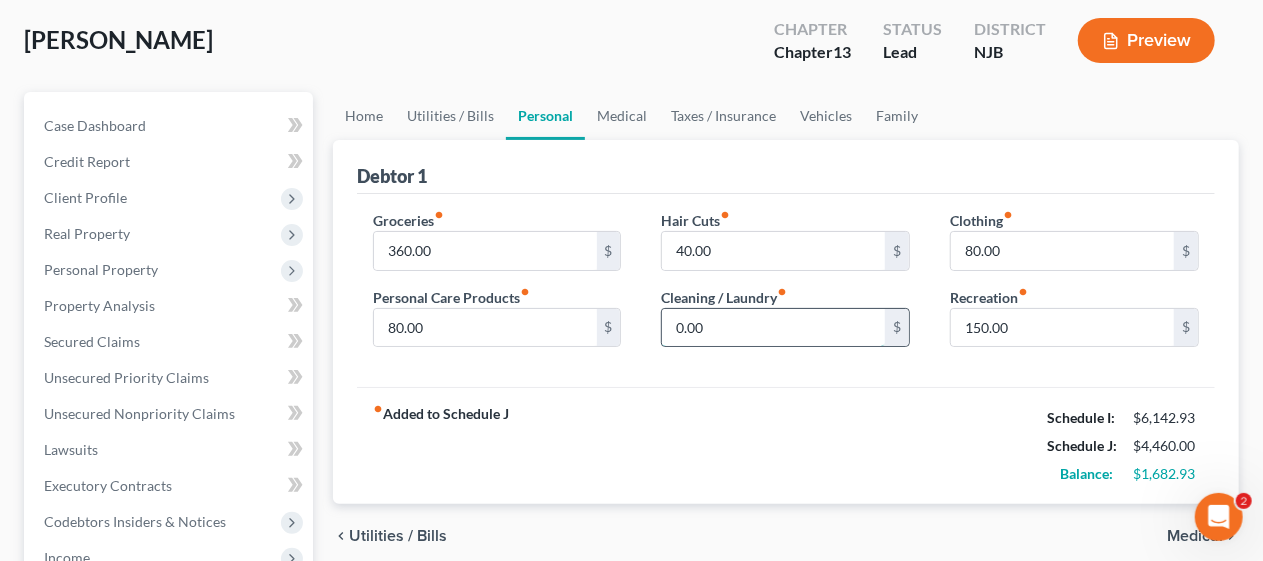 click on "0.00" at bounding box center [773, 328] 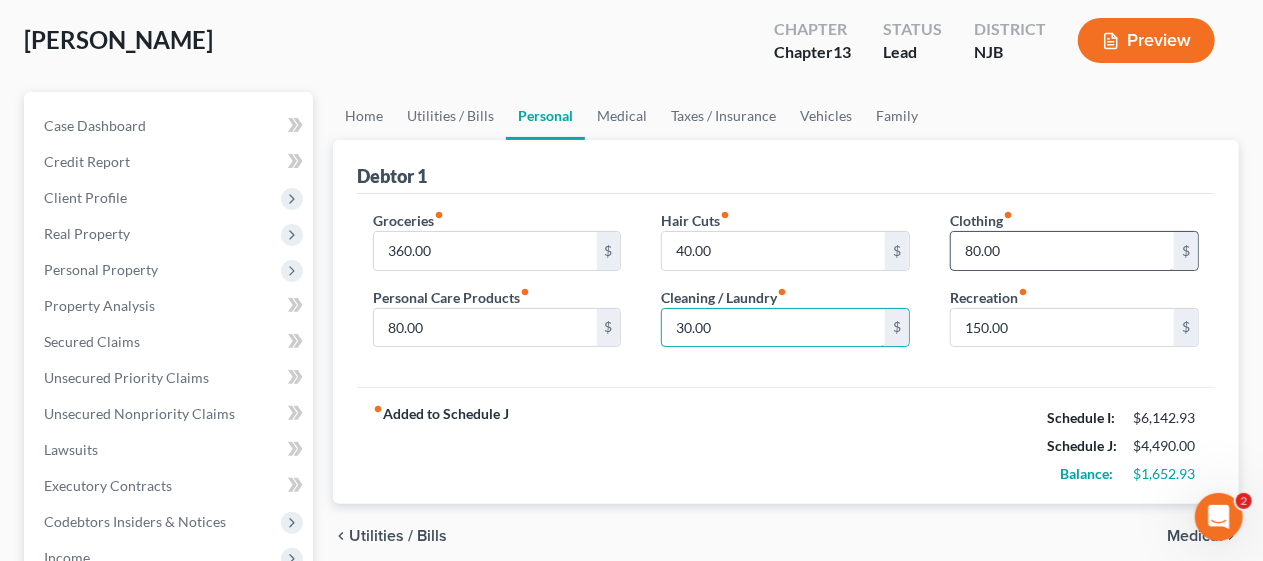 type on "30.00" 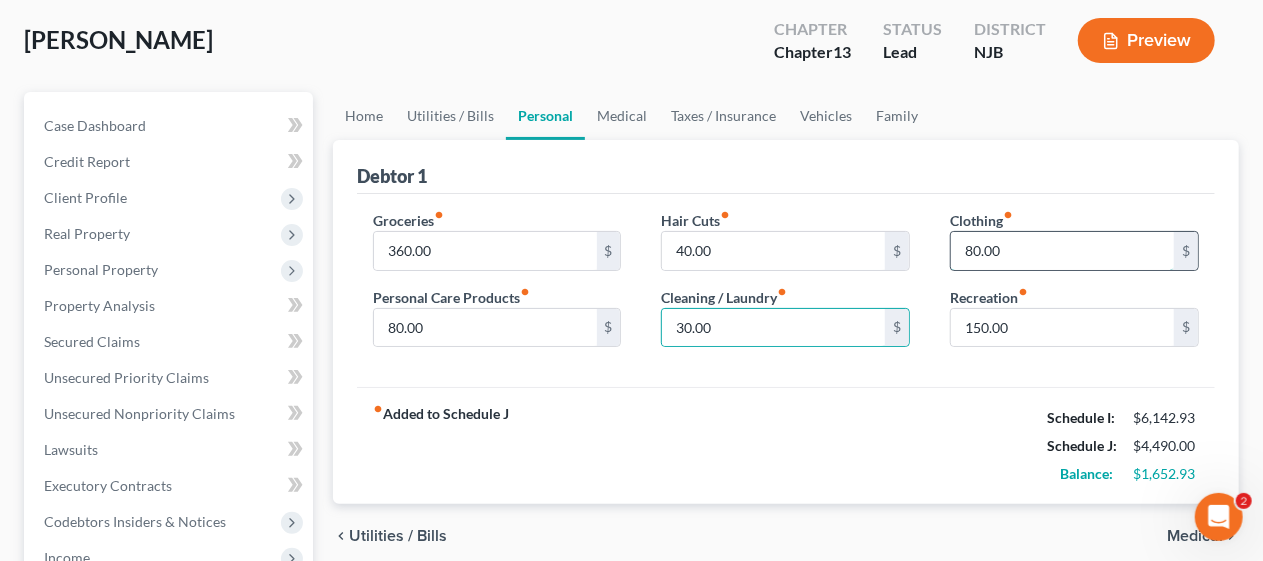 click on "80.00" at bounding box center (1062, 251) 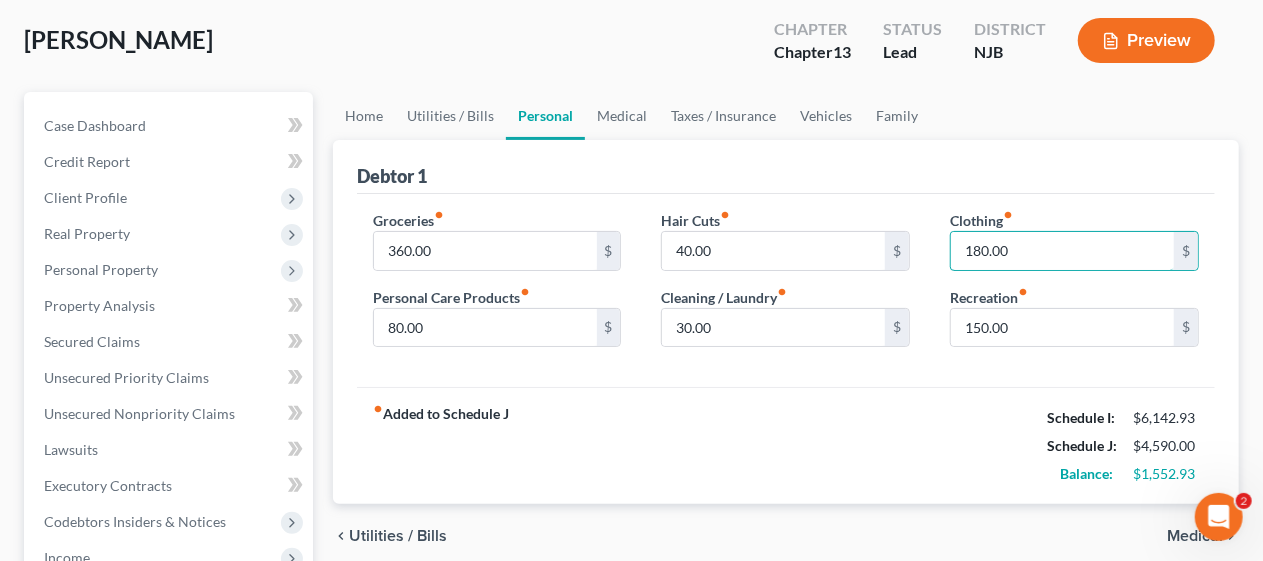 type on "180.00" 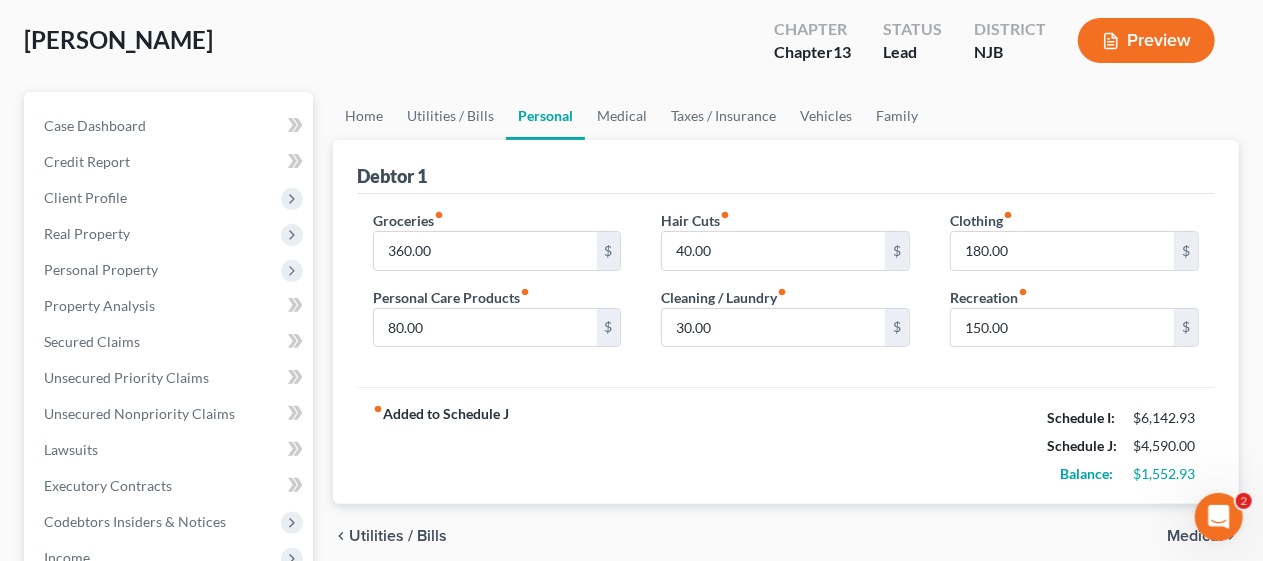 click on "fiber_manual_record  Added to Schedule J Schedule I: $6,142.93 Schedule J: $4,590.00 Balance: $1,552.93" at bounding box center (786, 445) 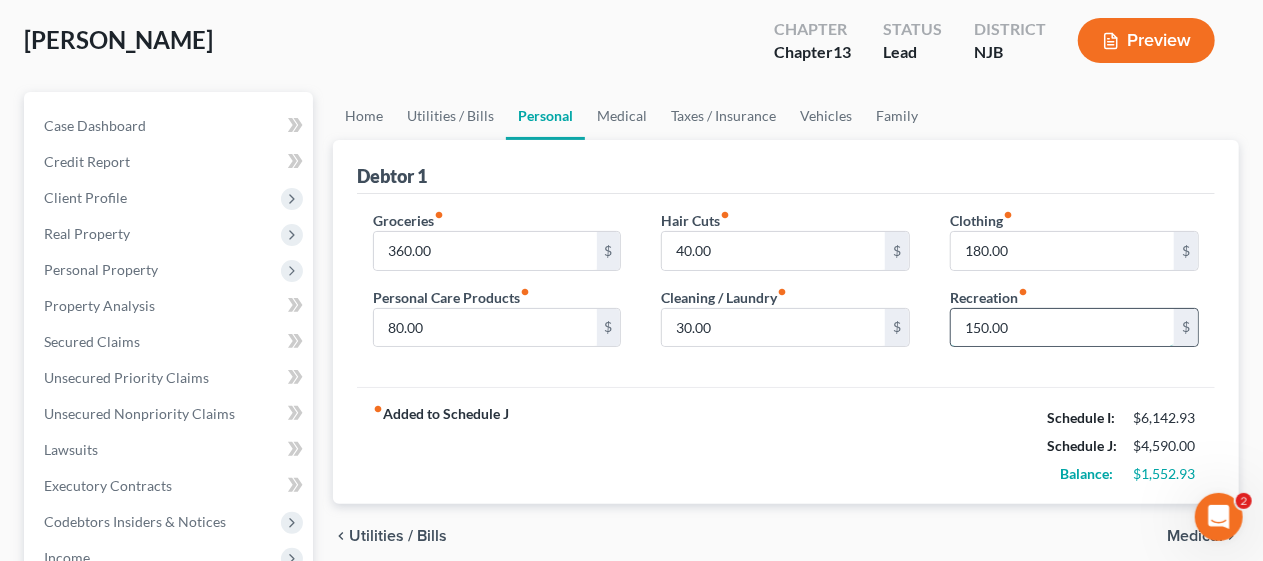 click on "150.00" at bounding box center (1062, 328) 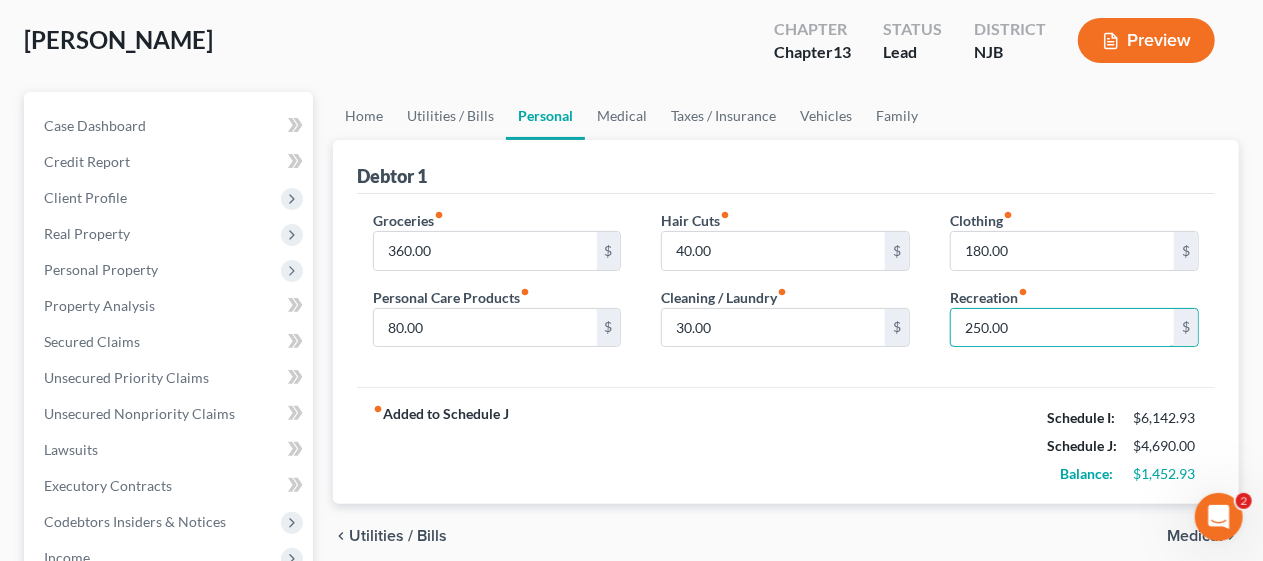 type on "250.00" 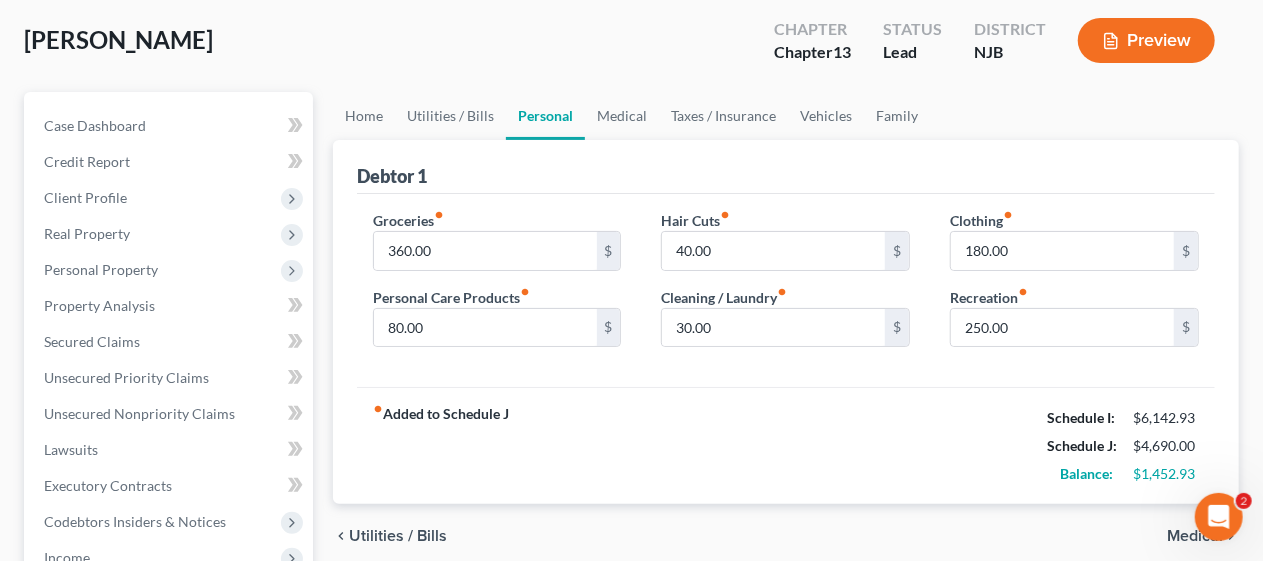 click on "fiber_manual_record  Added to Schedule J Schedule I: $6,142.93 Schedule J: $4,690.00 Balance: $1,452.93" at bounding box center (786, 445) 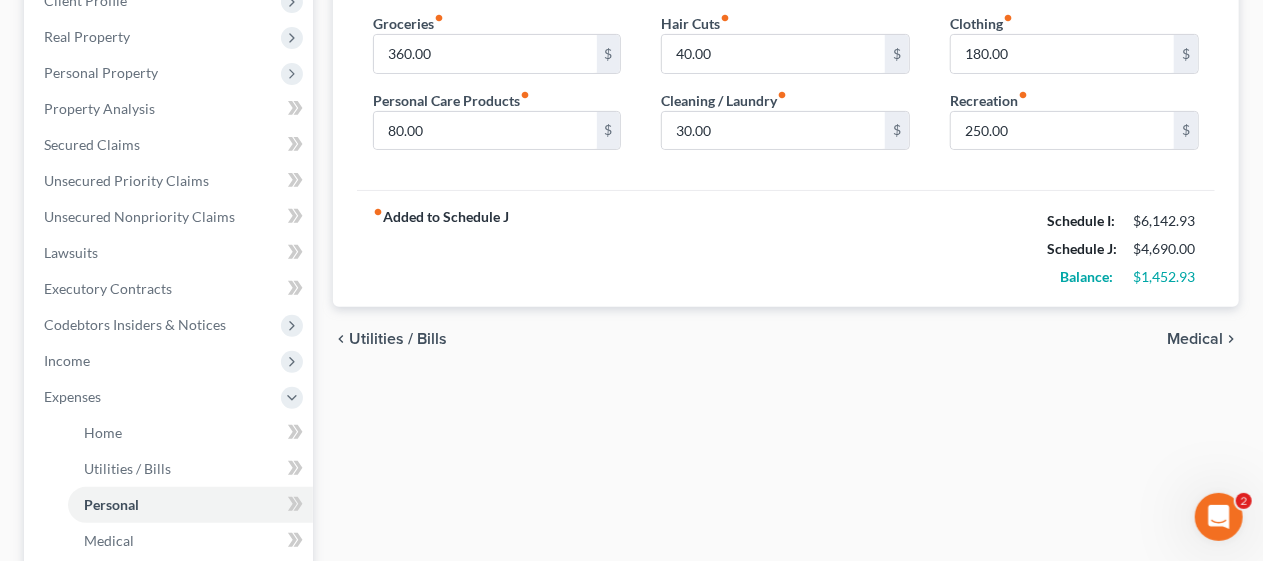 scroll, scrollTop: 300, scrollLeft: 0, axis: vertical 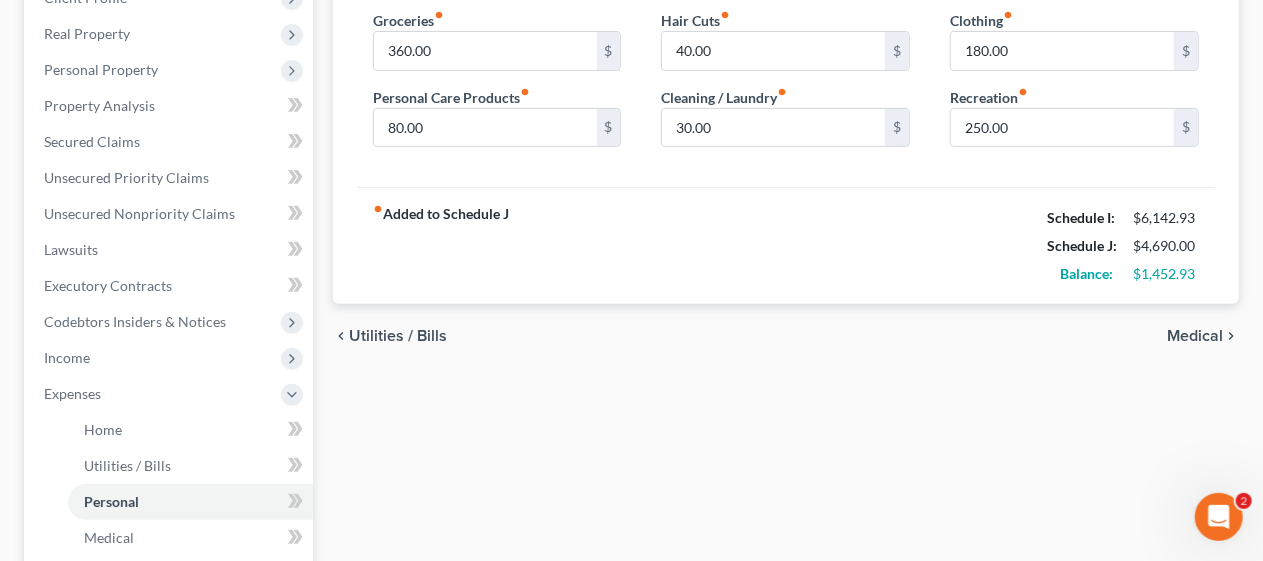 click on "Medical" at bounding box center (1195, 336) 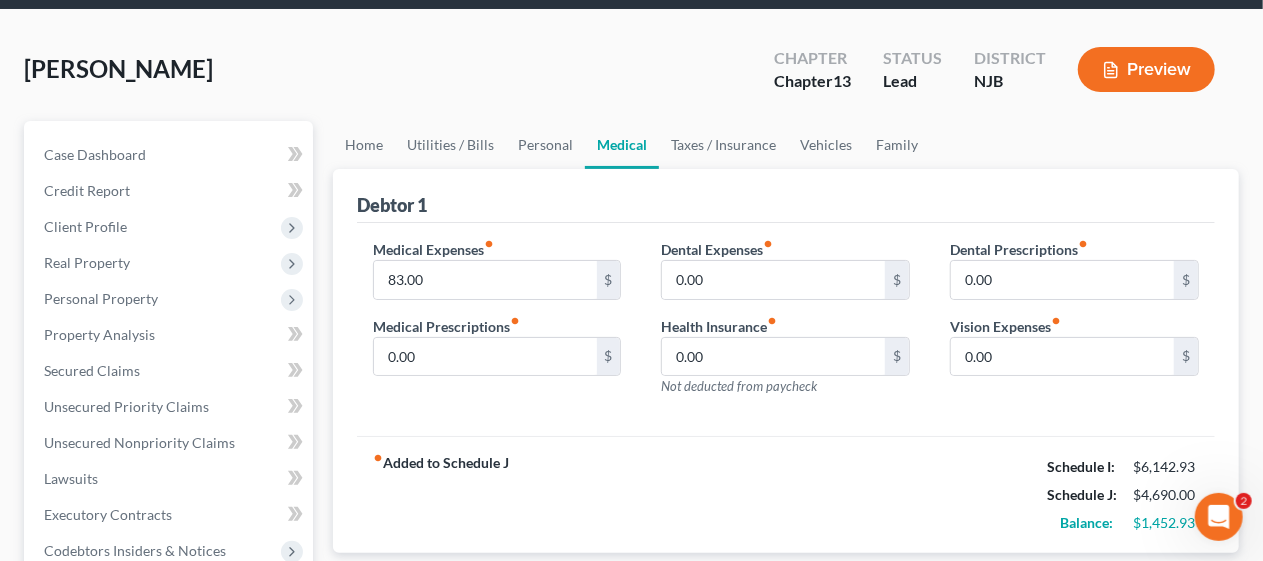 scroll, scrollTop: 0, scrollLeft: 0, axis: both 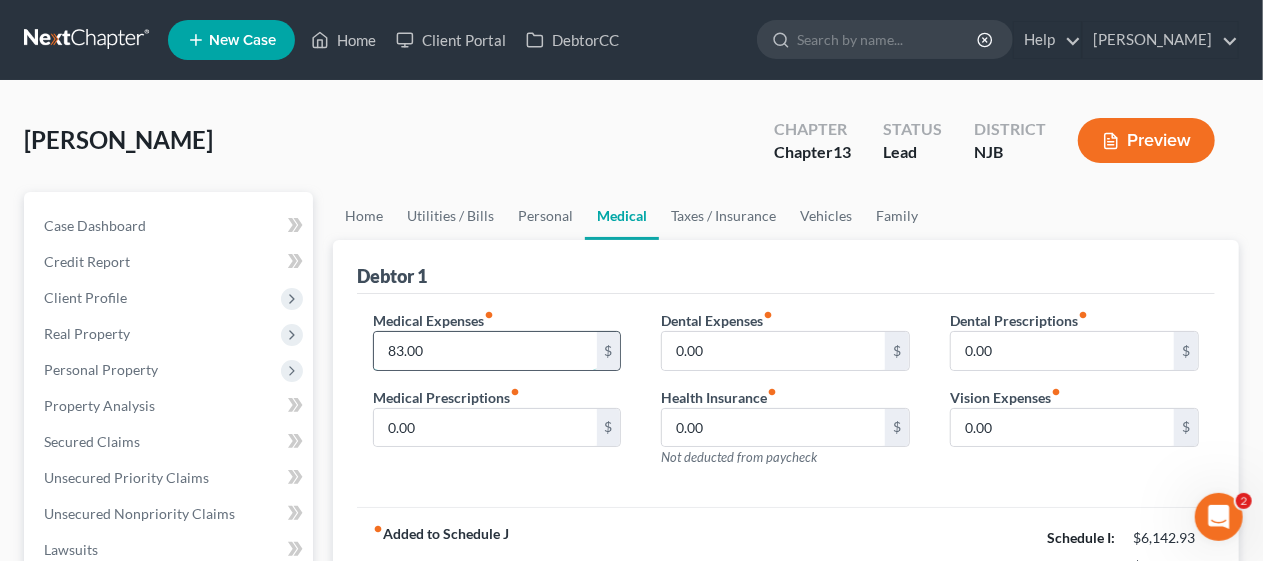 click on "83.00" at bounding box center [485, 351] 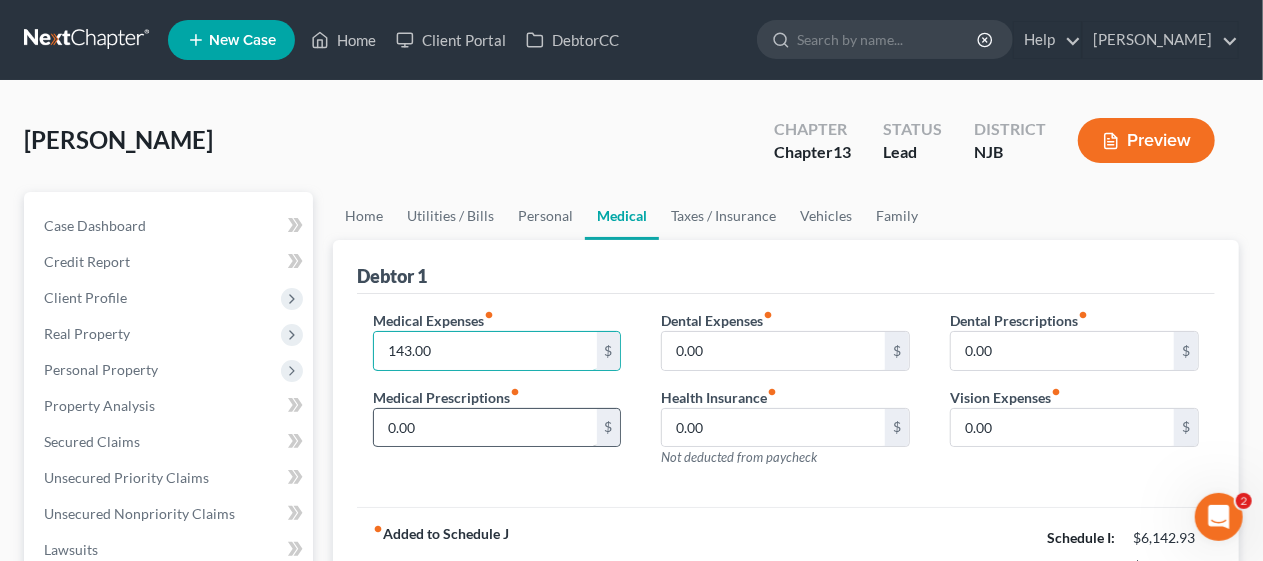 type on "143.00" 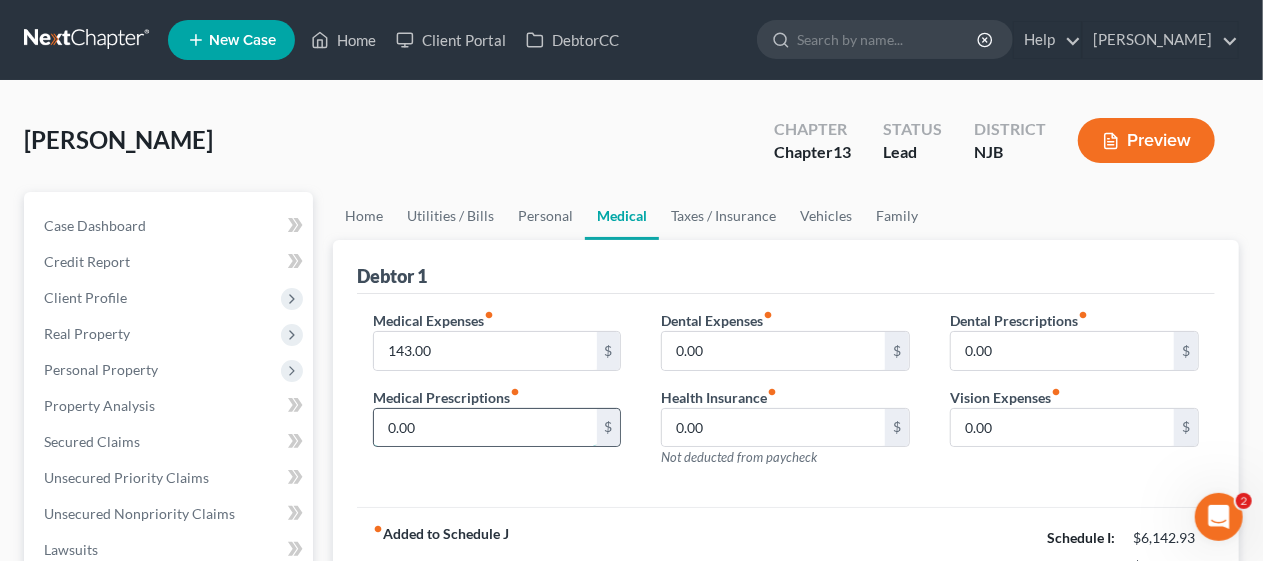 click on "0.00" at bounding box center (485, 428) 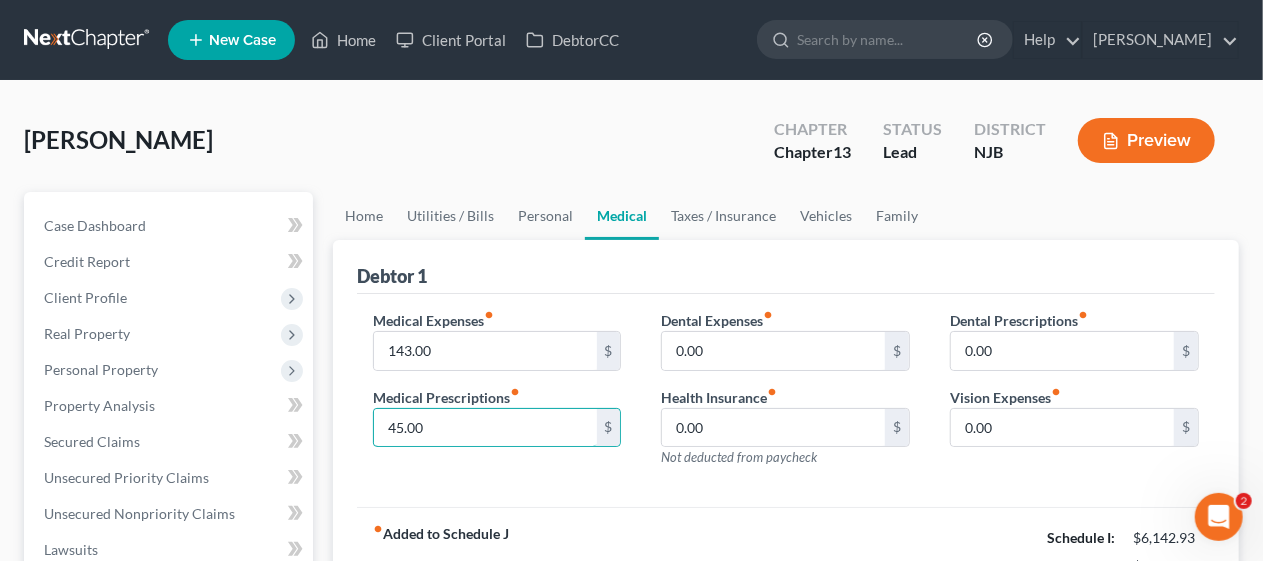 type on "45.00" 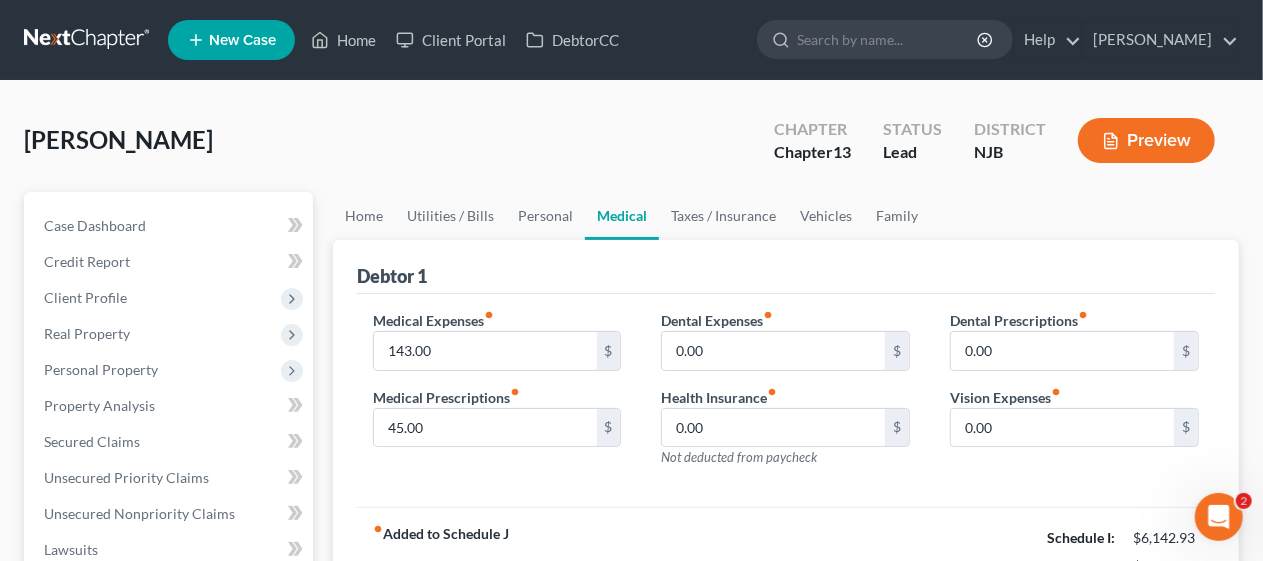 click on "Dental Expenses  fiber_manual_record 0.00 $ Health Insurance  fiber_manual_record 0.00 $ Not deducted from paycheck" at bounding box center (785, 397) 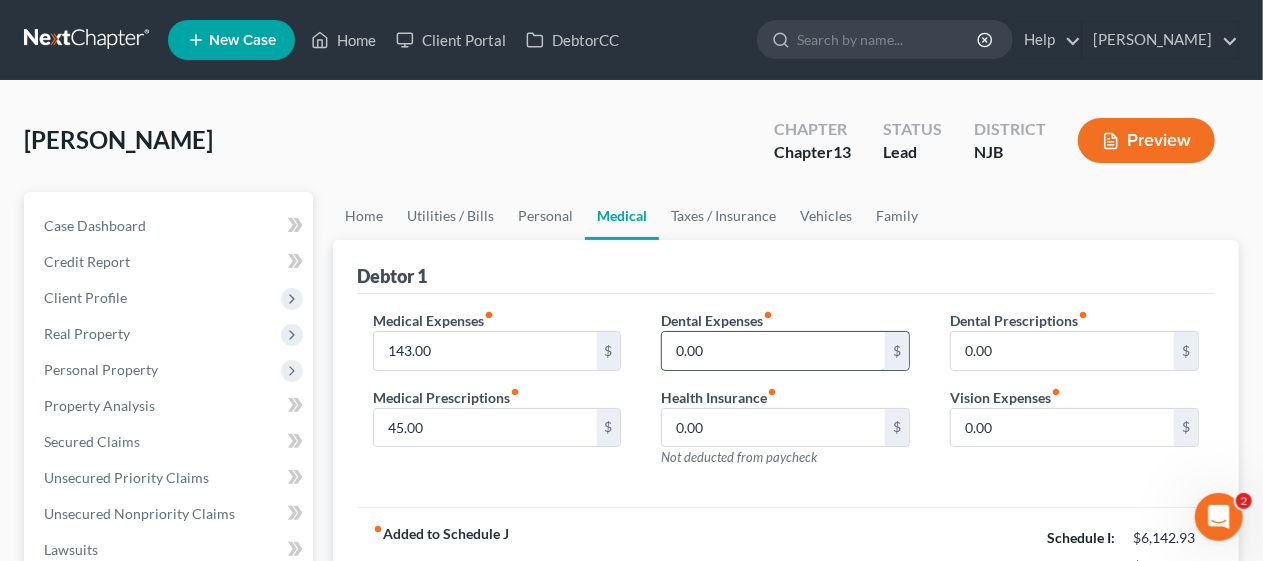 click on "0.00" at bounding box center [773, 351] 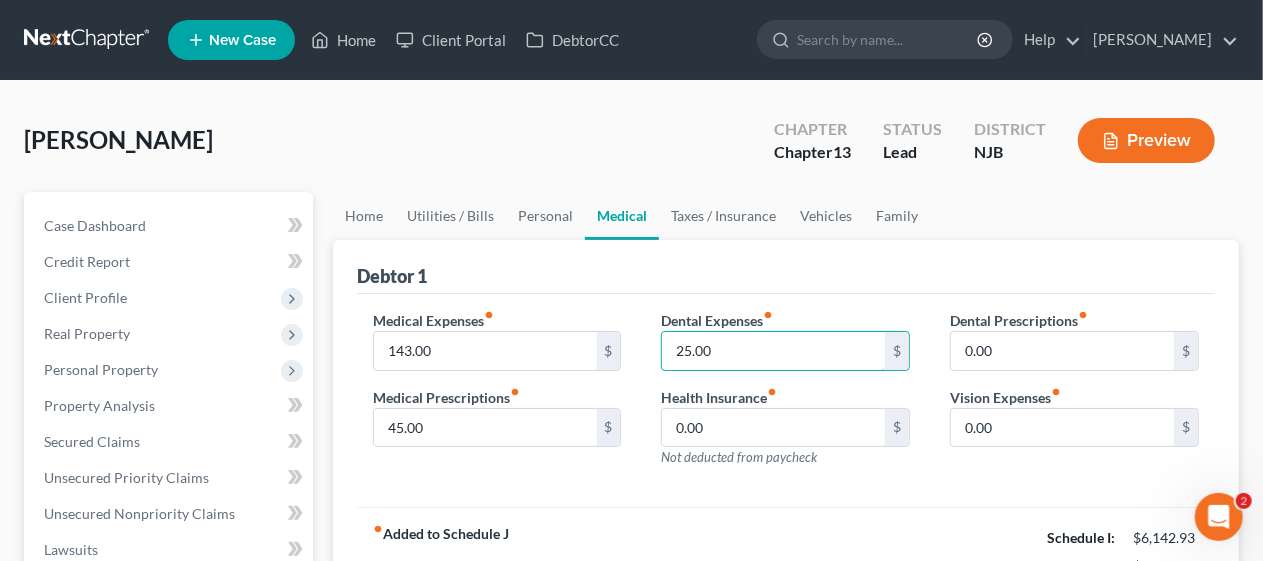 type on "25.00" 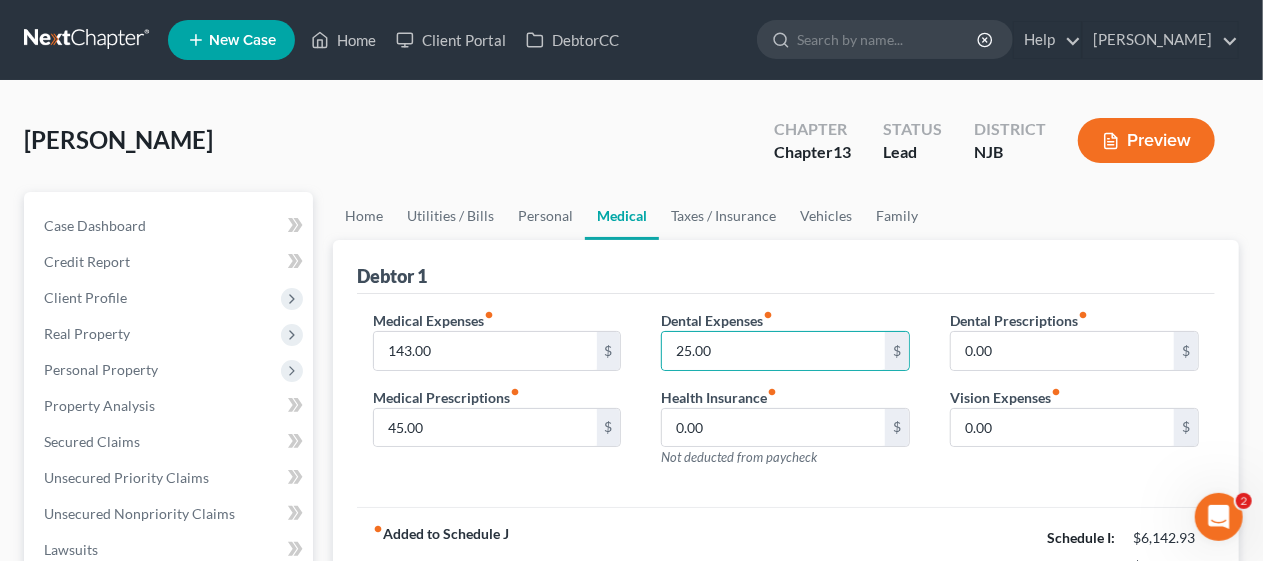 click on "Medical Expenses  fiber_manual_record 143.00 $ Medical Prescriptions  fiber_manual_record 45.00 $ Dental Expenses  fiber_manual_record 25.00 $ Health Insurance  fiber_manual_record 0.00 $ Not deducted from paycheck Dental Prescriptions  fiber_manual_record 0.00 $ Vision Expenses  fiber_manual_record 0.00 $" at bounding box center [786, 401] 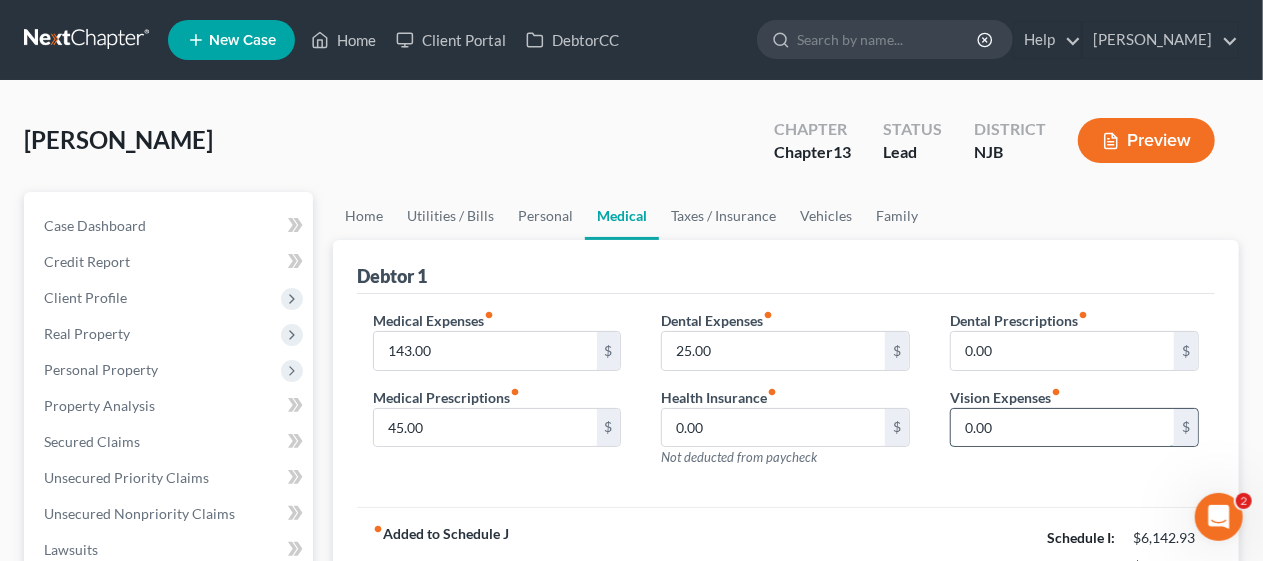 click on "0.00" at bounding box center (1062, 428) 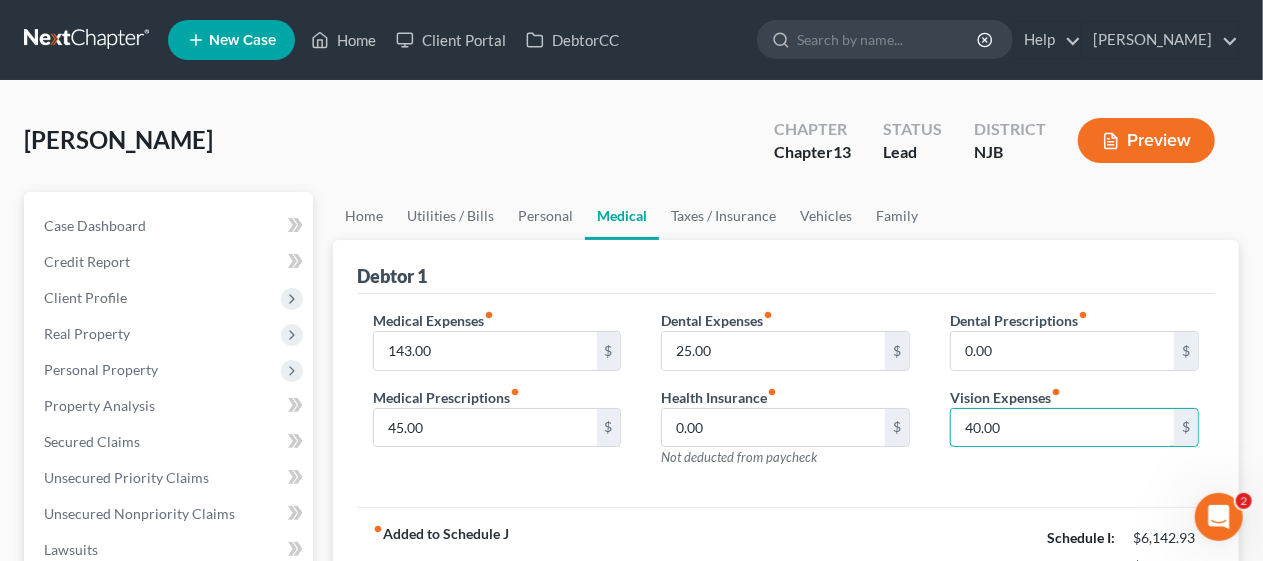 type on "40.00" 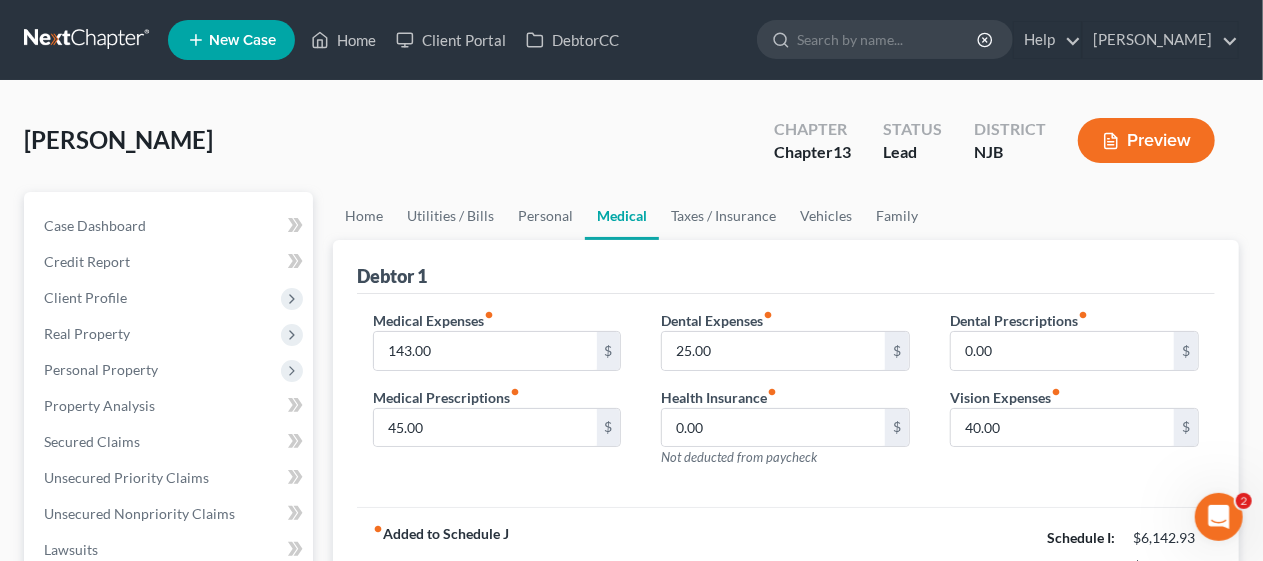 click on "Dental Expenses  fiber_manual_record 25.00 $ Health Insurance  fiber_manual_record 0.00 $ Not deducted from paycheck" at bounding box center [785, 397] 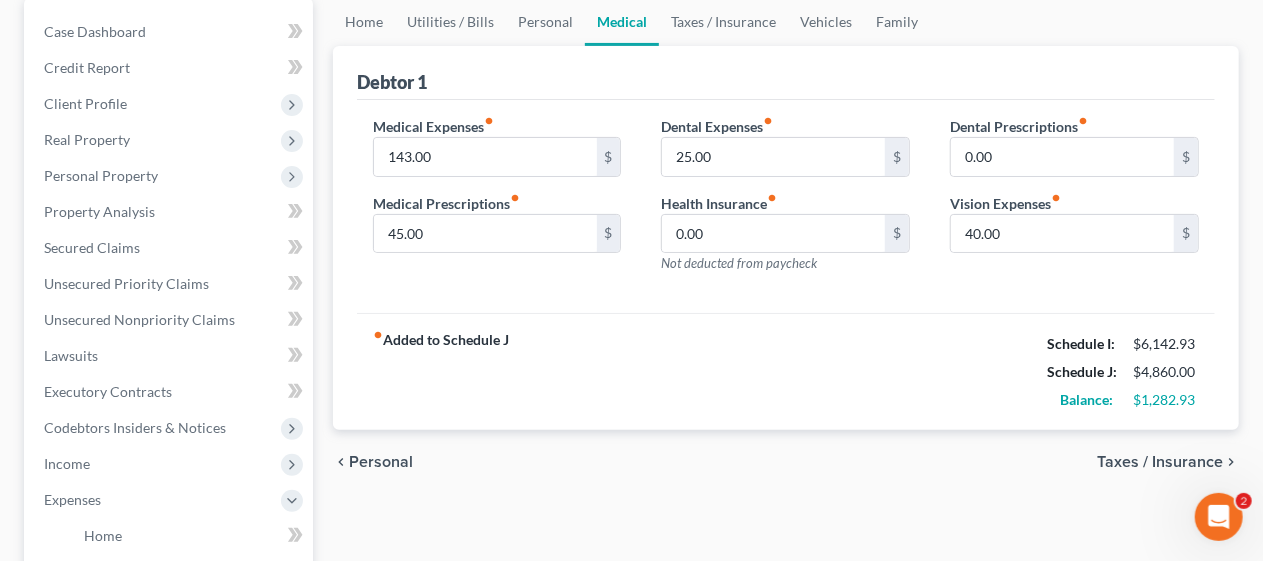 scroll, scrollTop: 200, scrollLeft: 0, axis: vertical 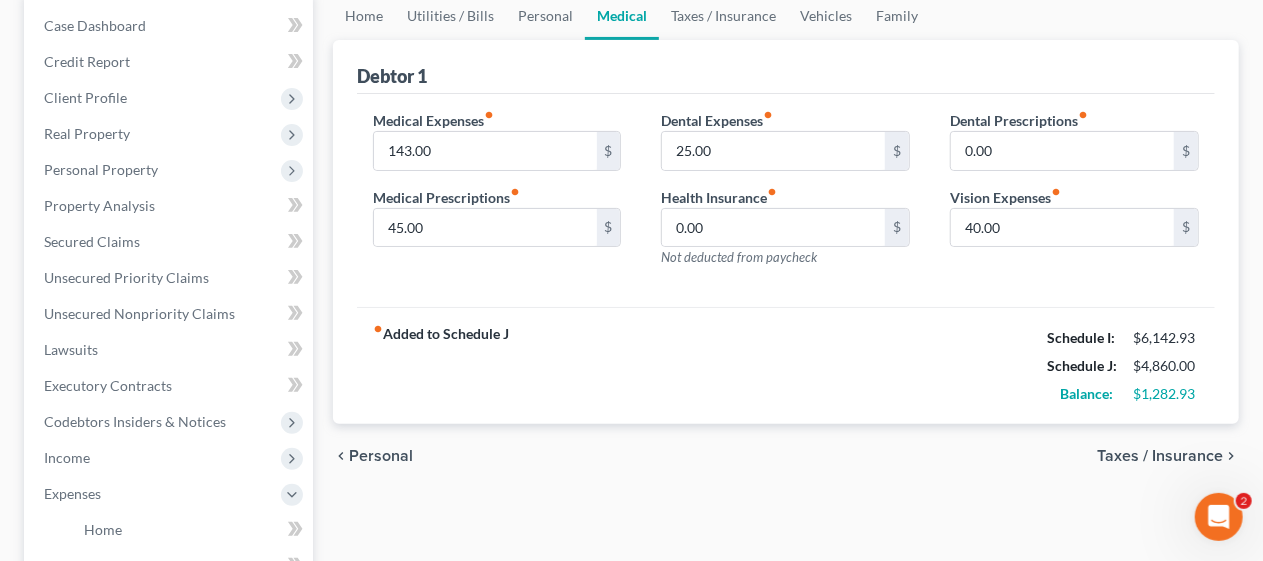 click on "Taxes / Insurance" at bounding box center (1160, 456) 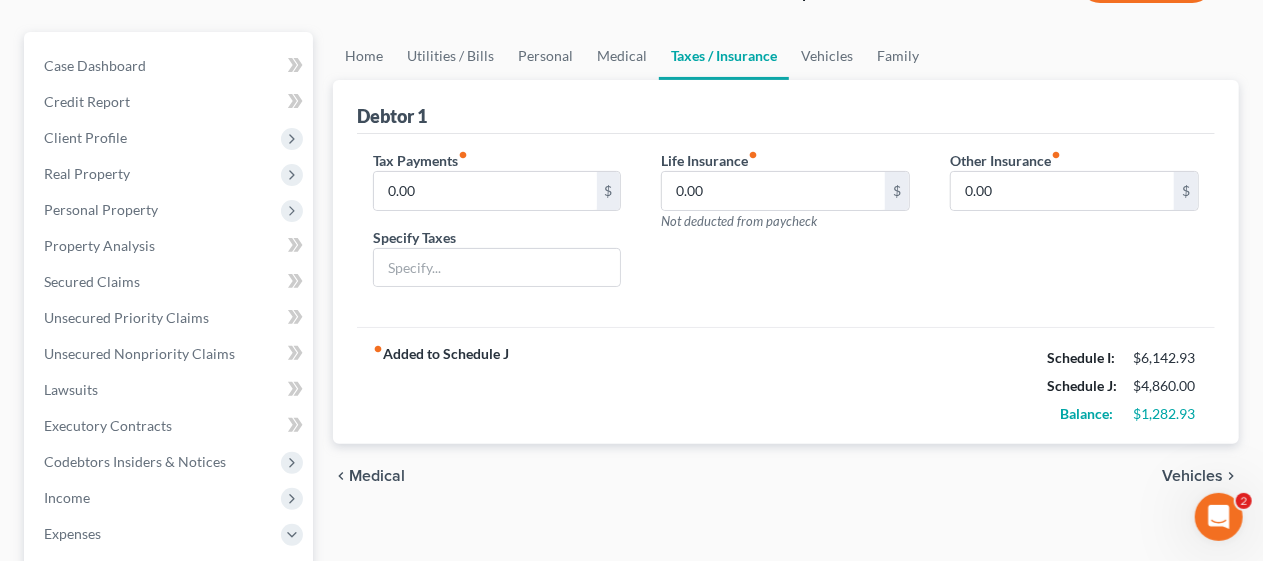 scroll, scrollTop: 300, scrollLeft: 0, axis: vertical 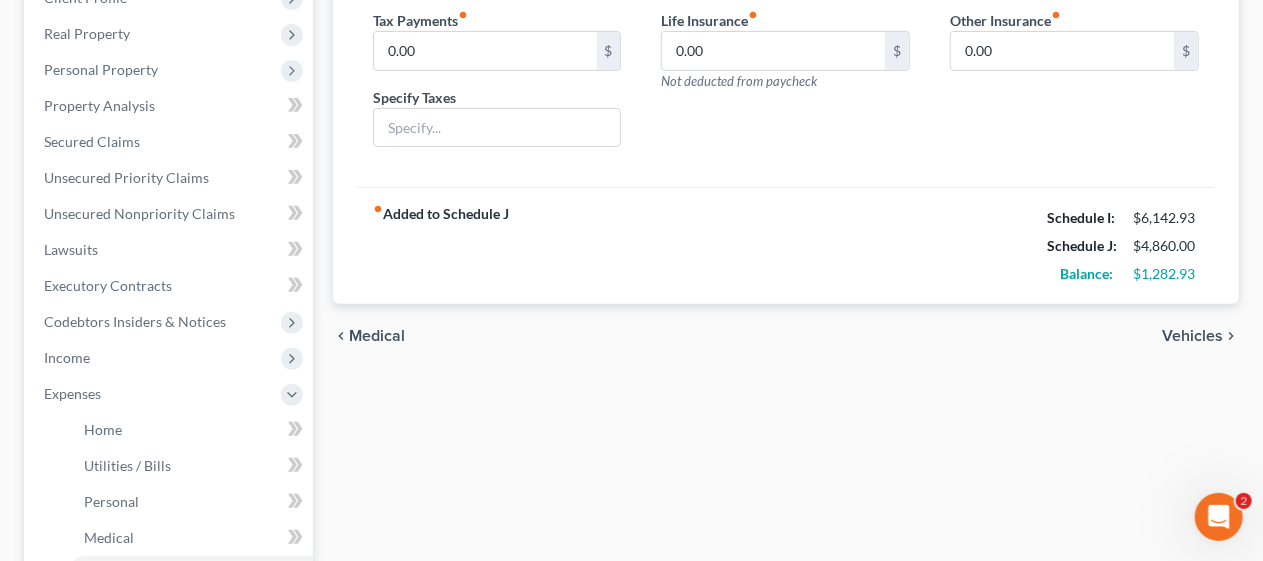 click on "Vehicles" at bounding box center (1192, 336) 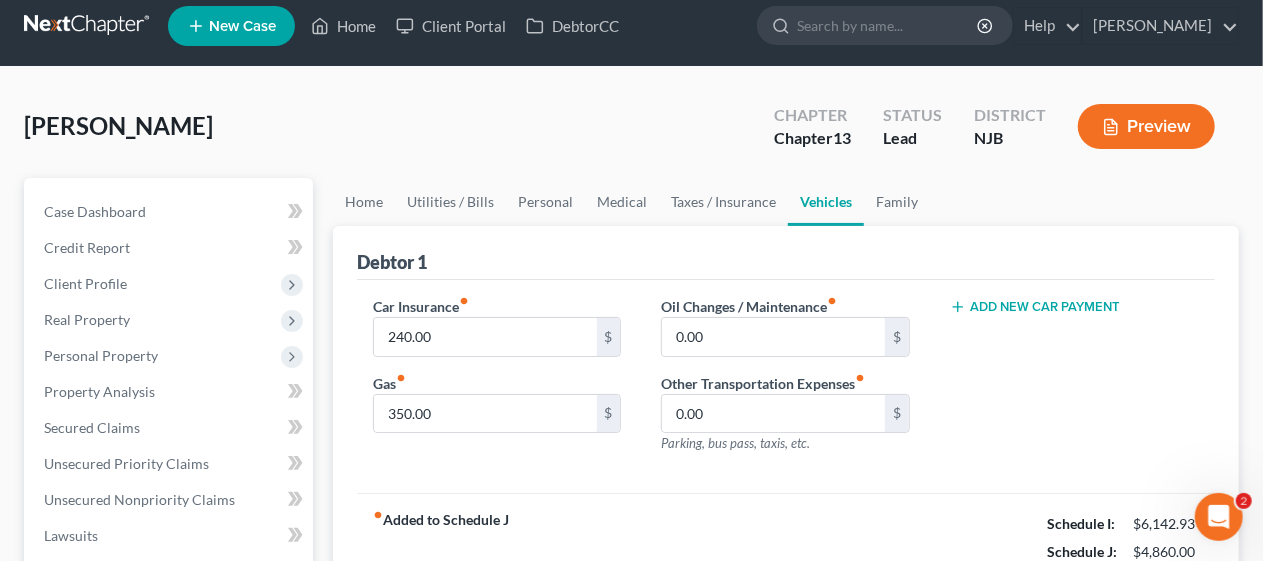 scroll, scrollTop: 0, scrollLeft: 0, axis: both 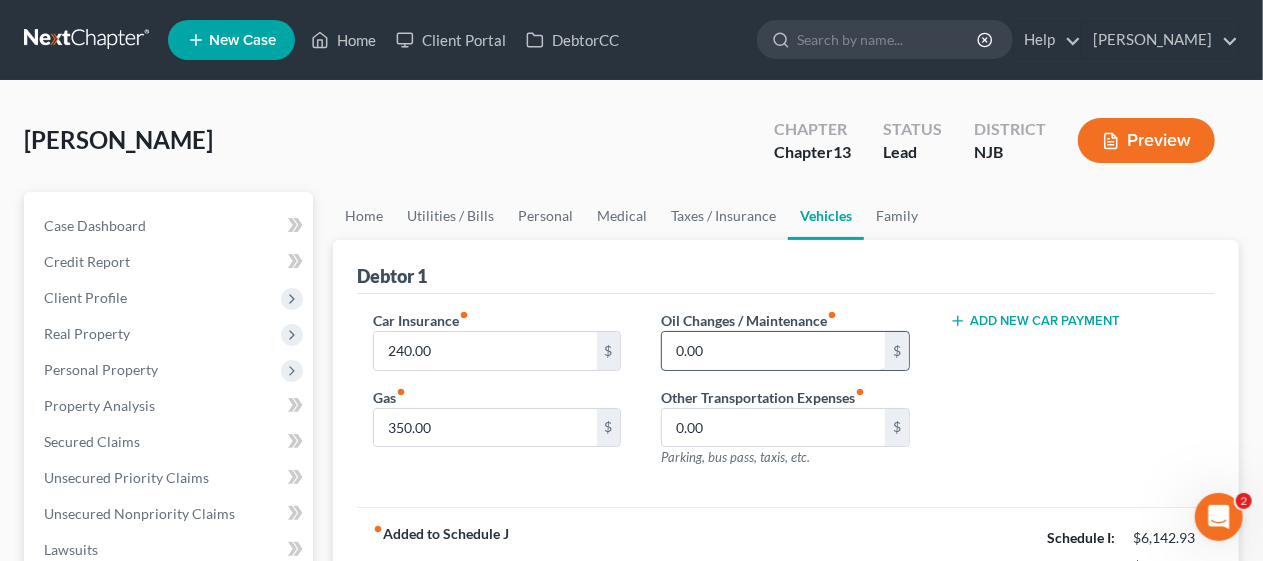 click on "0.00" at bounding box center (773, 351) 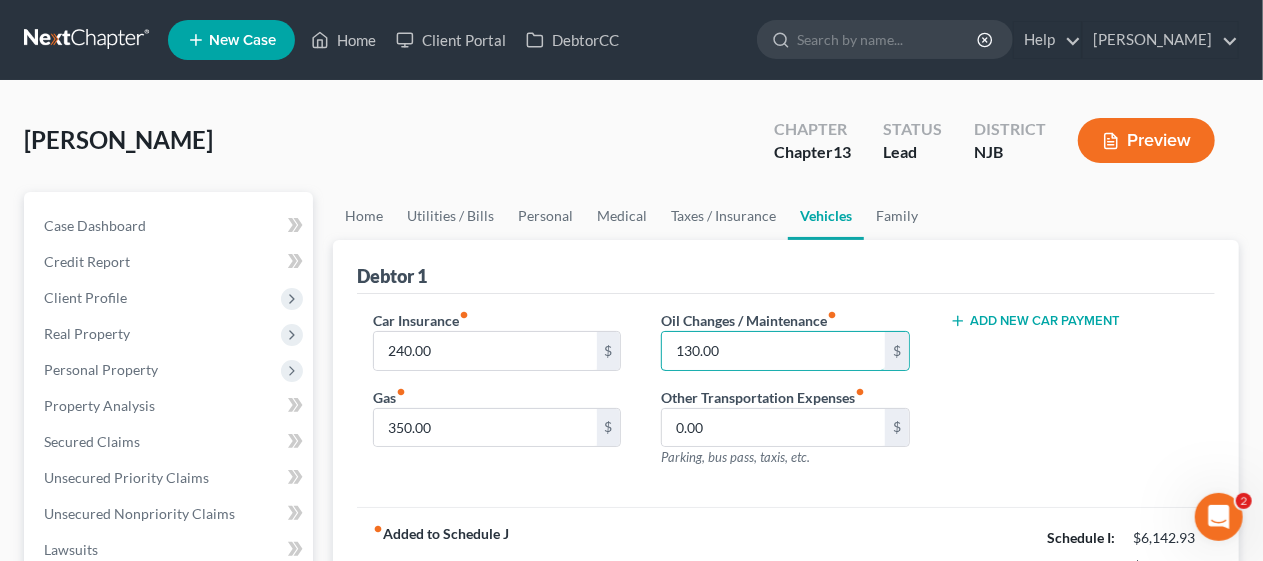 type on "130.00" 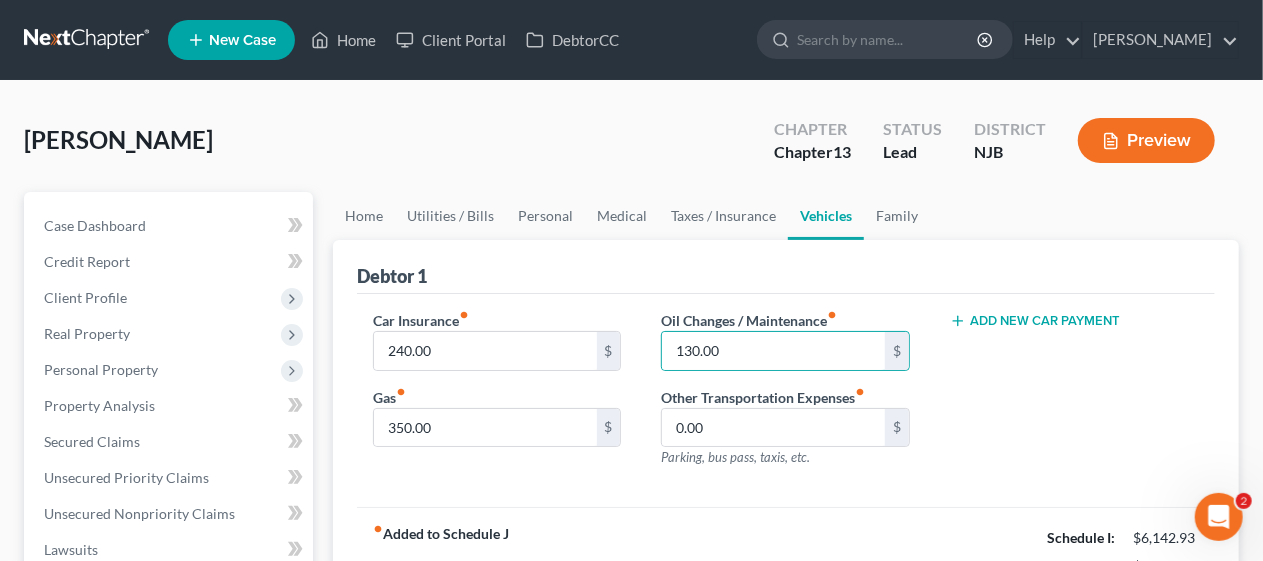 click on "Add New Car Payment" at bounding box center (1074, 397) 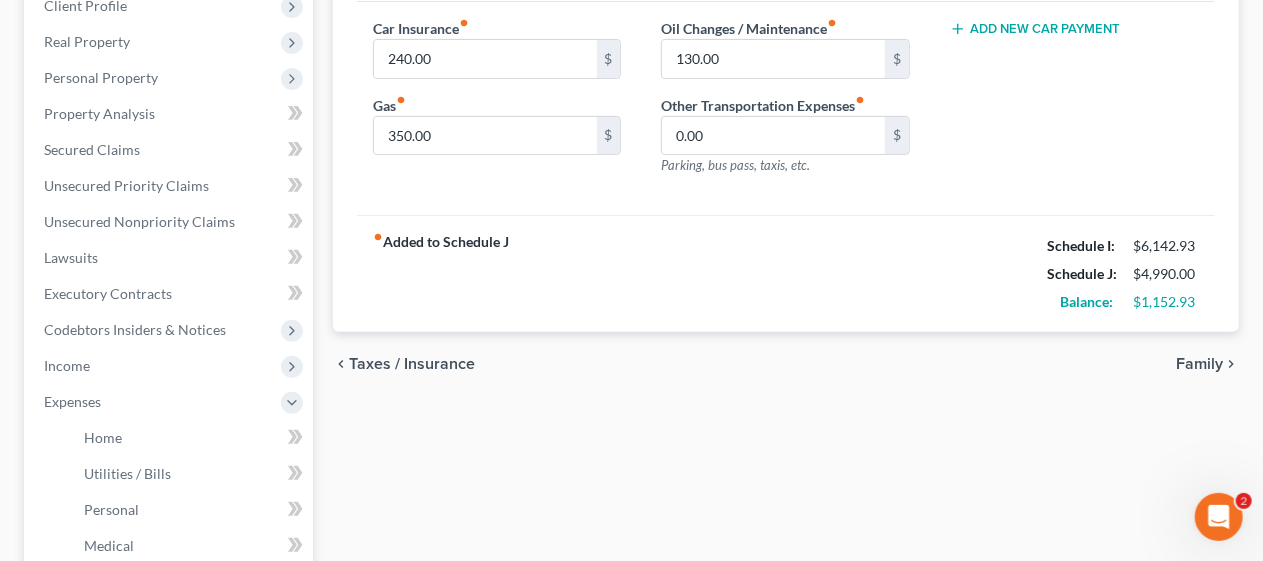 scroll, scrollTop: 300, scrollLeft: 0, axis: vertical 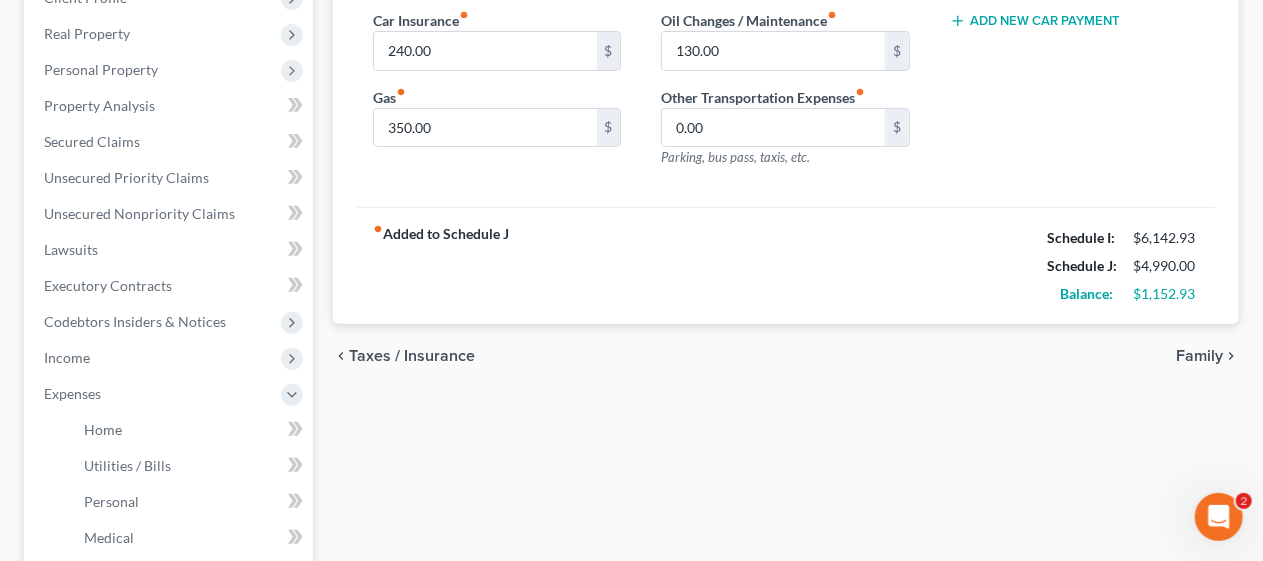 click on "Family" at bounding box center (1199, 356) 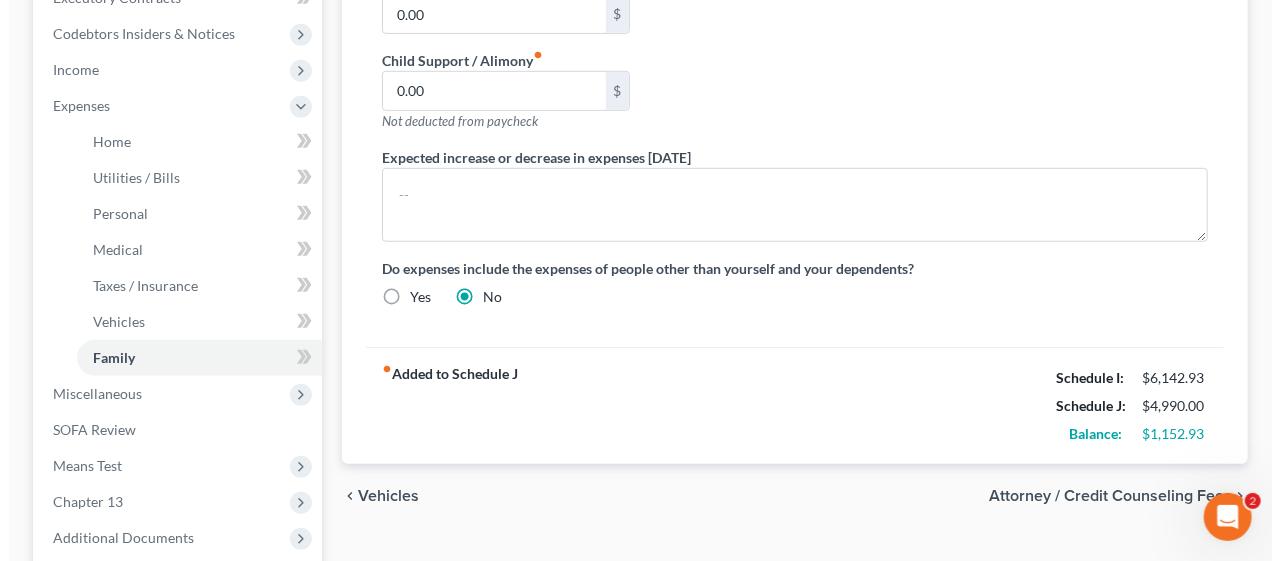 scroll, scrollTop: 600, scrollLeft: 0, axis: vertical 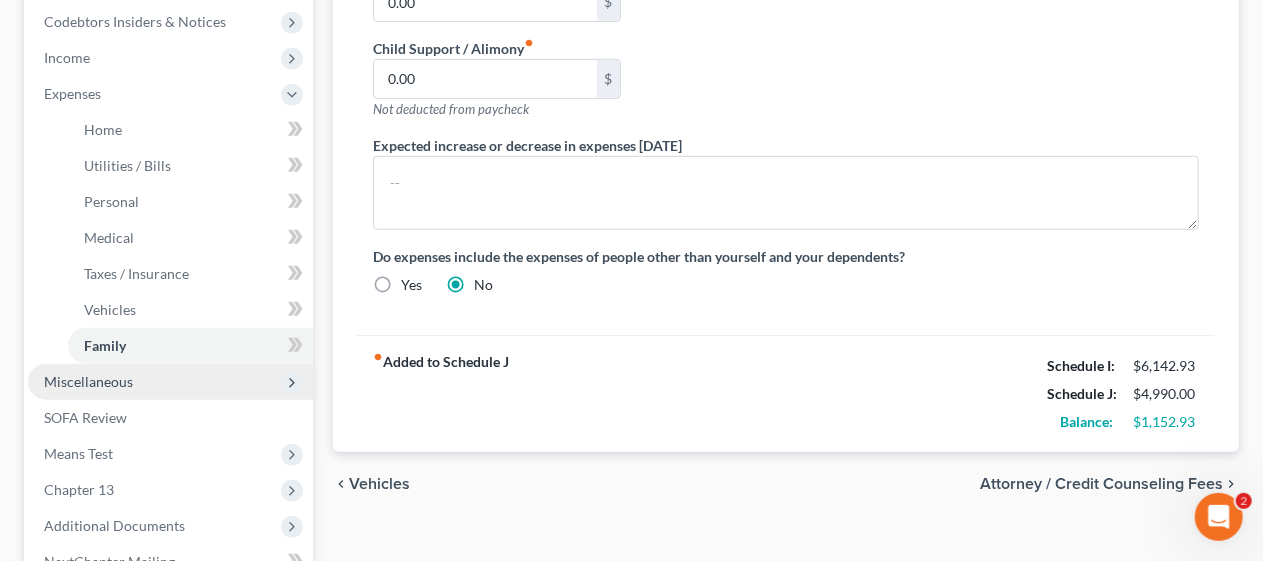 click on "Miscellaneous" at bounding box center (170, 382) 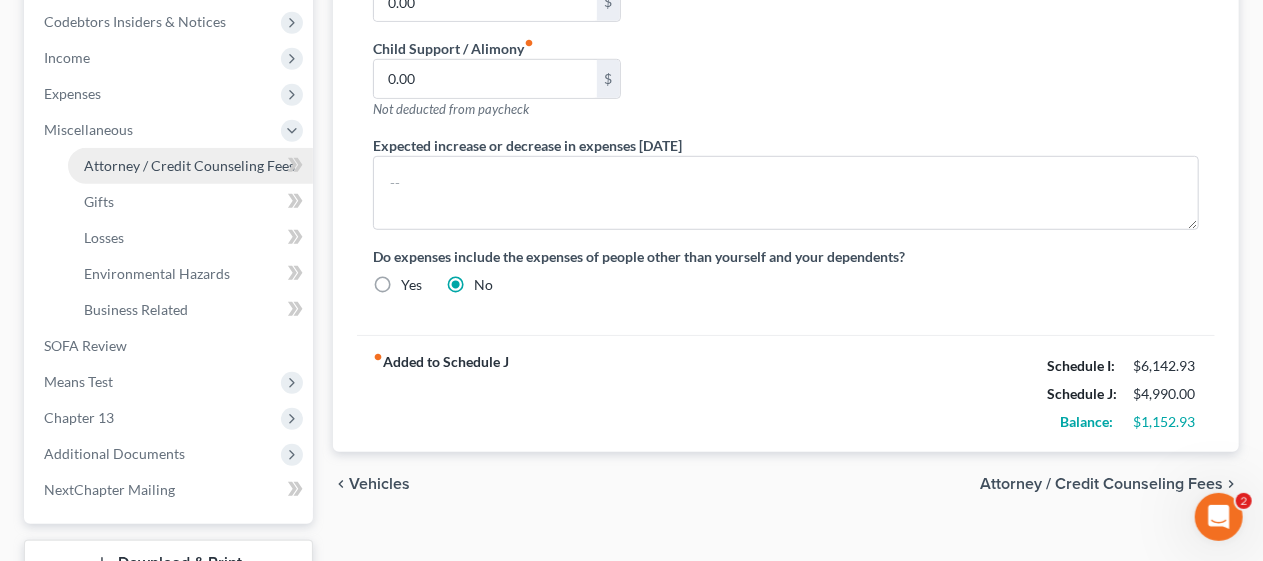 click on "Attorney / Credit Counseling Fees" at bounding box center (189, 165) 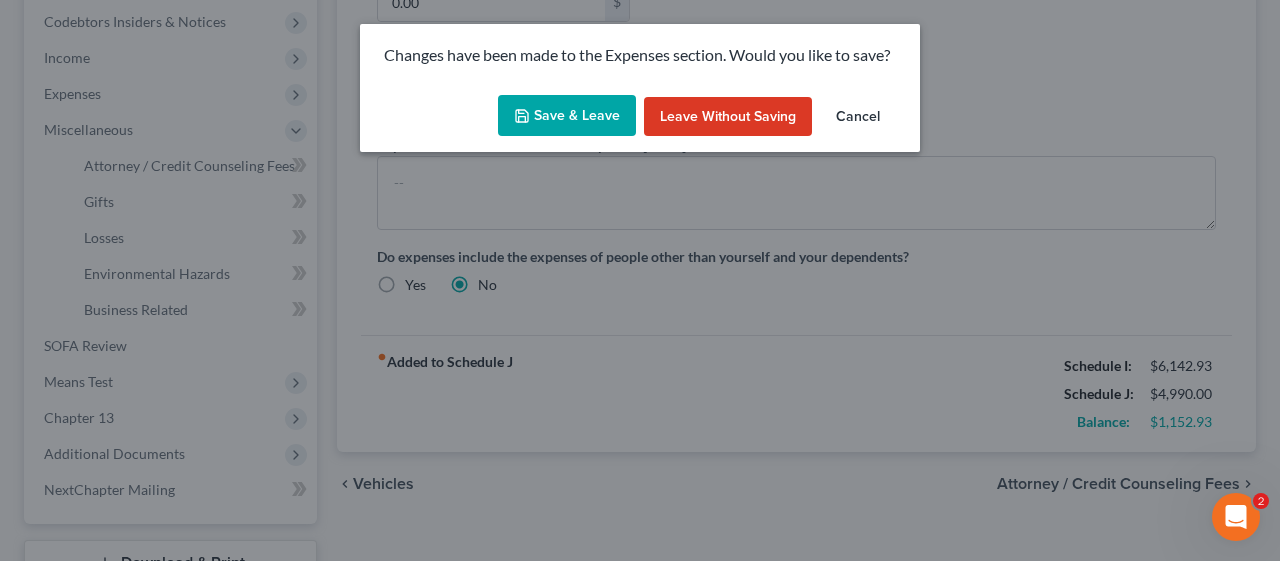 click on "Save & Leave" at bounding box center [567, 116] 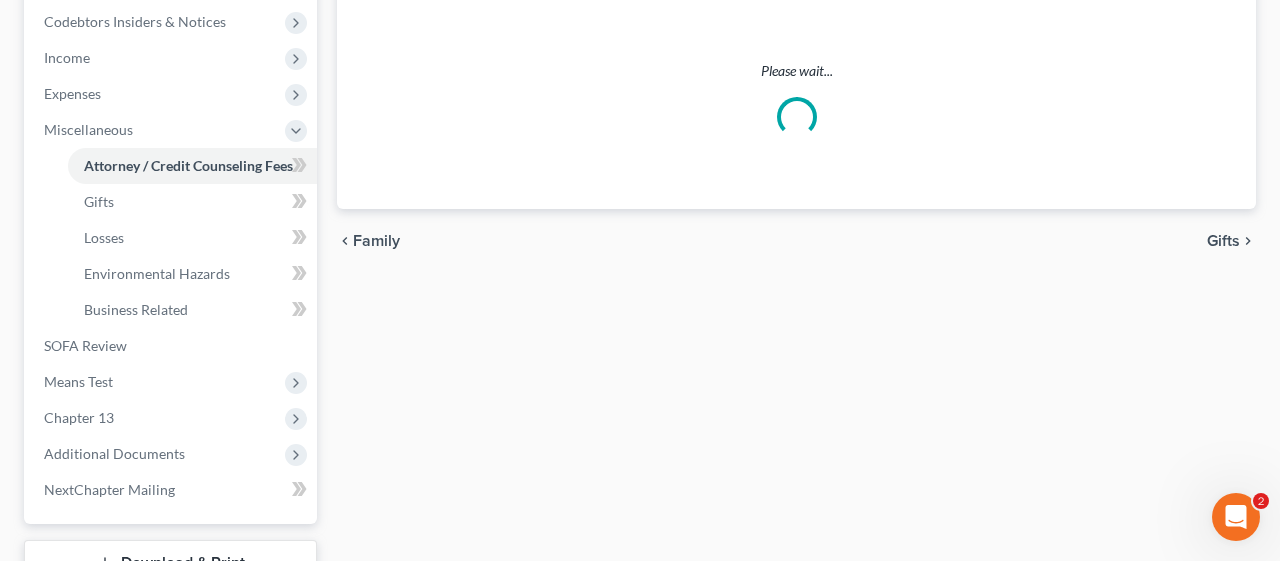 select on "0" 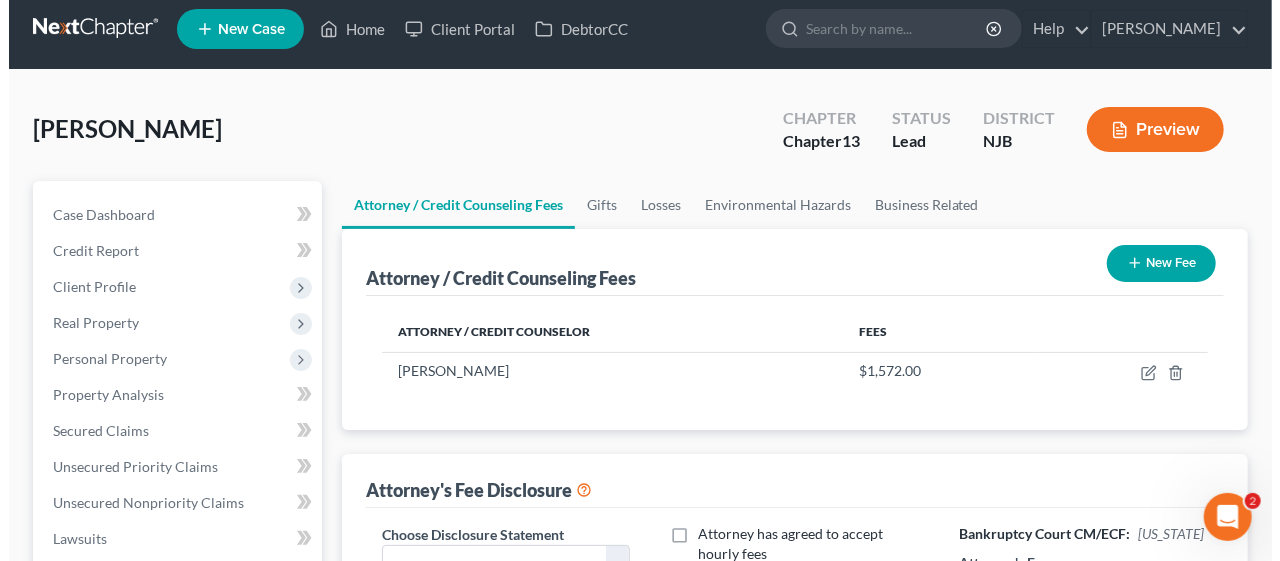 scroll, scrollTop: 0, scrollLeft: 0, axis: both 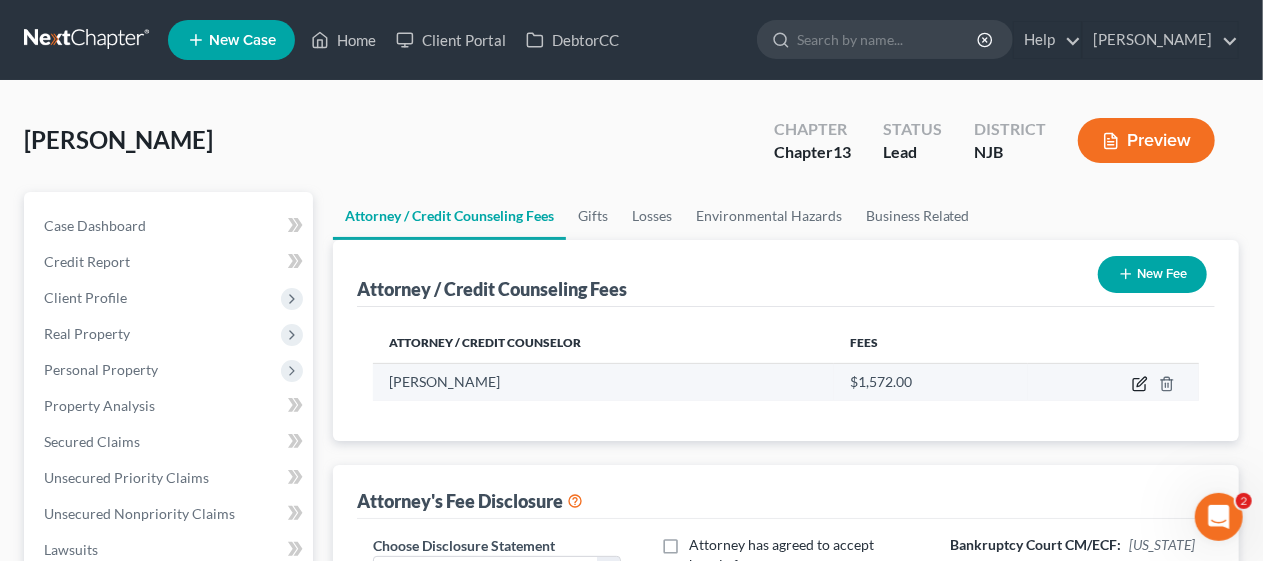 click 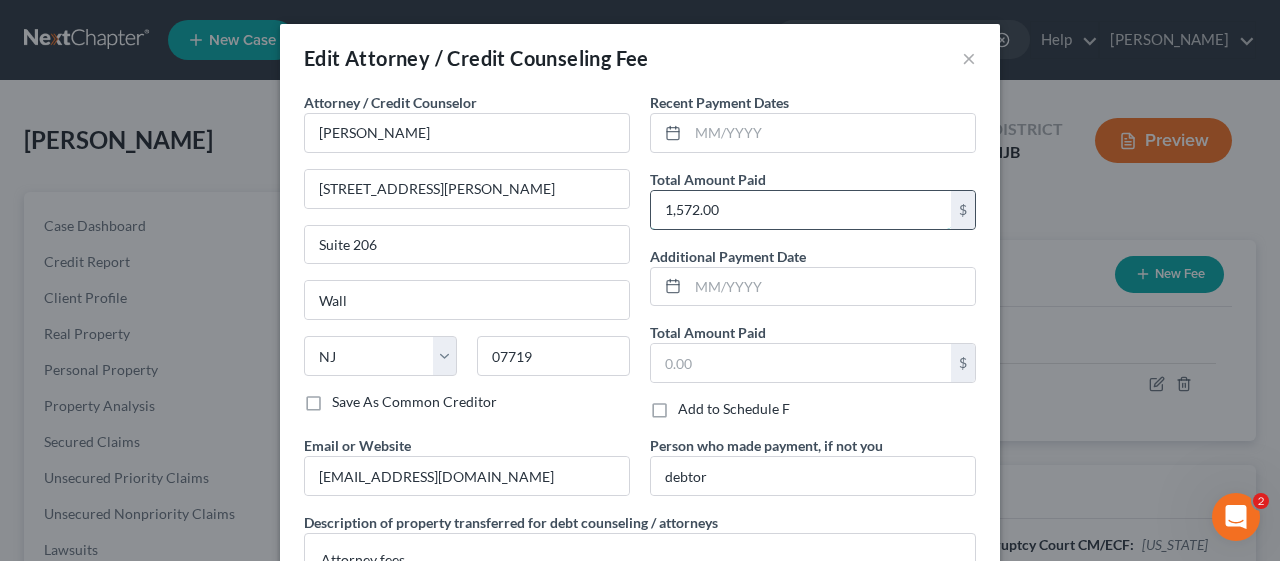 click on "1,572.00" at bounding box center [801, 210] 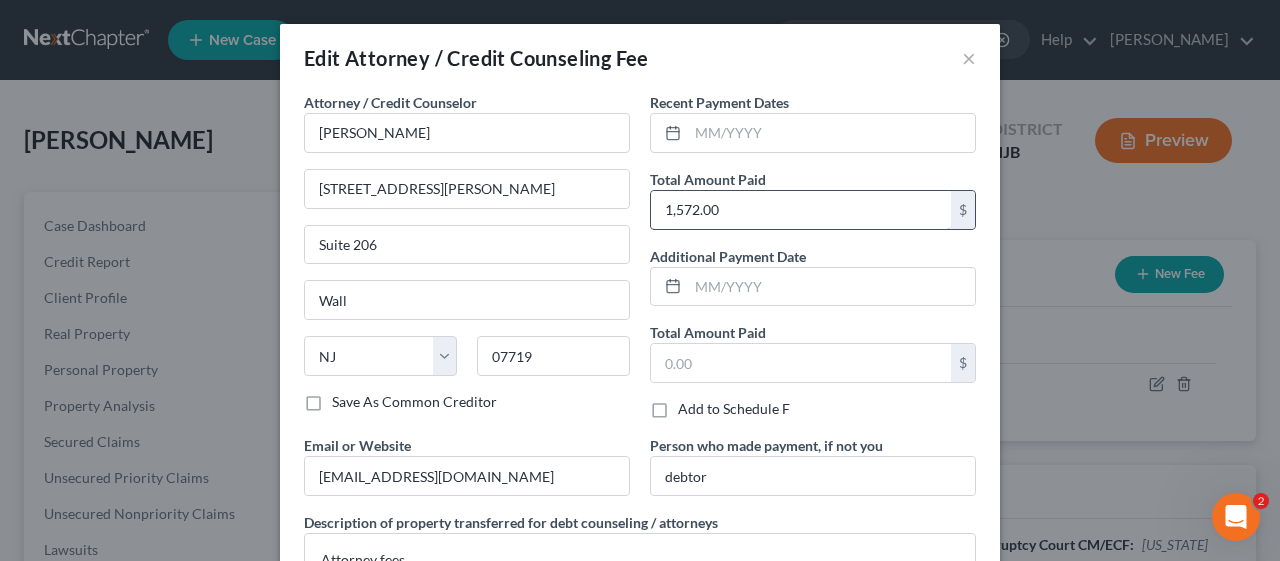 click on "1,572.00" at bounding box center [801, 210] 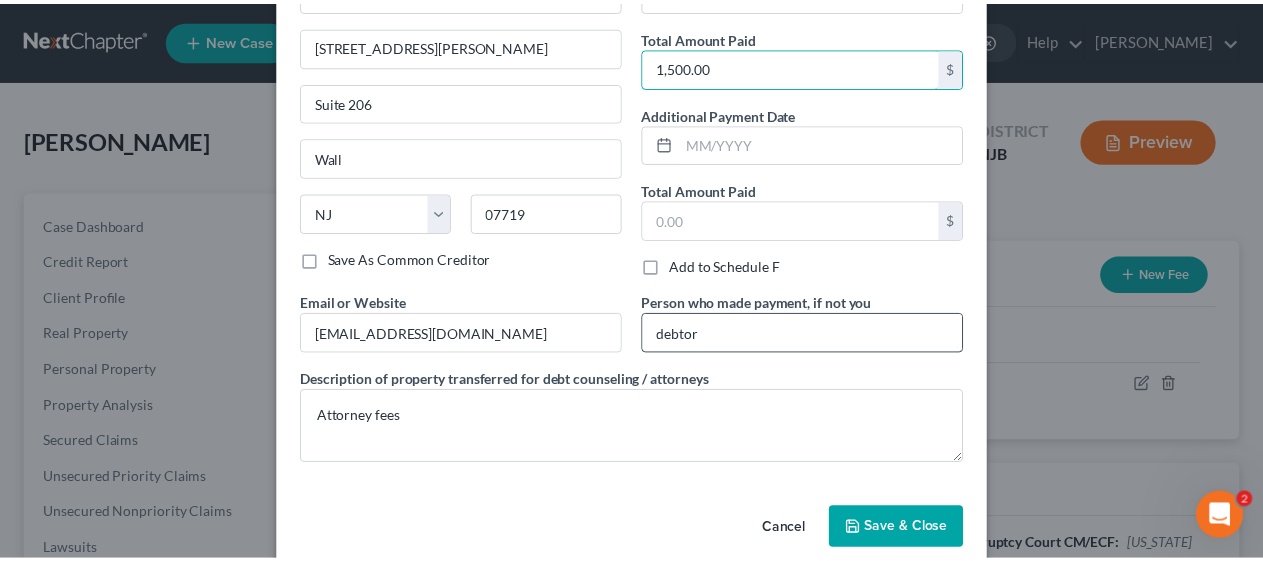 scroll, scrollTop: 167, scrollLeft: 0, axis: vertical 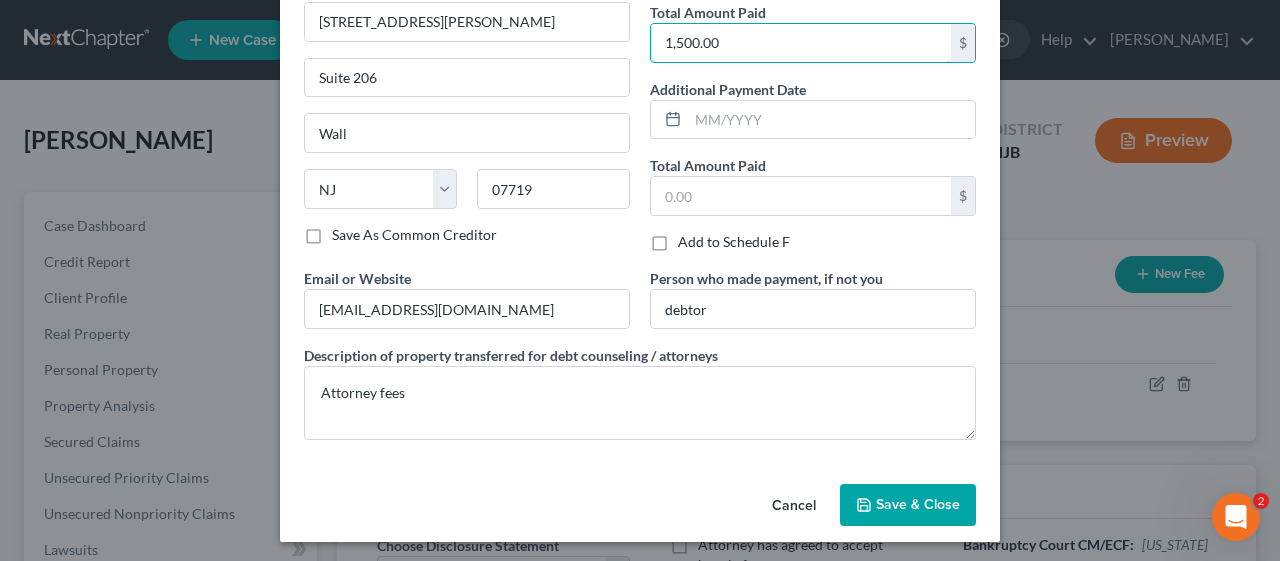 type on "1,500.00" 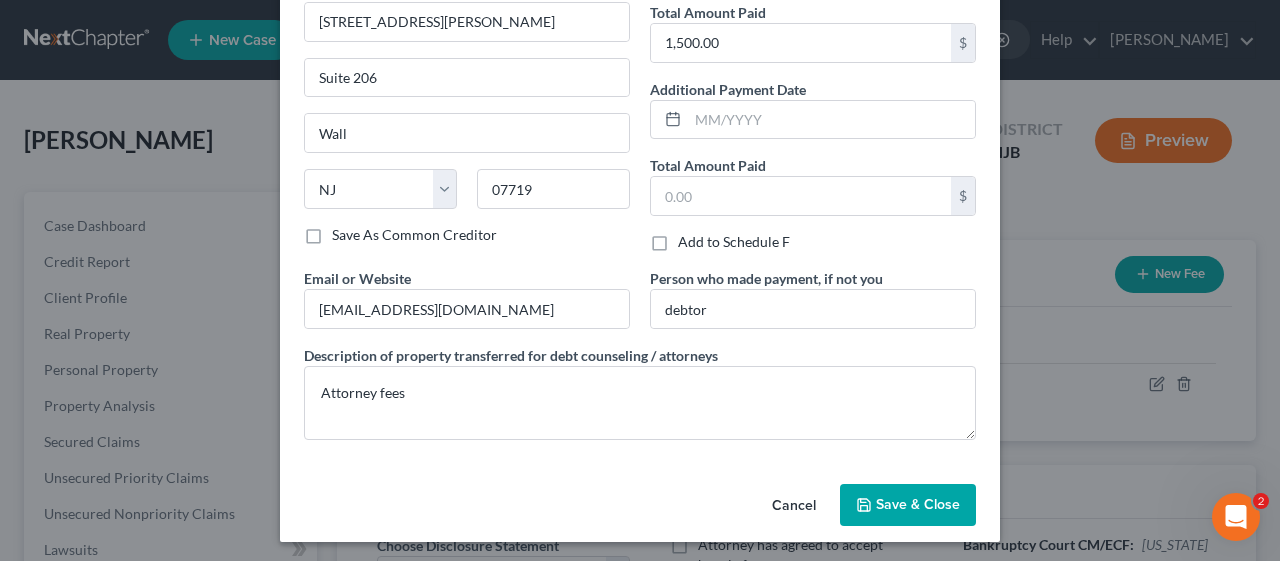 click on "Save & Close" at bounding box center [908, 505] 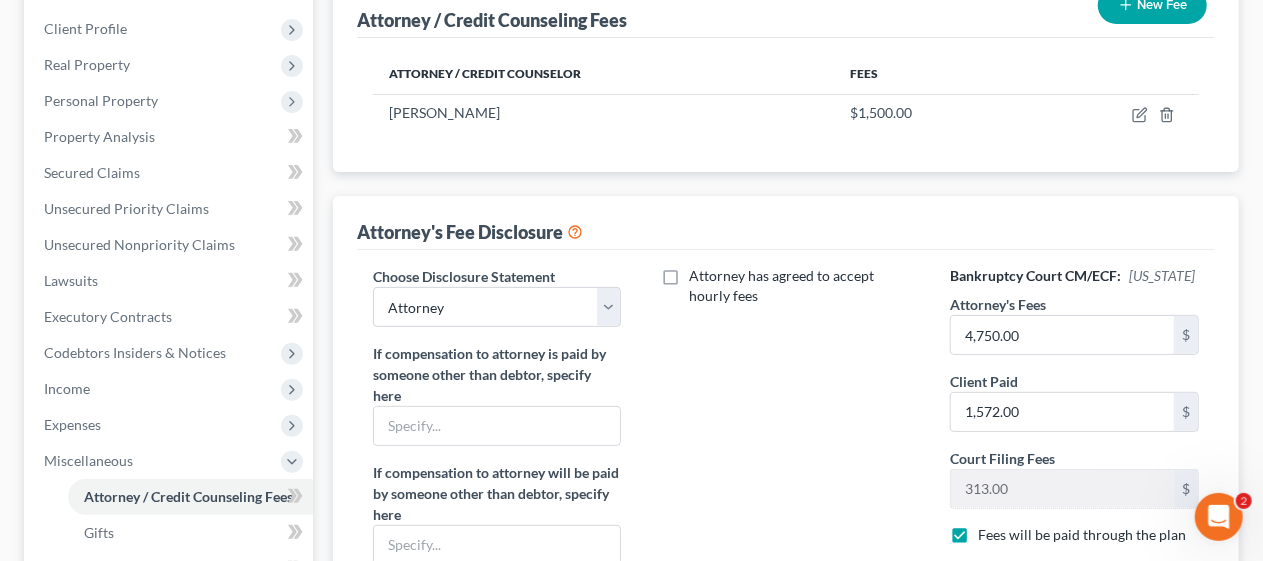 scroll, scrollTop: 300, scrollLeft: 0, axis: vertical 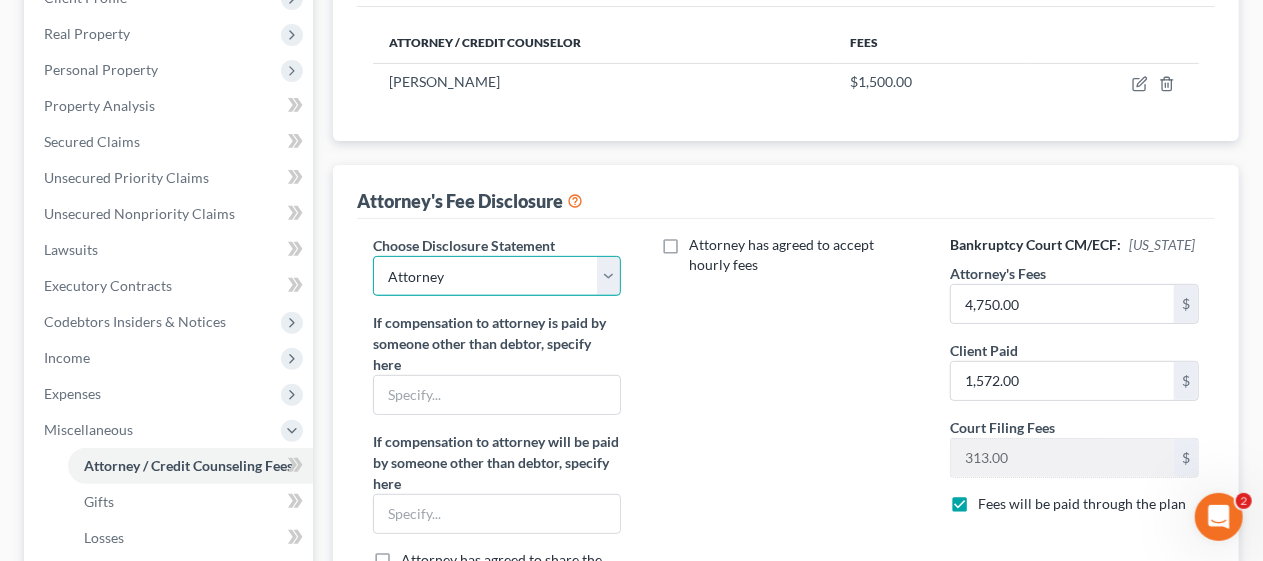 click on "Select Attorney Attorney" at bounding box center (497, 276) 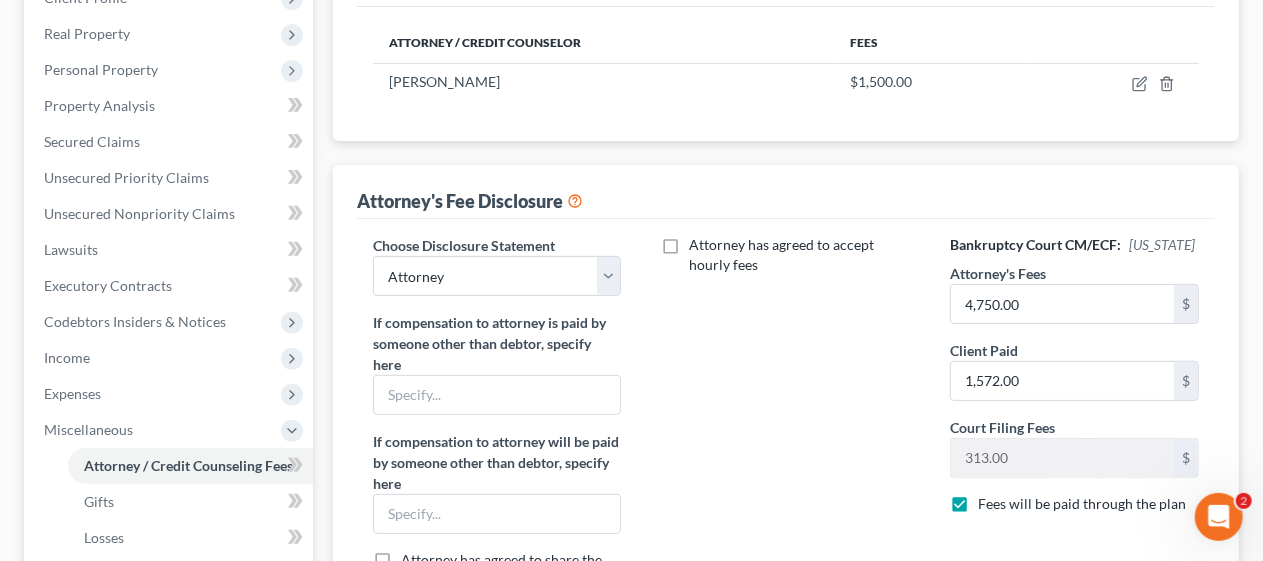 click on "Attorney has agreed to accept hourly fees" at bounding box center (785, 709) 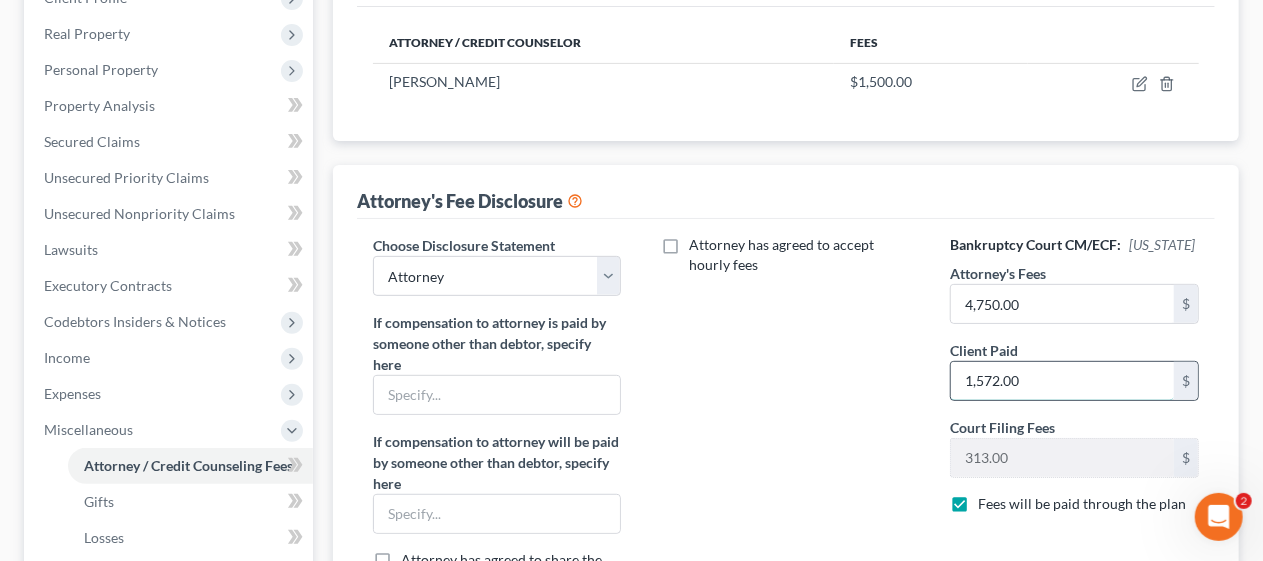 click on "1,572.00" at bounding box center [1062, 381] 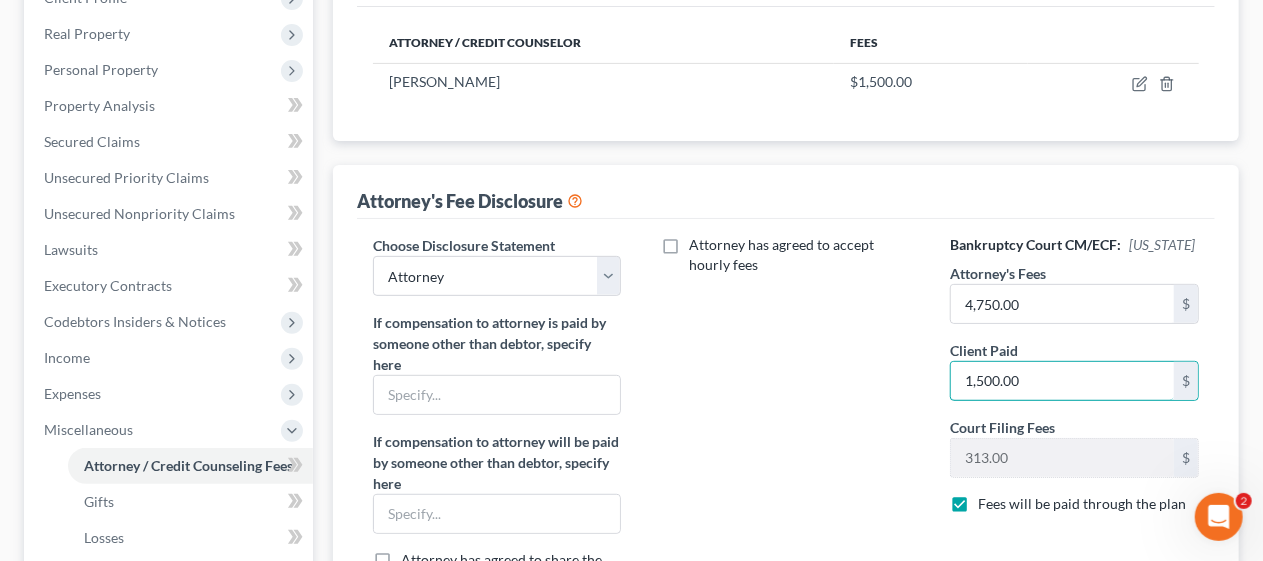 type on "1,500.00" 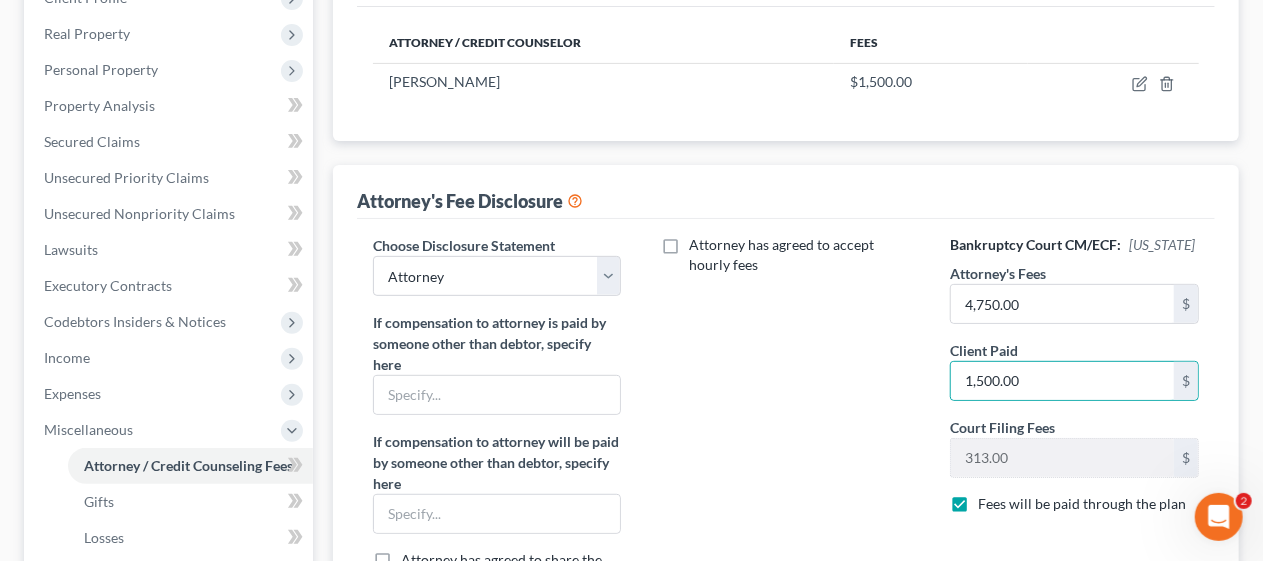 click on "Attorney has agreed to accept hourly fees" at bounding box center (785, 709) 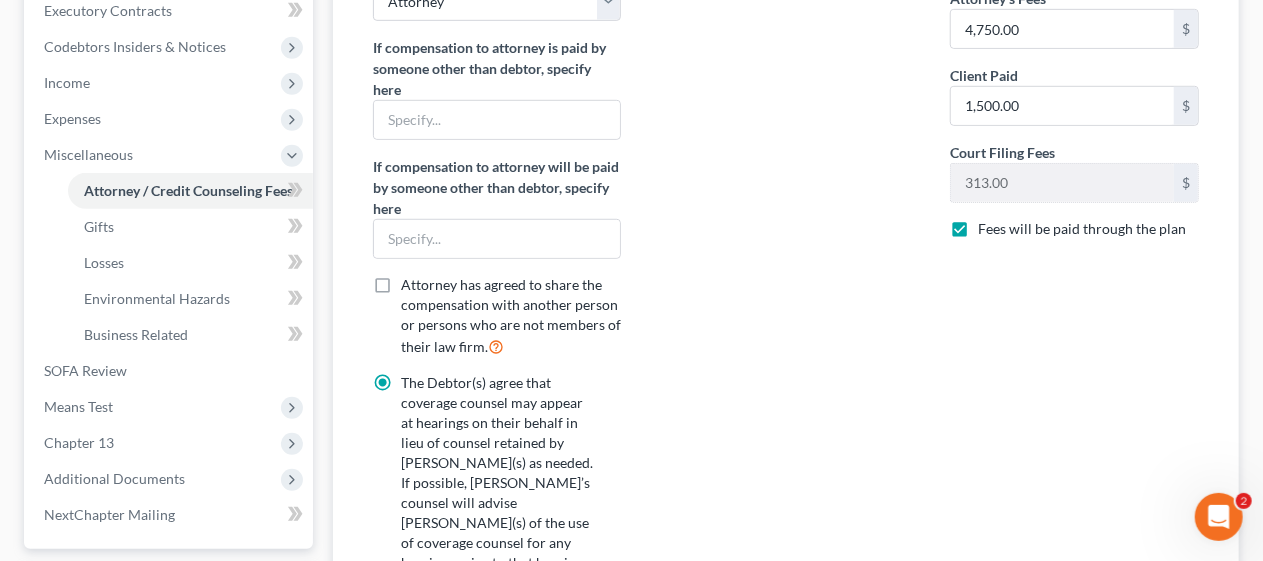 scroll, scrollTop: 600, scrollLeft: 0, axis: vertical 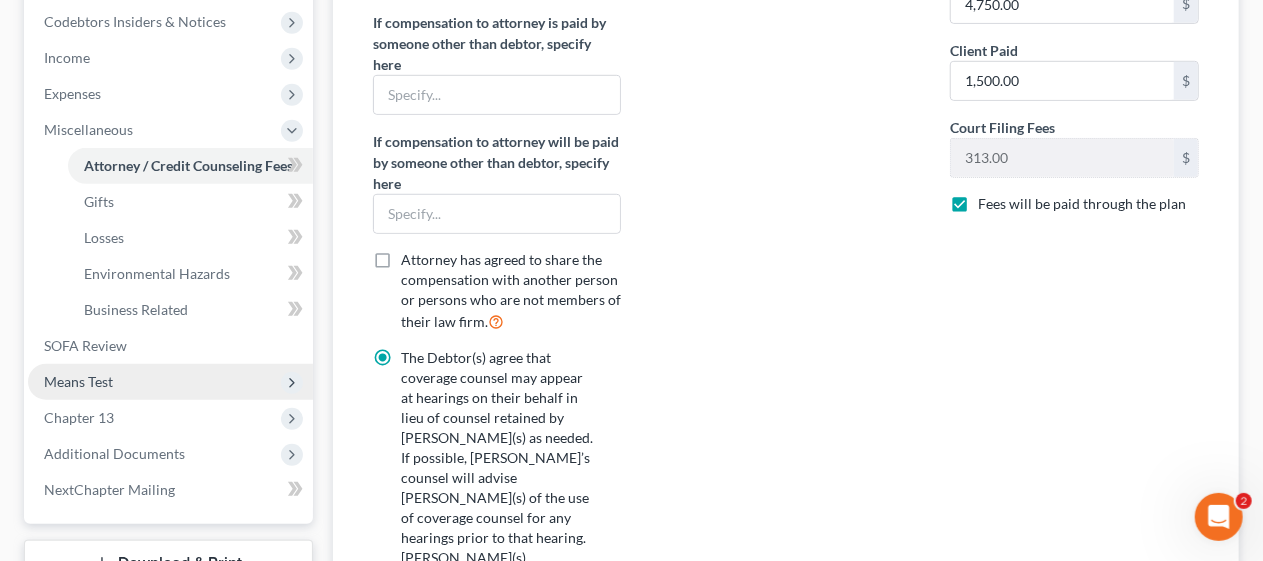 click on "Means Test" at bounding box center (170, 382) 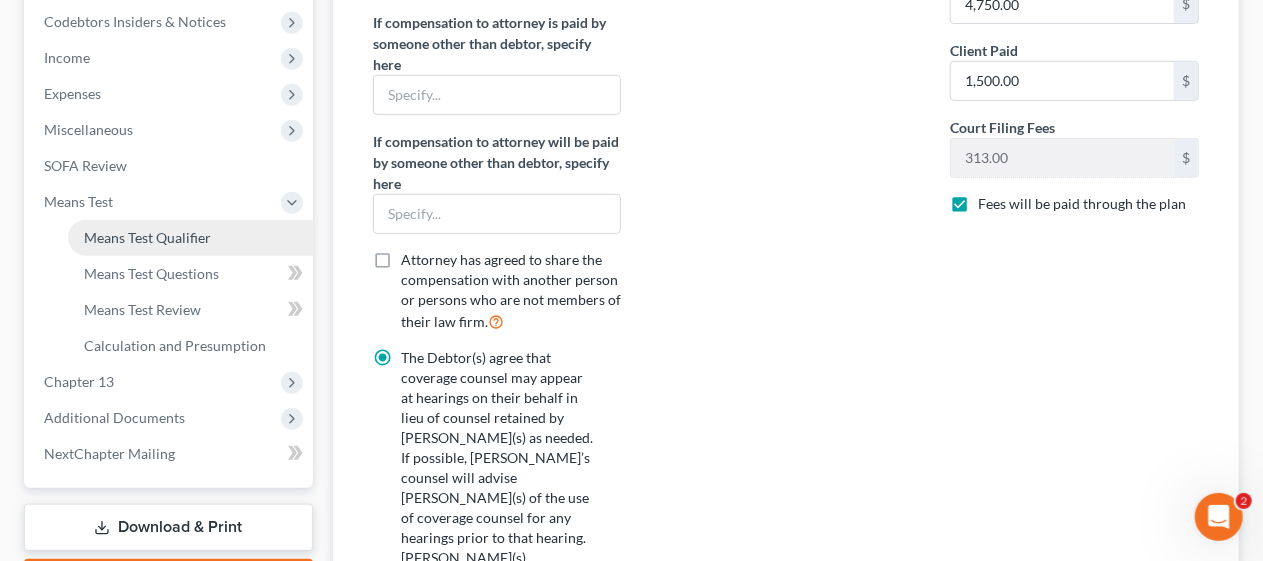 click on "Means Test Qualifier" at bounding box center (147, 237) 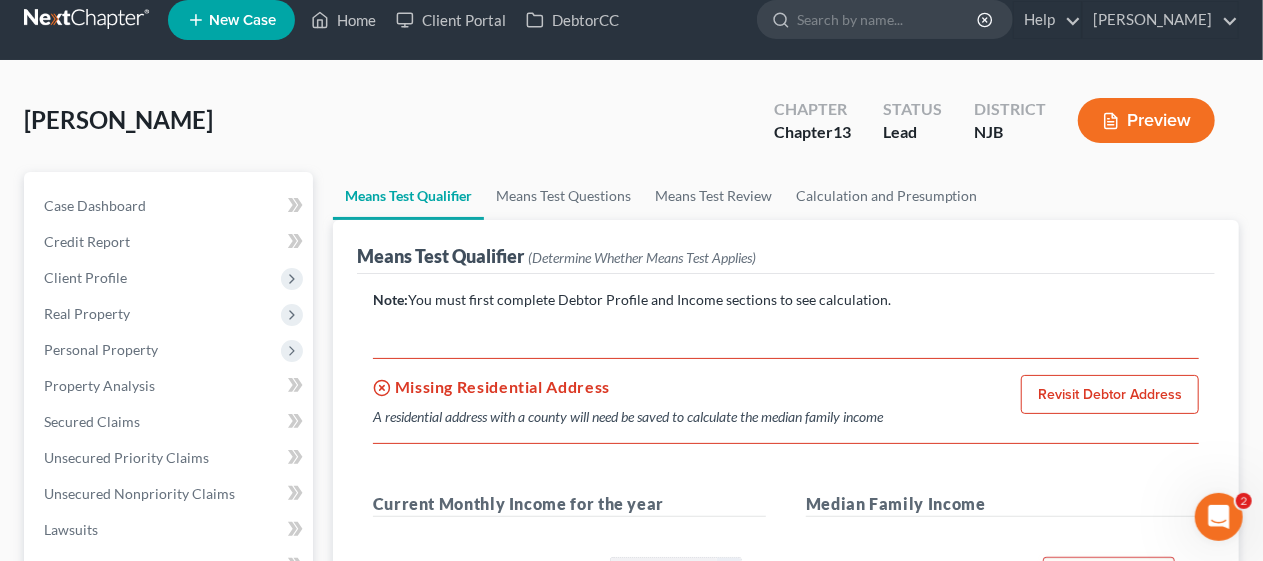 scroll, scrollTop: 0, scrollLeft: 0, axis: both 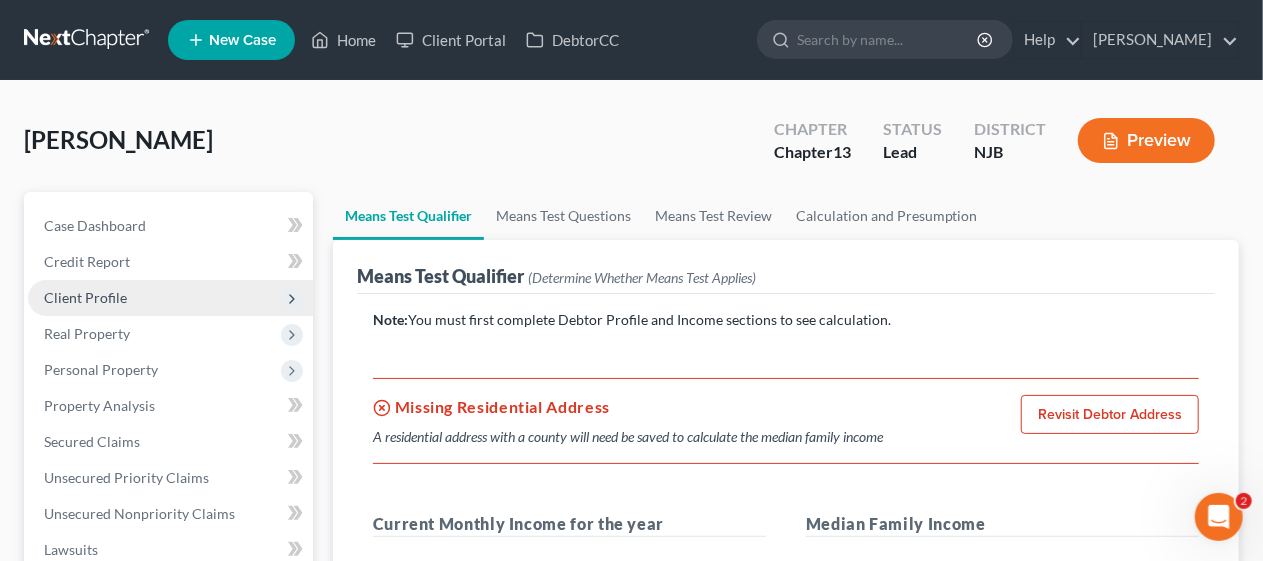 click on "Client Profile" at bounding box center (170, 298) 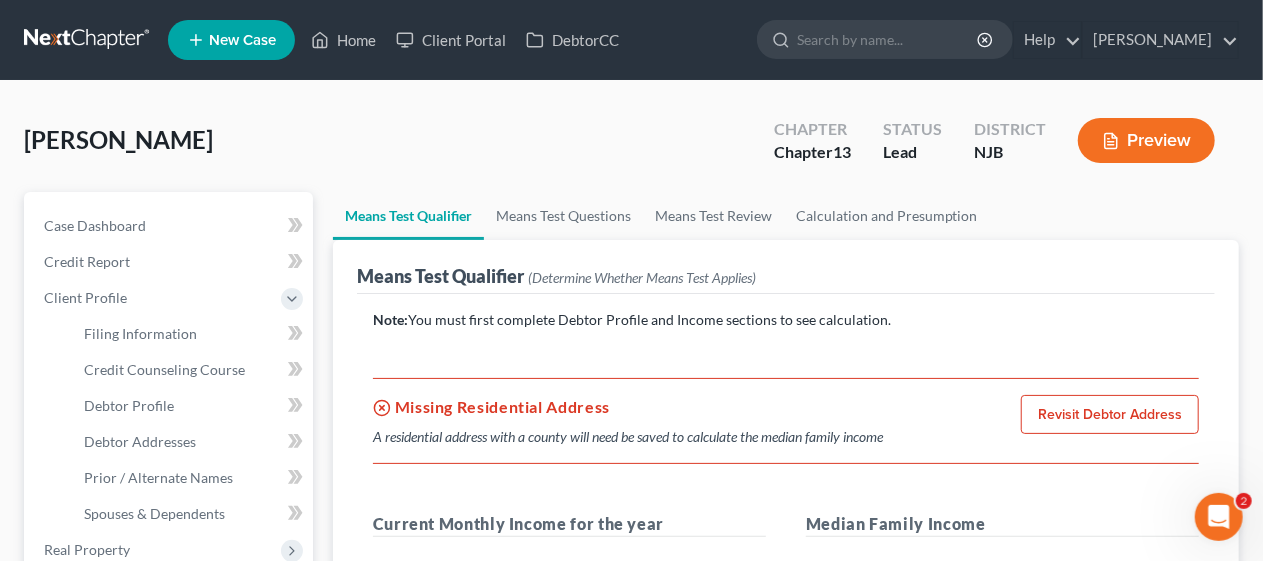 click on "Revisit Debtor Address" at bounding box center [1110, 415] 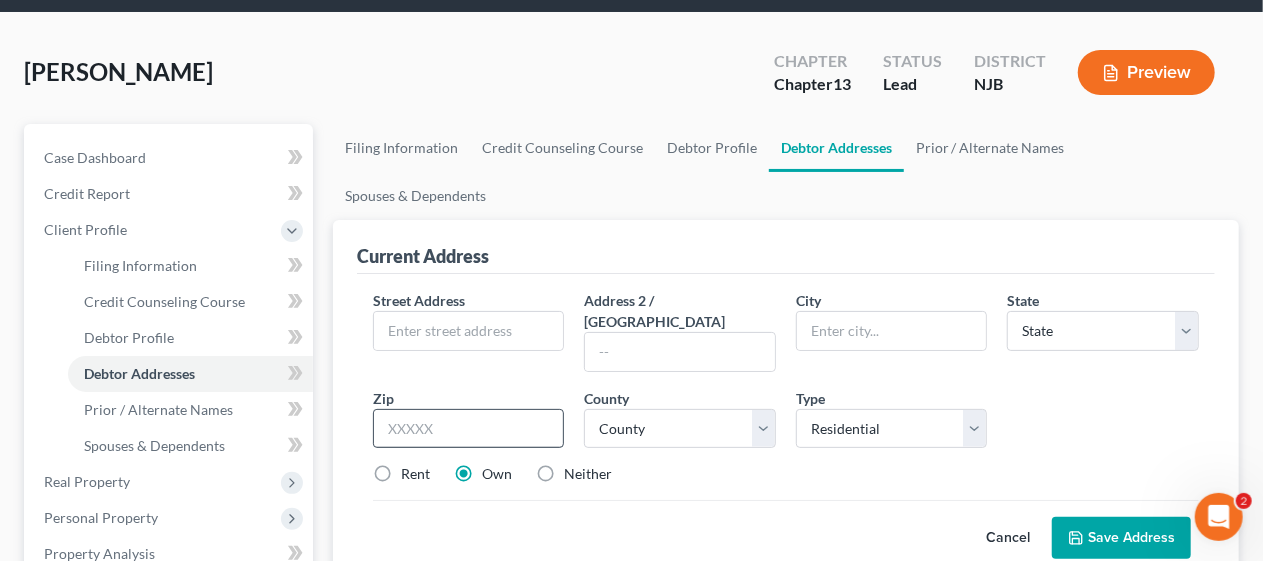 scroll, scrollTop: 200, scrollLeft: 0, axis: vertical 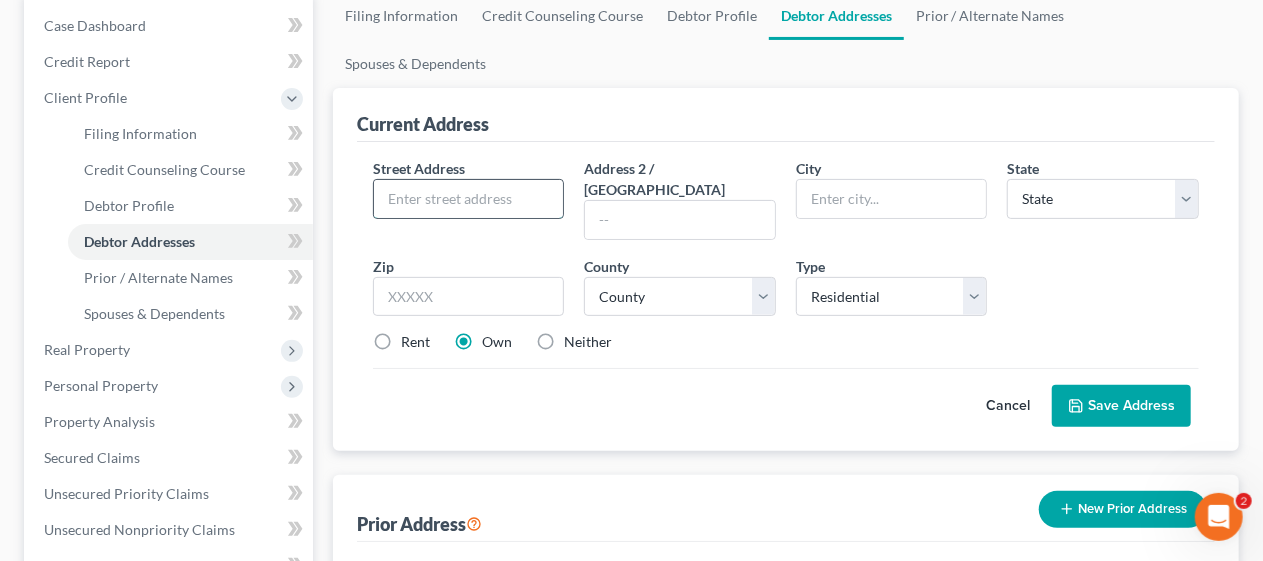 click at bounding box center (469, 199) 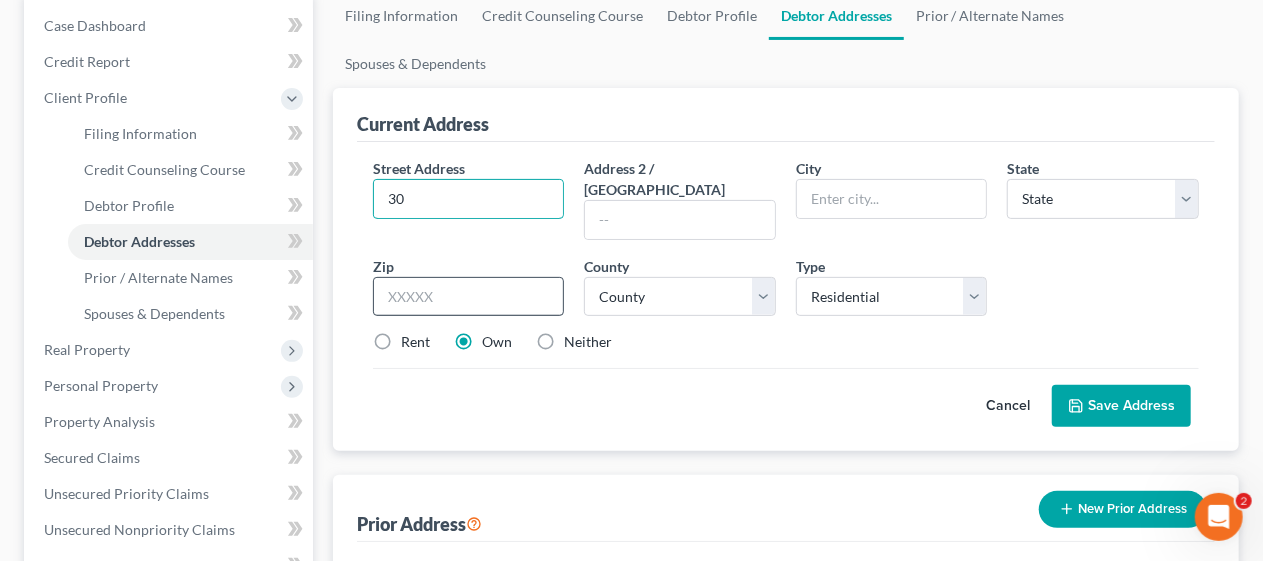 type on "[STREET_ADDRESS]" 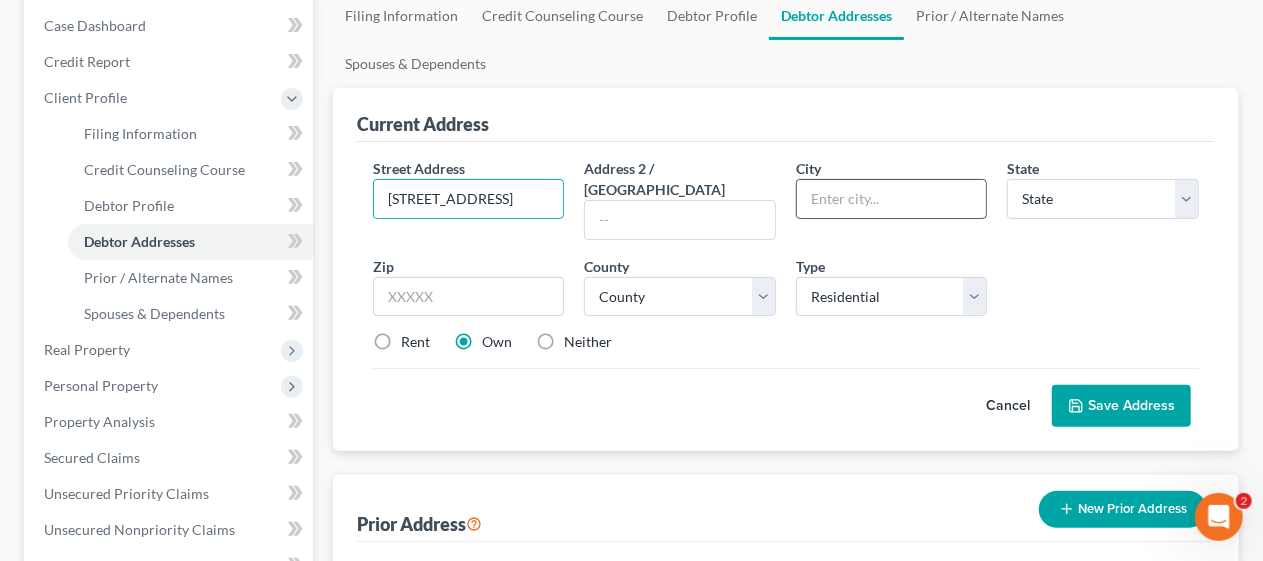 click at bounding box center [892, 199] 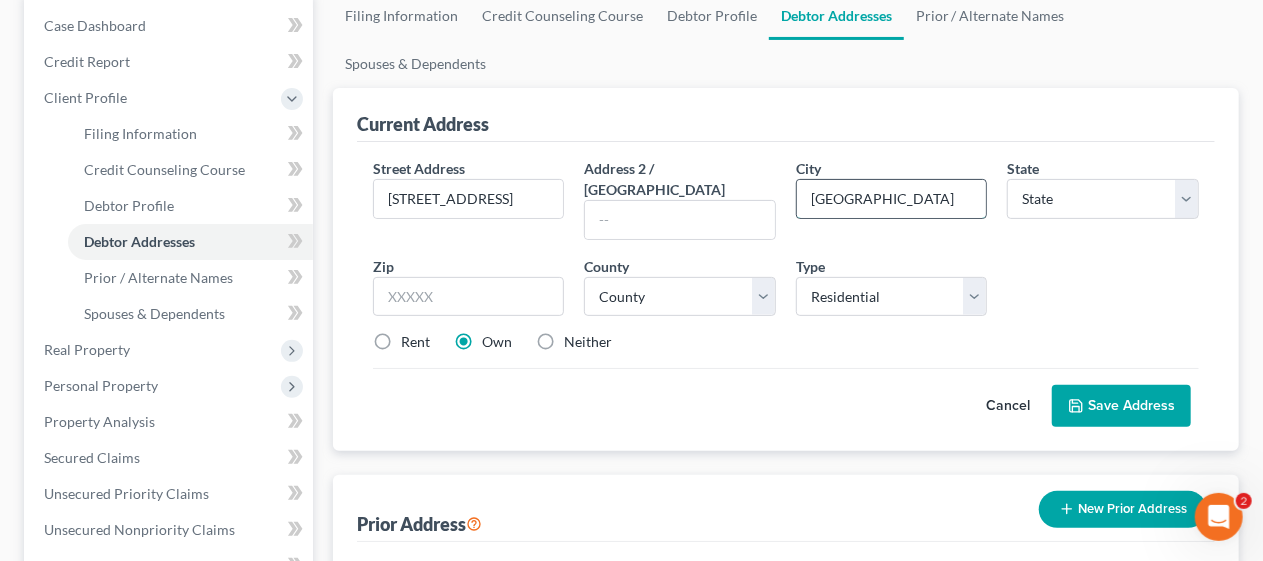 type on "[GEOGRAPHIC_DATA]" 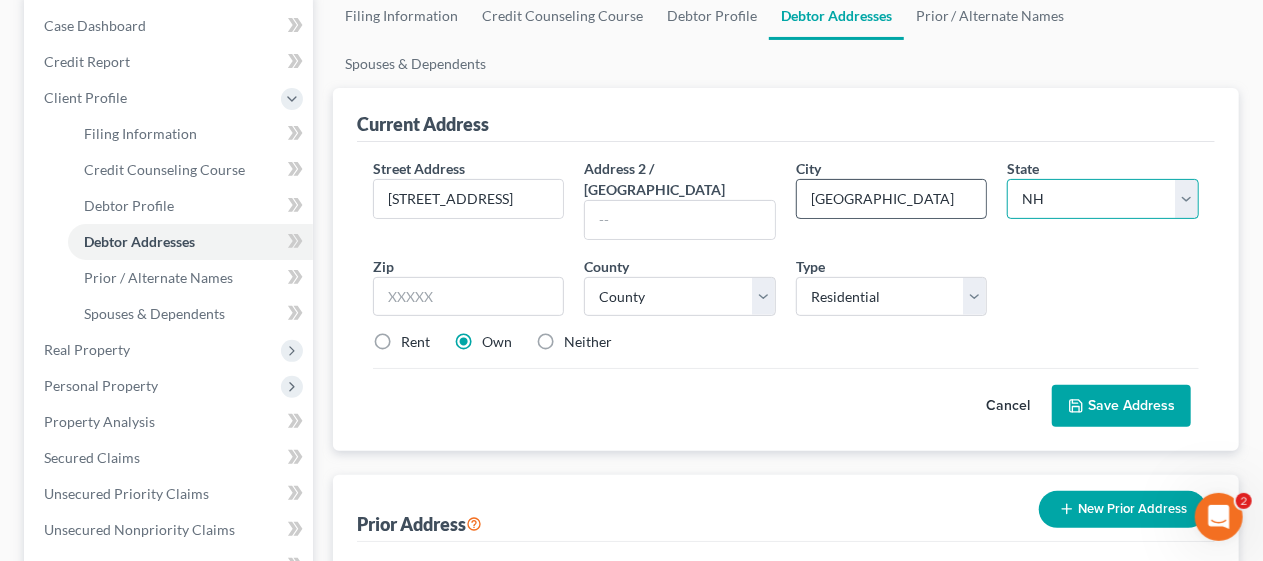select on "33" 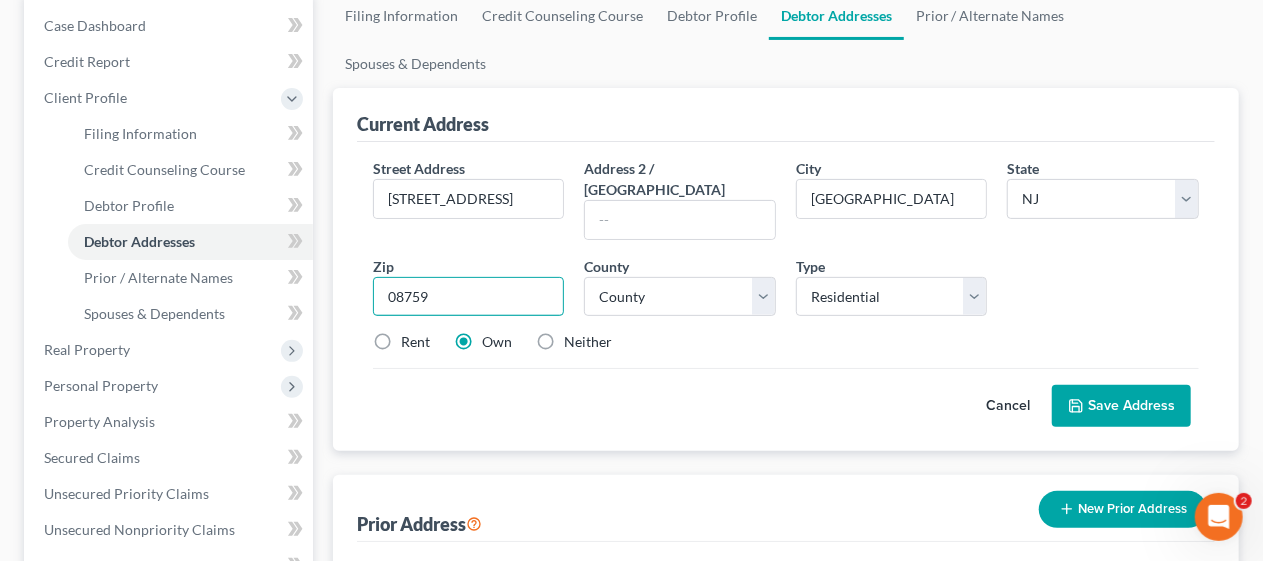 type on "08759" 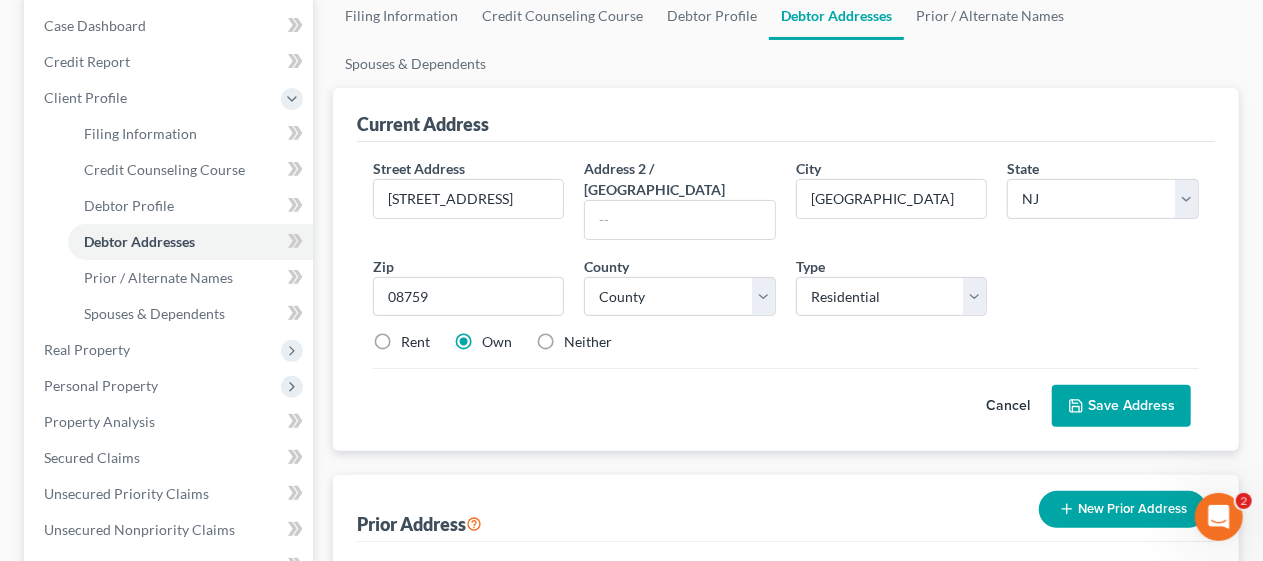 click on "Rent" at bounding box center [415, 342] 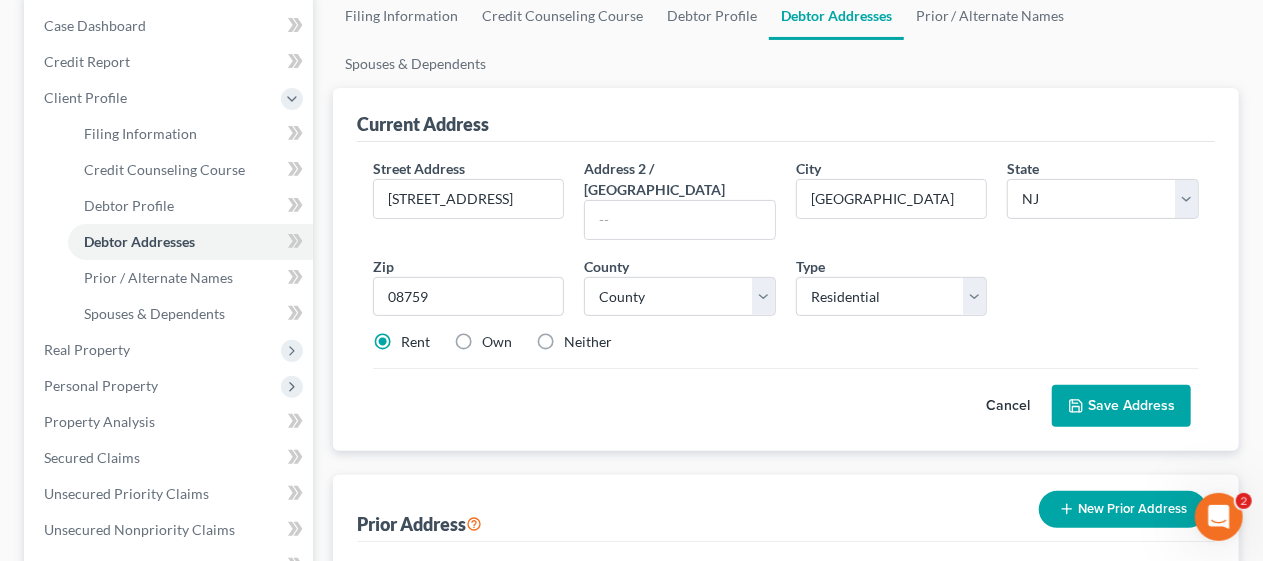 type on "[PERSON_NAME]" 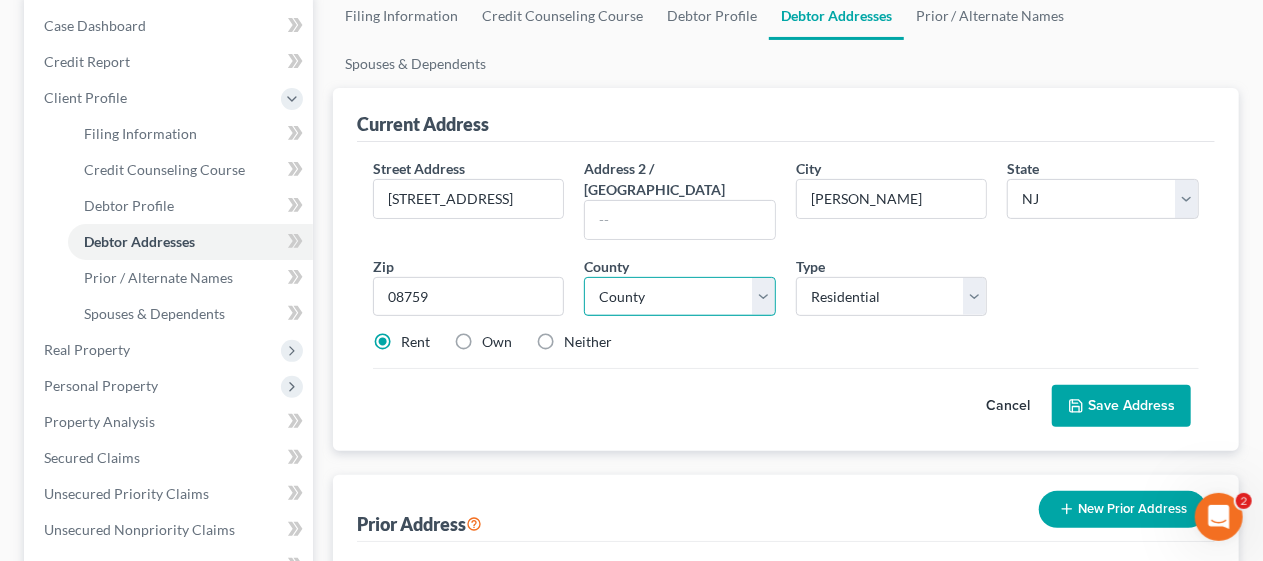 click on "County [GEOGRAPHIC_DATA] [GEOGRAPHIC_DATA] [GEOGRAPHIC_DATA] [GEOGRAPHIC_DATA] [GEOGRAPHIC_DATA] [GEOGRAPHIC_DATA] [GEOGRAPHIC_DATA] [GEOGRAPHIC_DATA] [GEOGRAPHIC_DATA] [GEOGRAPHIC_DATA] [GEOGRAPHIC_DATA] [GEOGRAPHIC_DATA] [GEOGRAPHIC_DATA] [GEOGRAPHIC_DATA] [GEOGRAPHIC_DATA] [GEOGRAPHIC_DATA] [GEOGRAPHIC_DATA] [GEOGRAPHIC_DATA] [GEOGRAPHIC_DATA] [GEOGRAPHIC_DATA] [GEOGRAPHIC_DATA]" at bounding box center [680, 297] 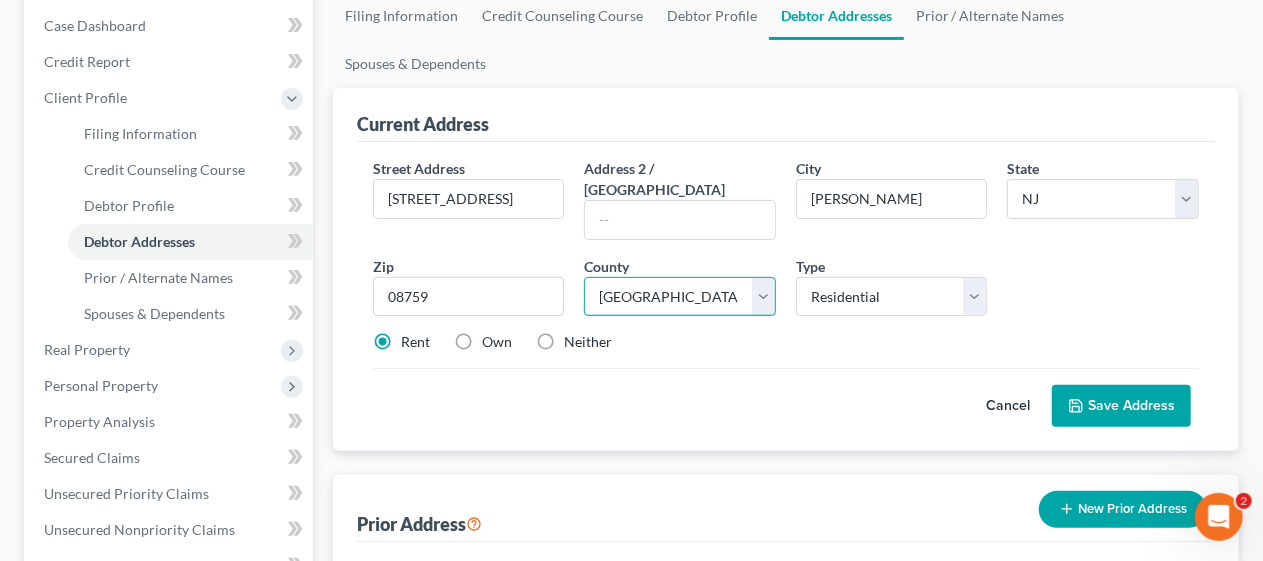 click on "County [GEOGRAPHIC_DATA] [GEOGRAPHIC_DATA] [GEOGRAPHIC_DATA] [GEOGRAPHIC_DATA] [GEOGRAPHIC_DATA] [GEOGRAPHIC_DATA] [GEOGRAPHIC_DATA] [GEOGRAPHIC_DATA] [GEOGRAPHIC_DATA] [GEOGRAPHIC_DATA] [GEOGRAPHIC_DATA] [GEOGRAPHIC_DATA] [GEOGRAPHIC_DATA] [GEOGRAPHIC_DATA] [GEOGRAPHIC_DATA] [GEOGRAPHIC_DATA] [GEOGRAPHIC_DATA] [GEOGRAPHIC_DATA] [GEOGRAPHIC_DATA] [GEOGRAPHIC_DATA] [GEOGRAPHIC_DATA]" at bounding box center (680, 297) 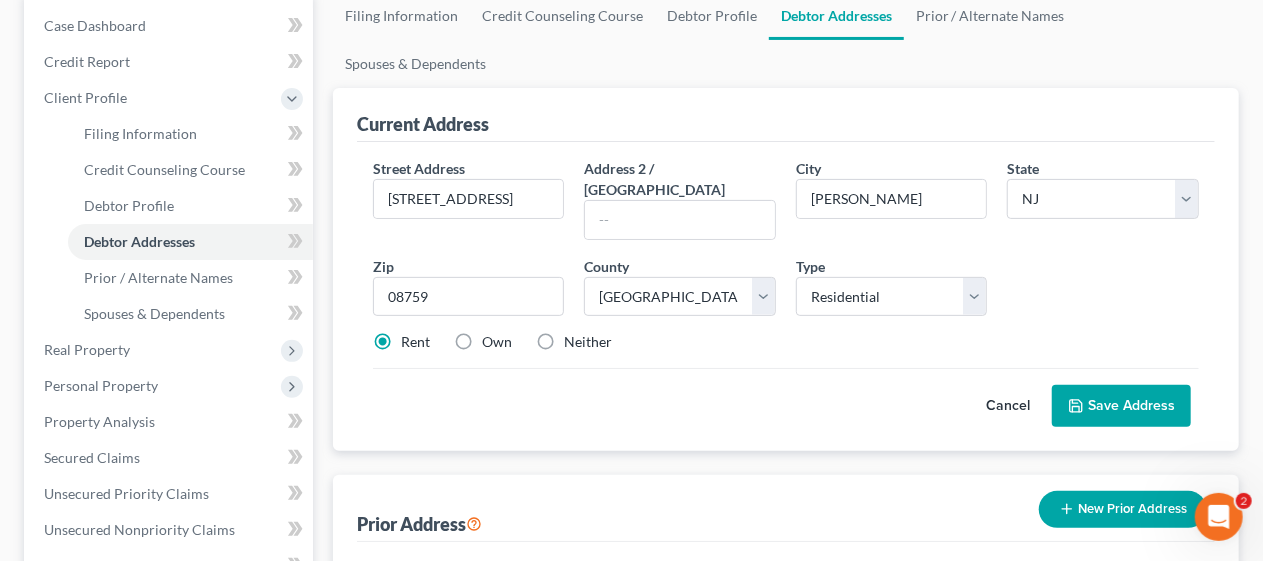 click on "Cancel Save Address" at bounding box center (786, 397) 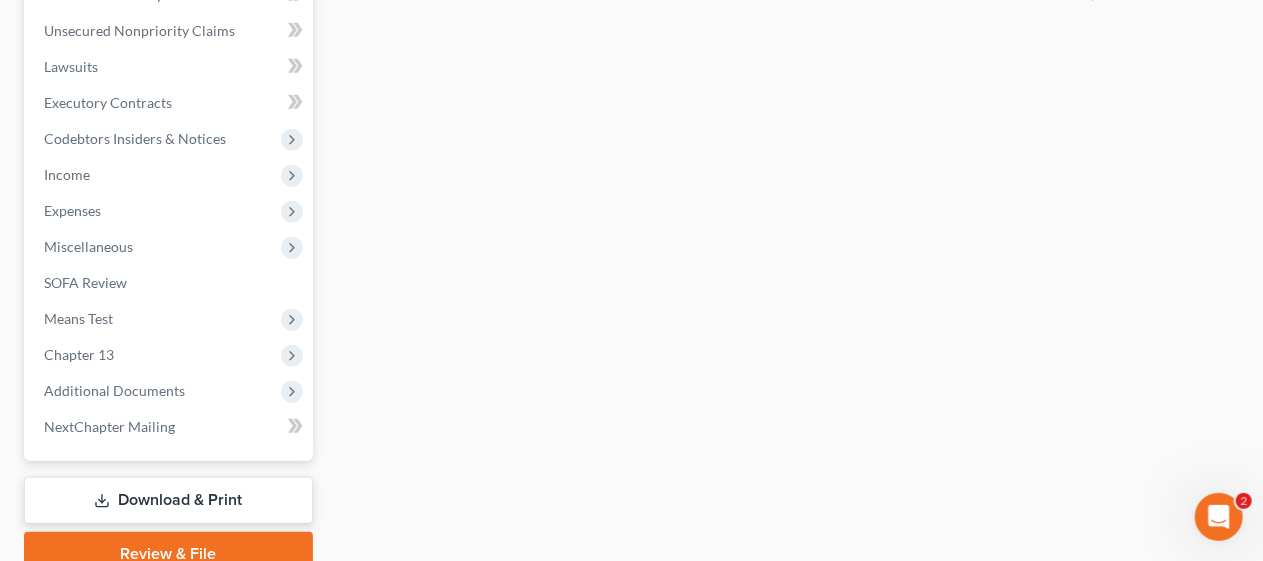 scroll, scrollTop: 700, scrollLeft: 0, axis: vertical 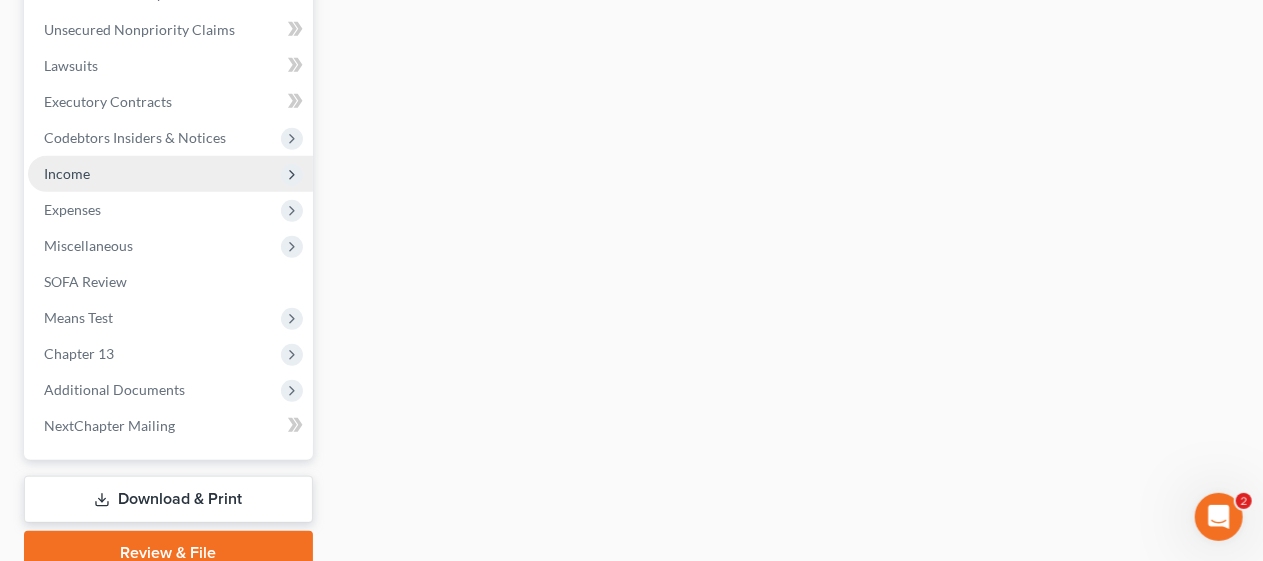 click on "Income" at bounding box center [170, 174] 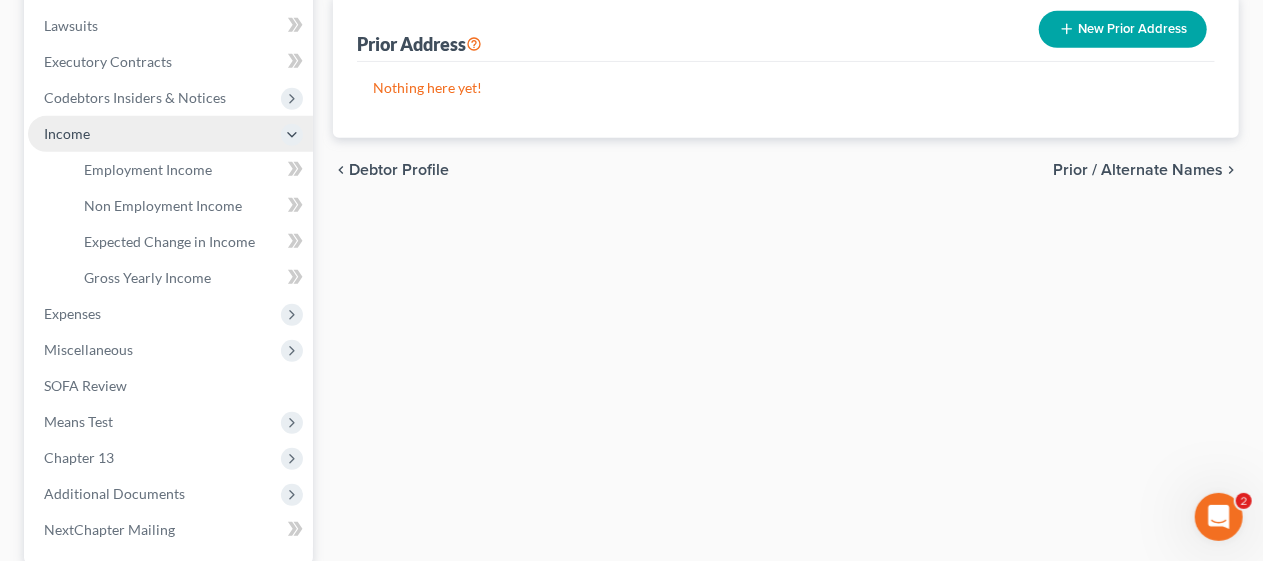 scroll, scrollTop: 484, scrollLeft: 0, axis: vertical 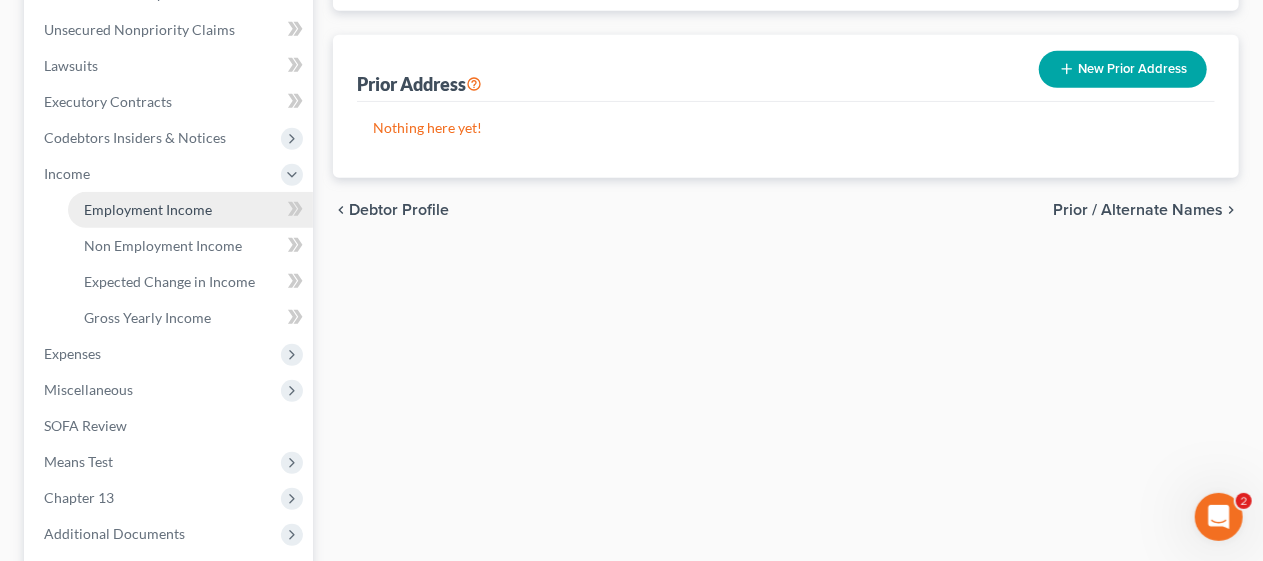 click on "Employment Income" at bounding box center (148, 209) 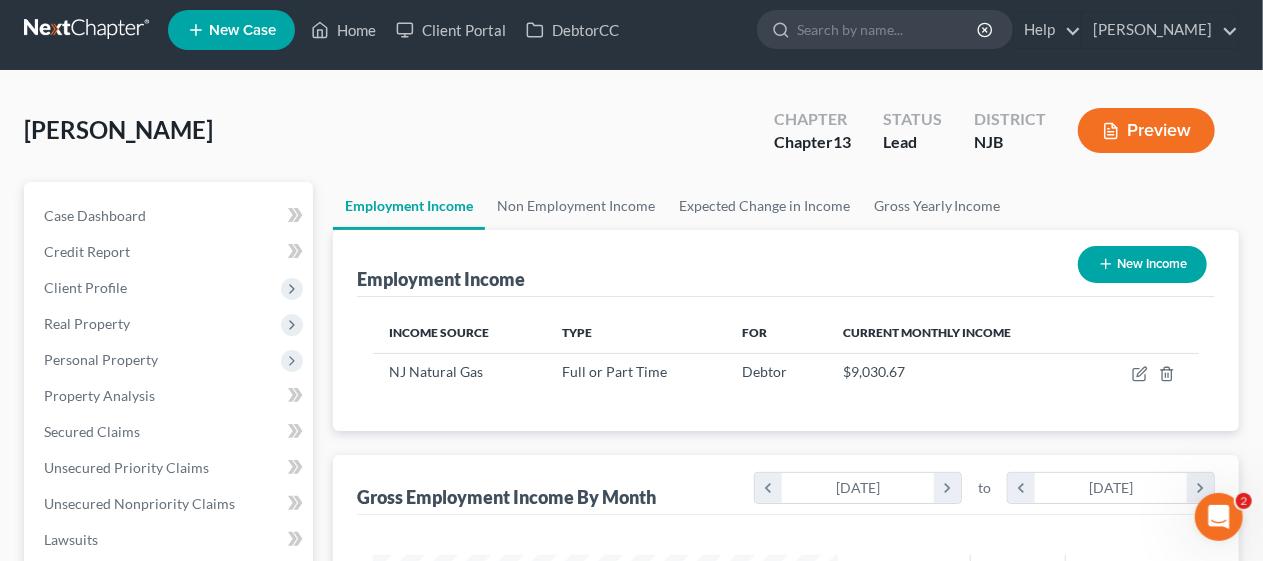 scroll, scrollTop: 0, scrollLeft: 0, axis: both 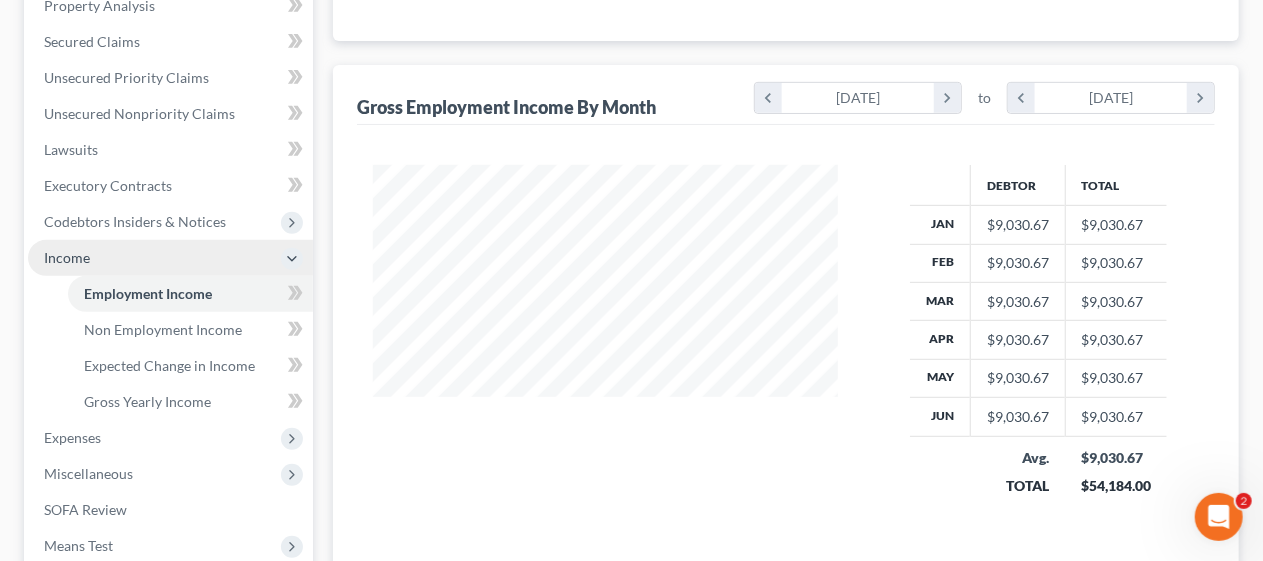 click on "Income" at bounding box center [170, 258] 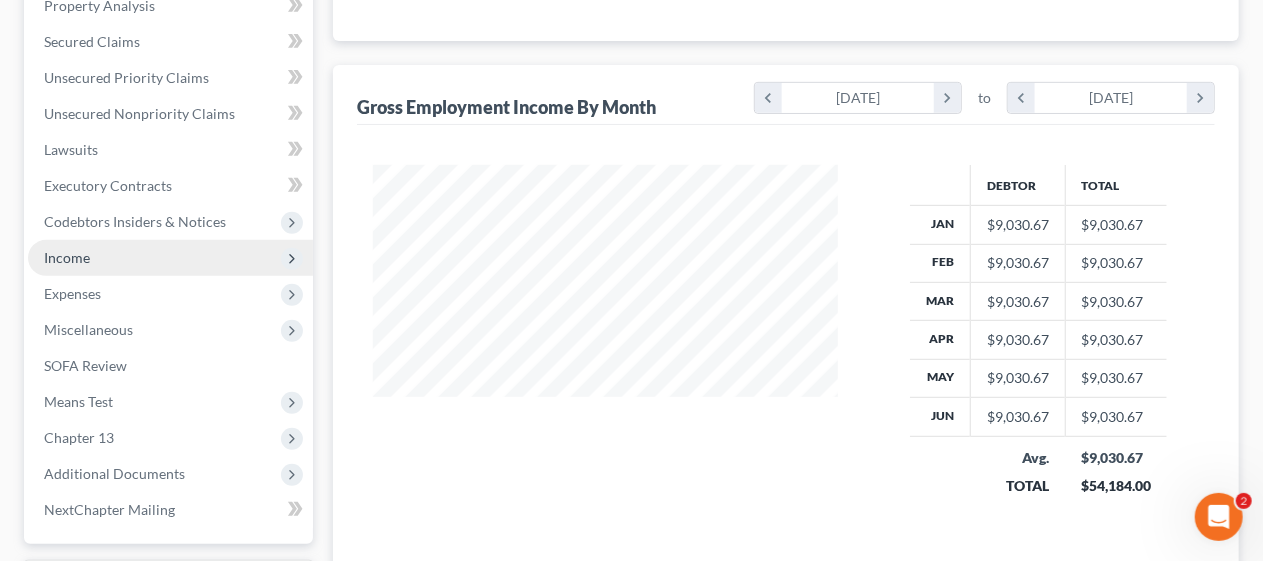 click on "Income" at bounding box center [170, 258] 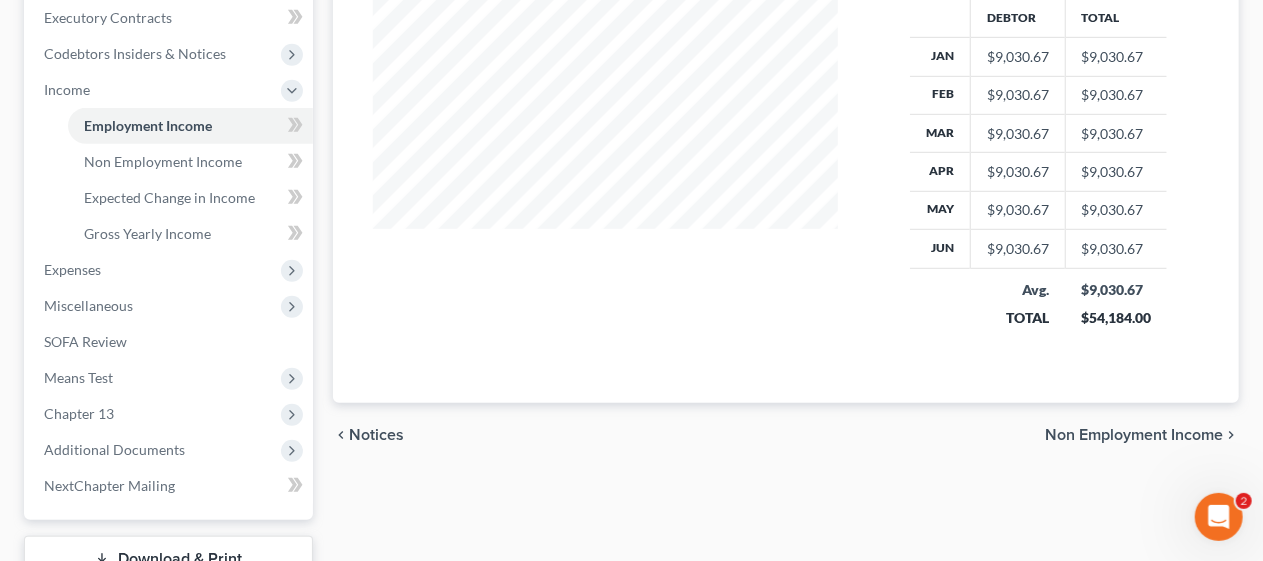 scroll, scrollTop: 600, scrollLeft: 0, axis: vertical 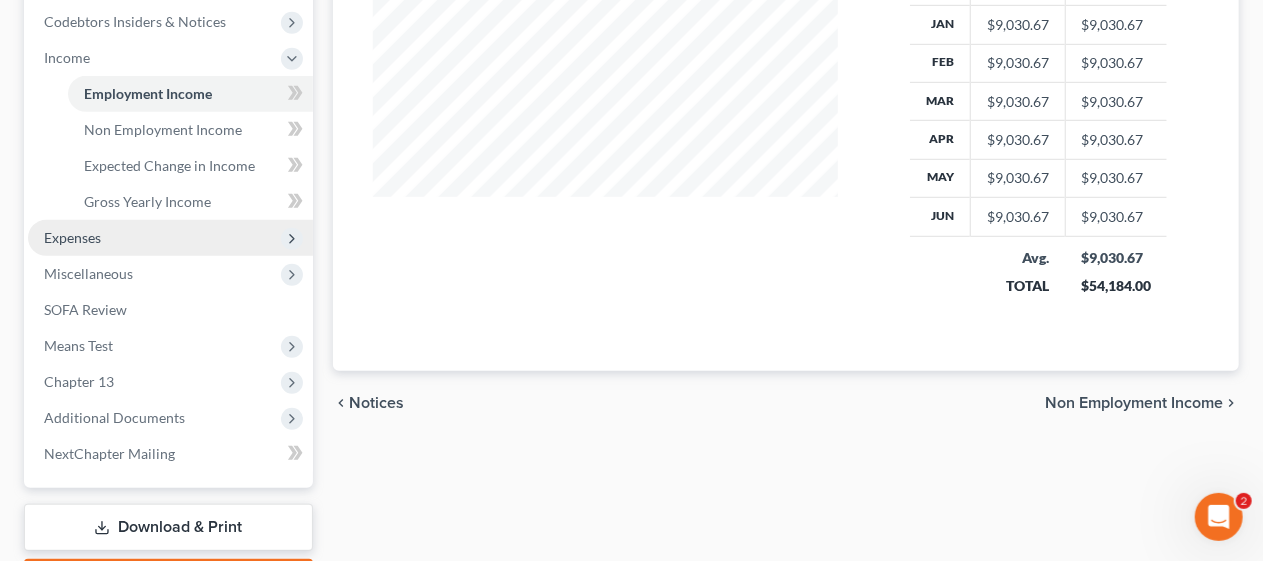 click on "Expenses" at bounding box center (170, 238) 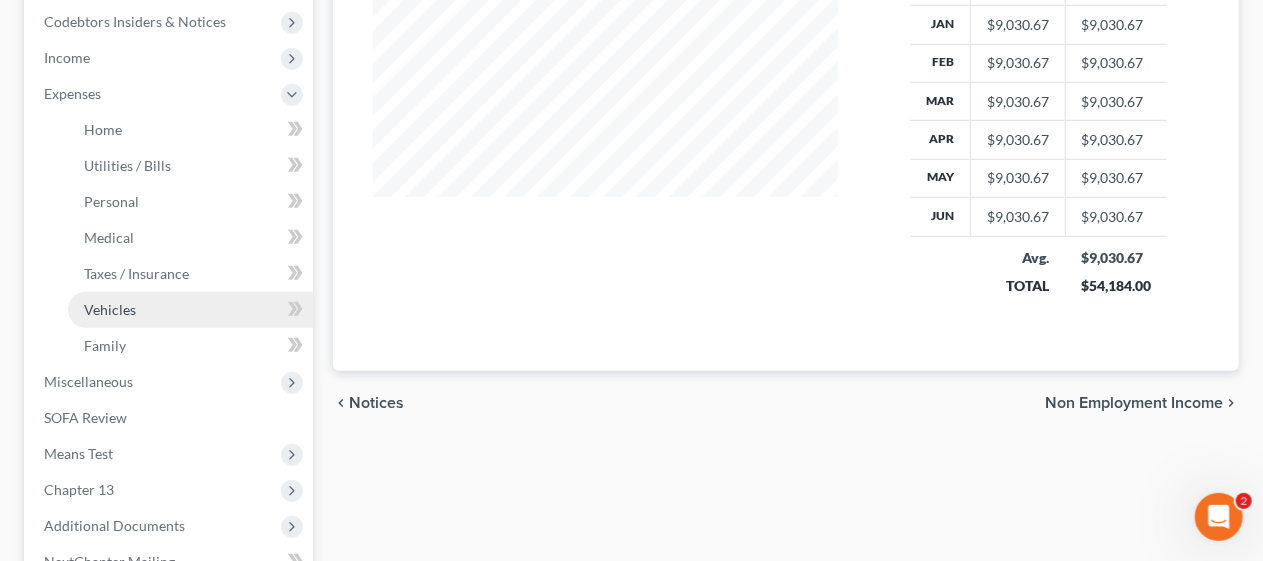 click on "Vehicles" at bounding box center [190, 310] 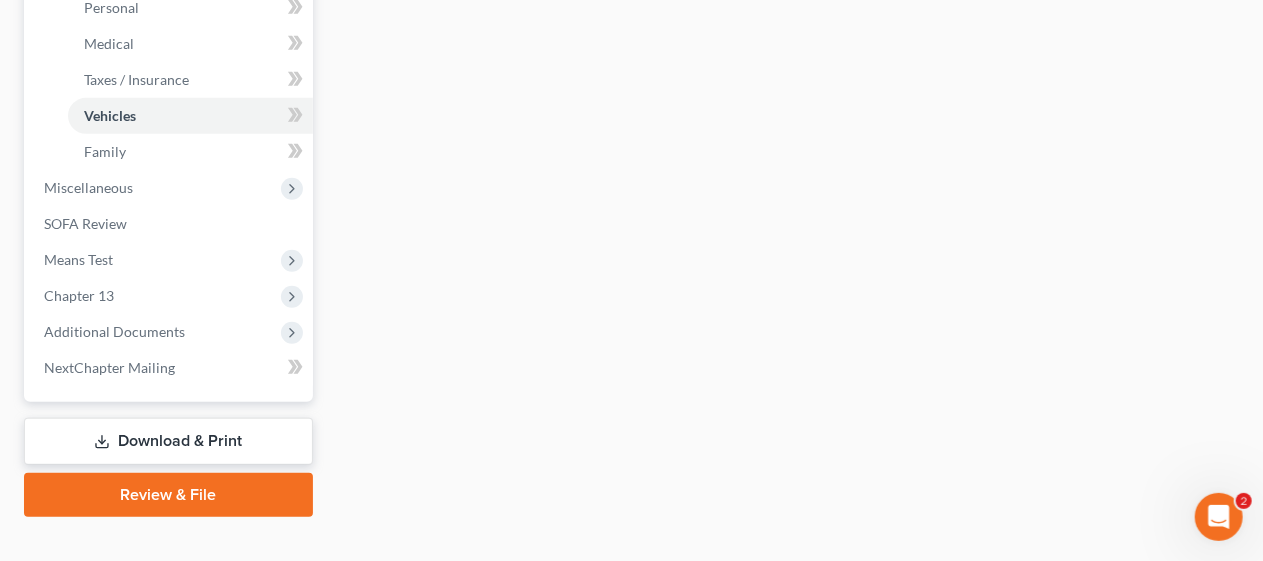 scroll, scrollTop: 800, scrollLeft: 0, axis: vertical 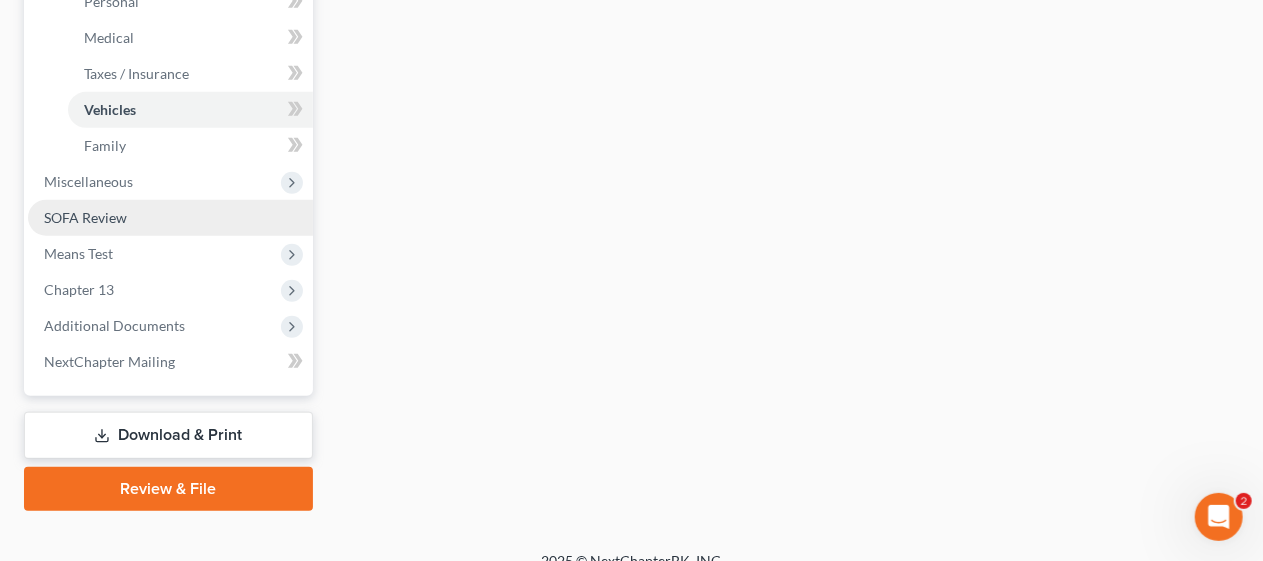 click on "SOFA Review" at bounding box center (170, 218) 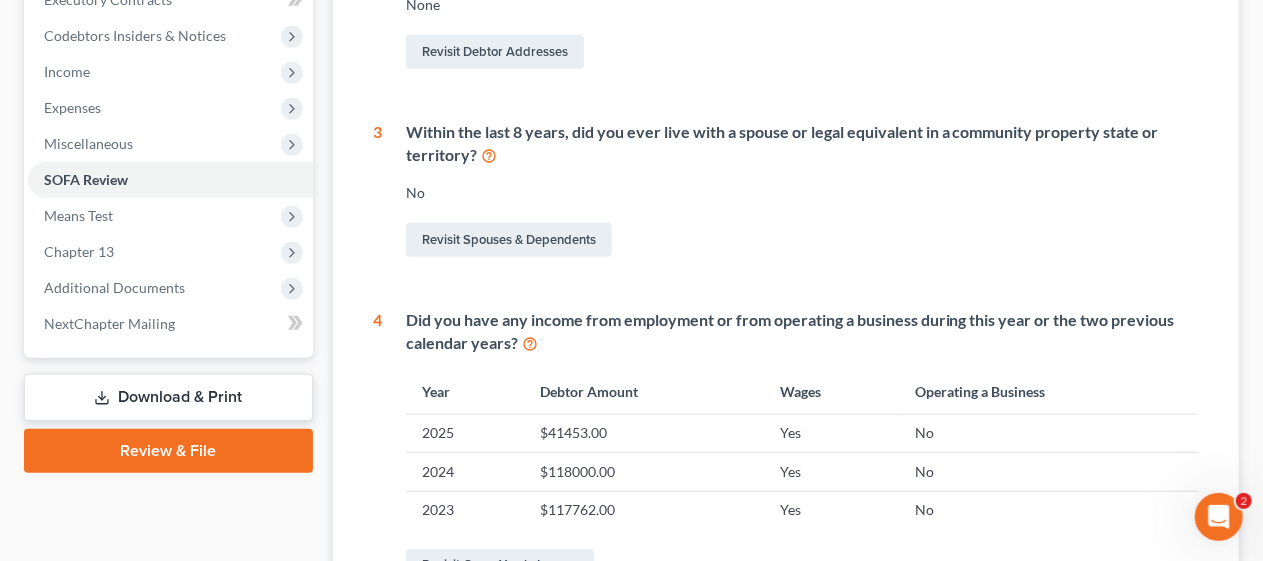 scroll, scrollTop: 486, scrollLeft: 0, axis: vertical 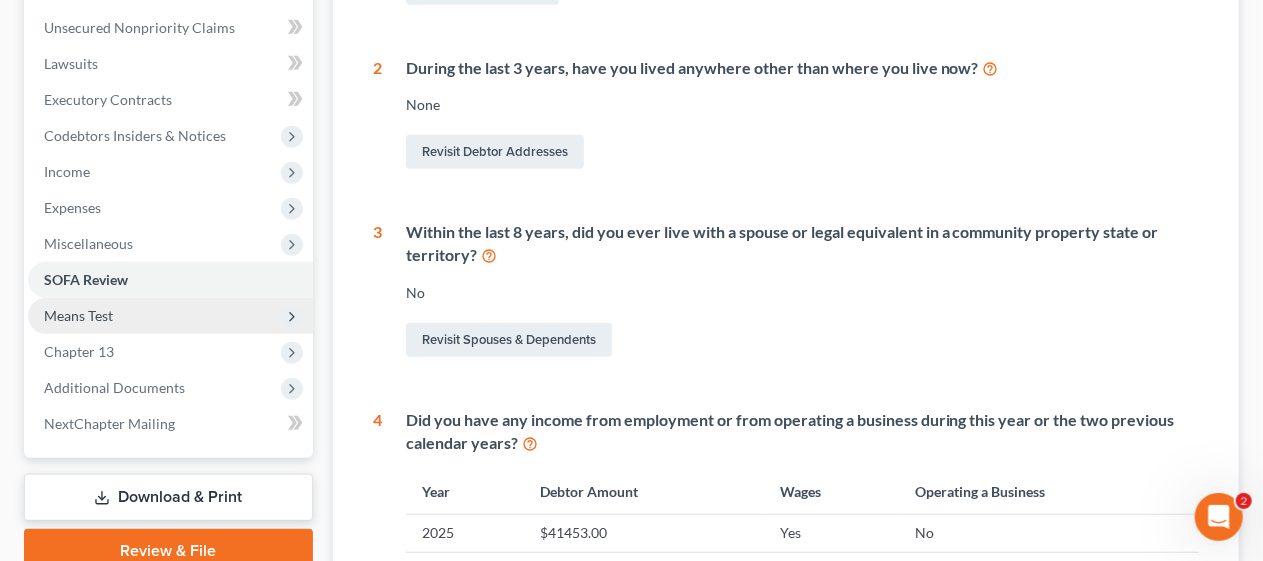 click on "Means Test" at bounding box center (170, 316) 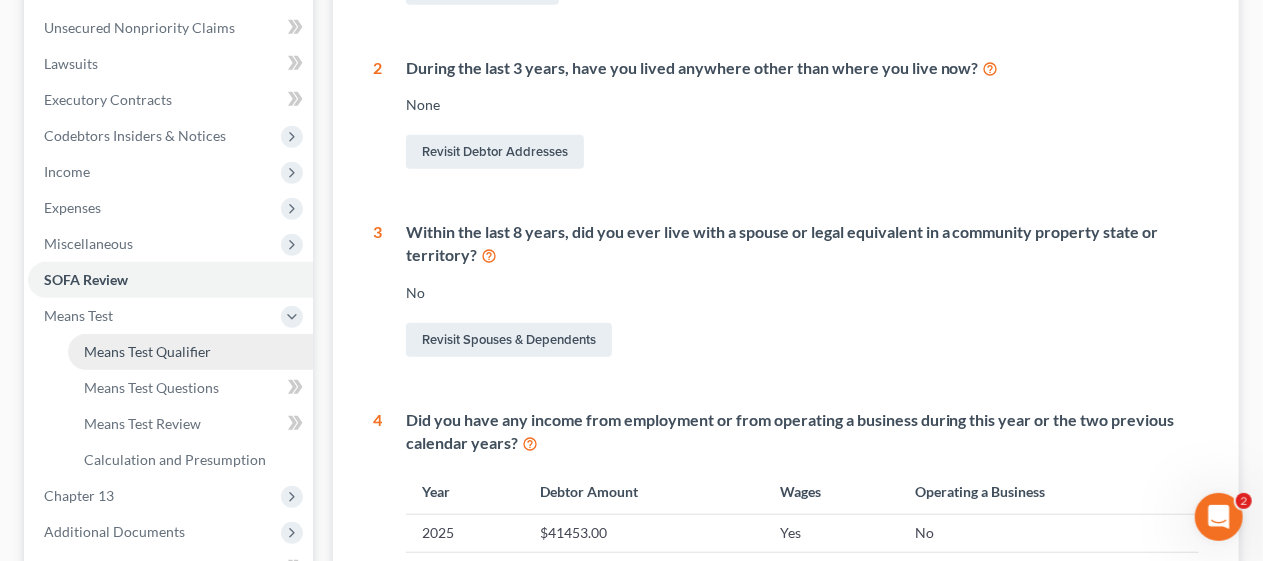 click on "Means Test Qualifier" at bounding box center [147, 351] 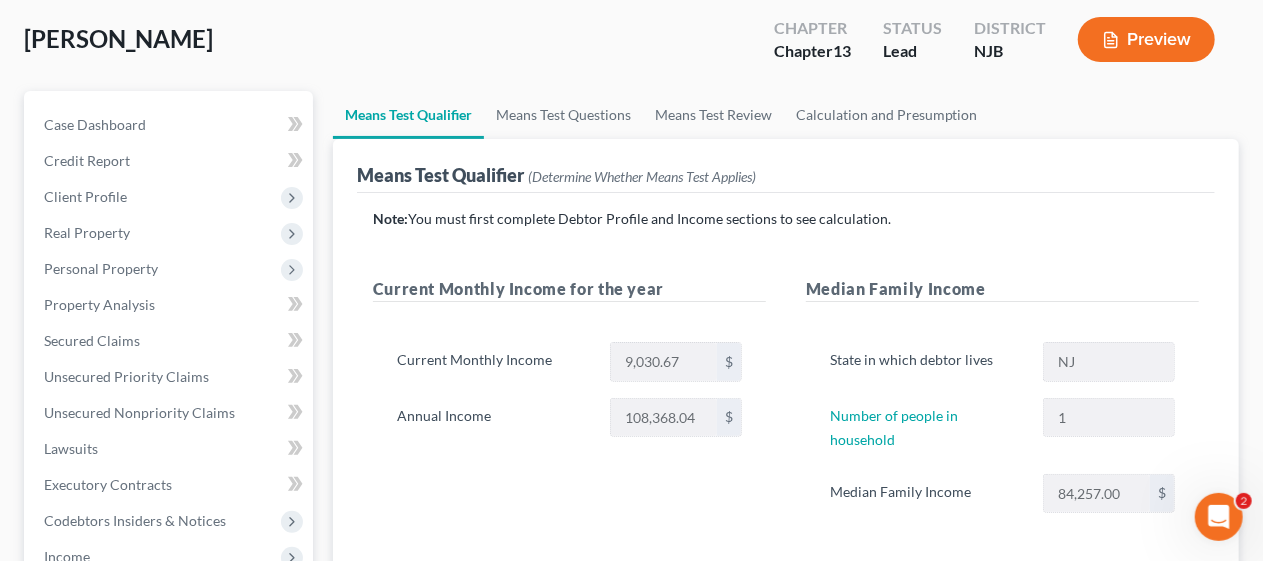 scroll, scrollTop: 100, scrollLeft: 0, axis: vertical 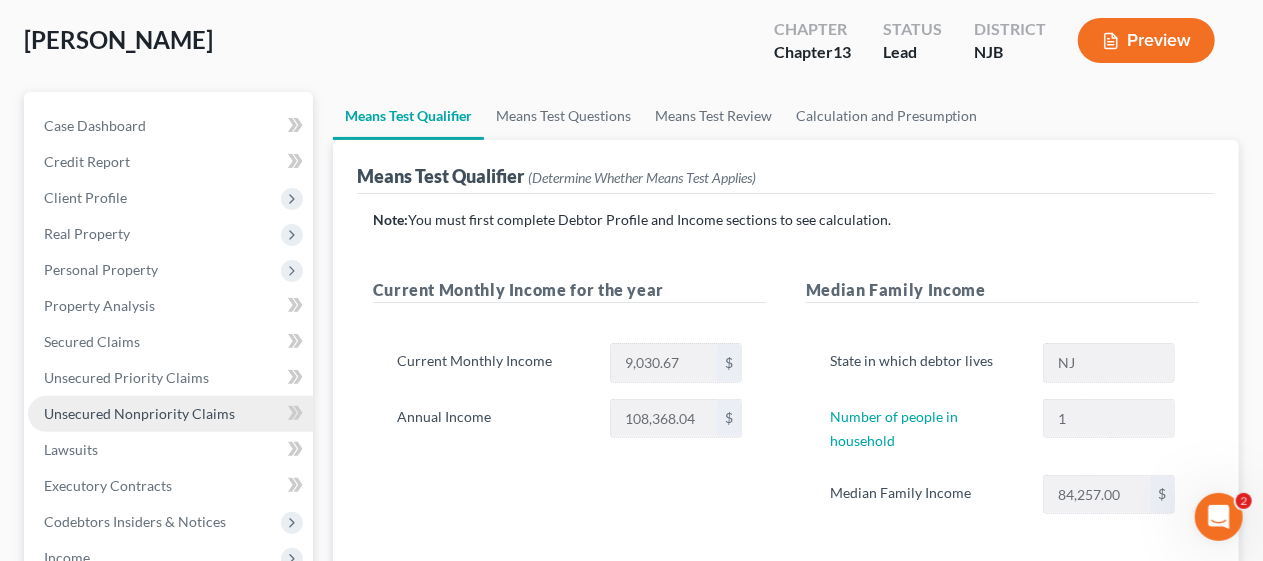 click on "Unsecured Nonpriority Claims" at bounding box center [139, 413] 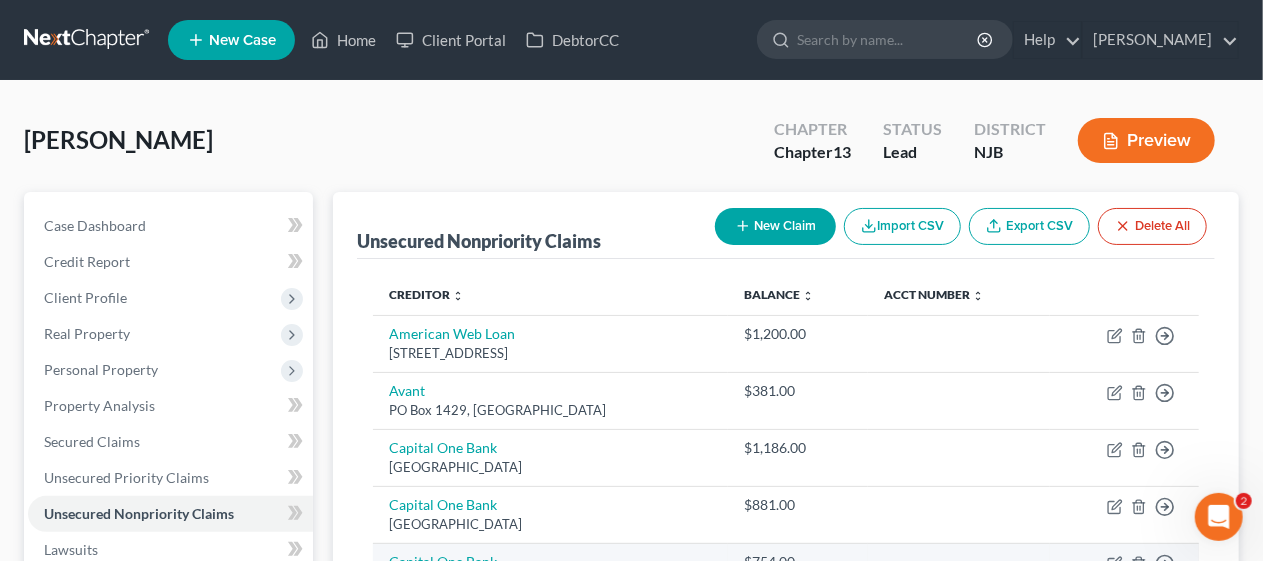 scroll, scrollTop: 0, scrollLeft: 0, axis: both 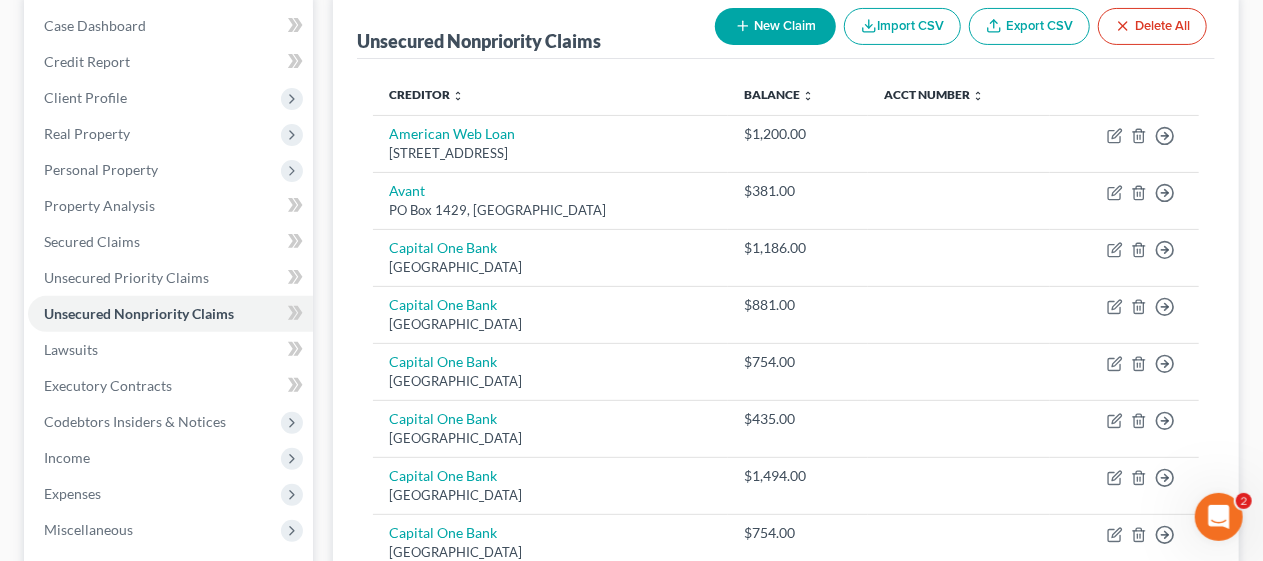 click on "Unsecured Nonpriority Claims New Claim
Import CSV
Export CSV Delete All
Creditor  expand_more   expand_less   unfold_more Balance  expand_more   expand_less   unfold_more Acct Number  expand_more   expand_less   unfold_more American Web Loan [STREET_ADDRESS] $1,200.00 Move to D Move to E Move to G Move to Notice Only Avant [STREET_ADDRESS] $381.00 Move to D Move to E Move to G Move to Notice Only Capital One Bank [GEOGRAPHIC_DATA] $1,186.00 Move to D Move to E Move to G Move to Notice Only Capital [GEOGRAPHIC_DATA] $881.00 Move to D Move to E Move to G Move to Notice Only Capital [GEOGRAPHIC_DATA] $754.00 Move to D Move to E Move to G Move to Notice Only Capital [GEOGRAPHIC_DATA] $435.00 Move to D Move to E Move to G Move to Notice Only Capital [GEOGRAPHIC_DATA] $1,494.00 Move to D Move to E Move to G Move to Notice Only Capital One Bank" at bounding box center (786, 405) 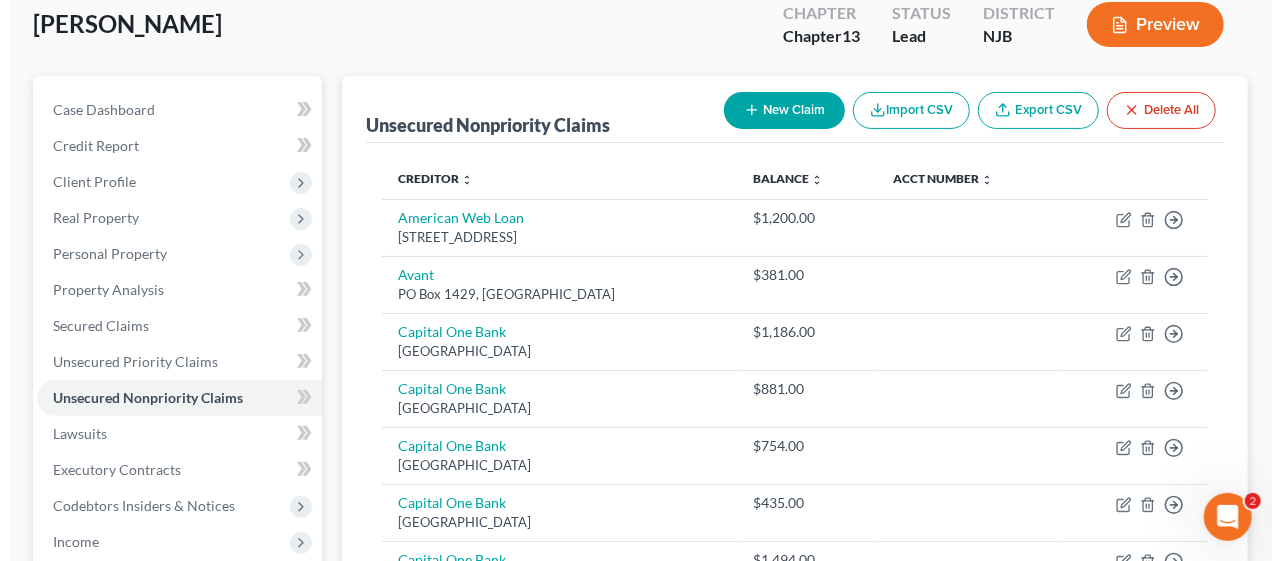 scroll, scrollTop: 100, scrollLeft: 0, axis: vertical 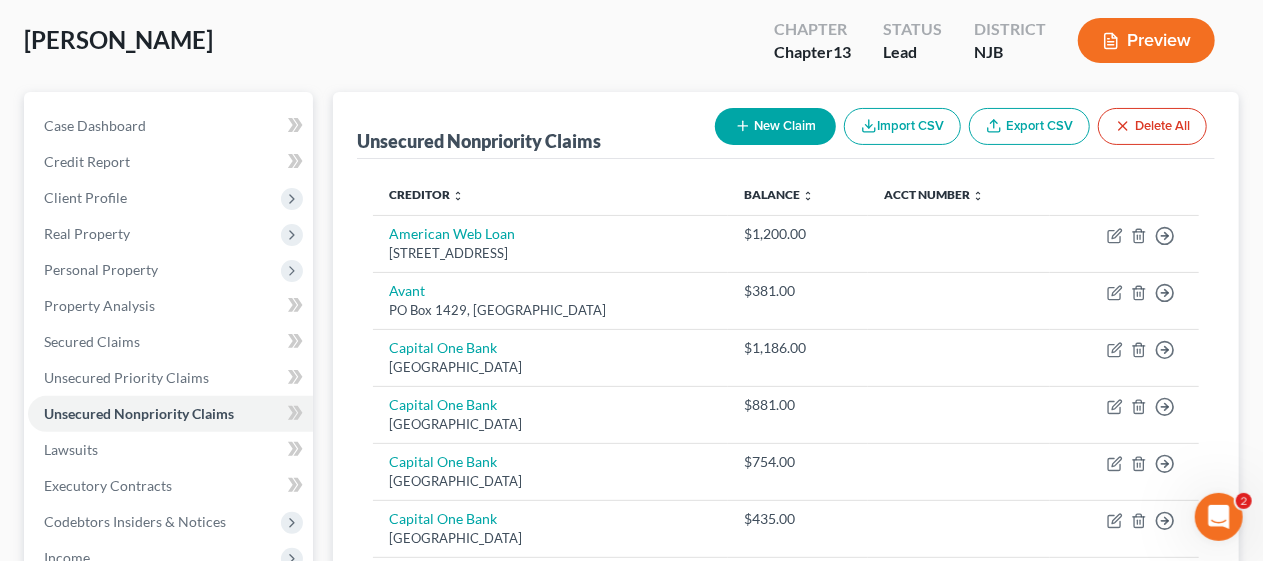 click on "New Claim" at bounding box center (775, 126) 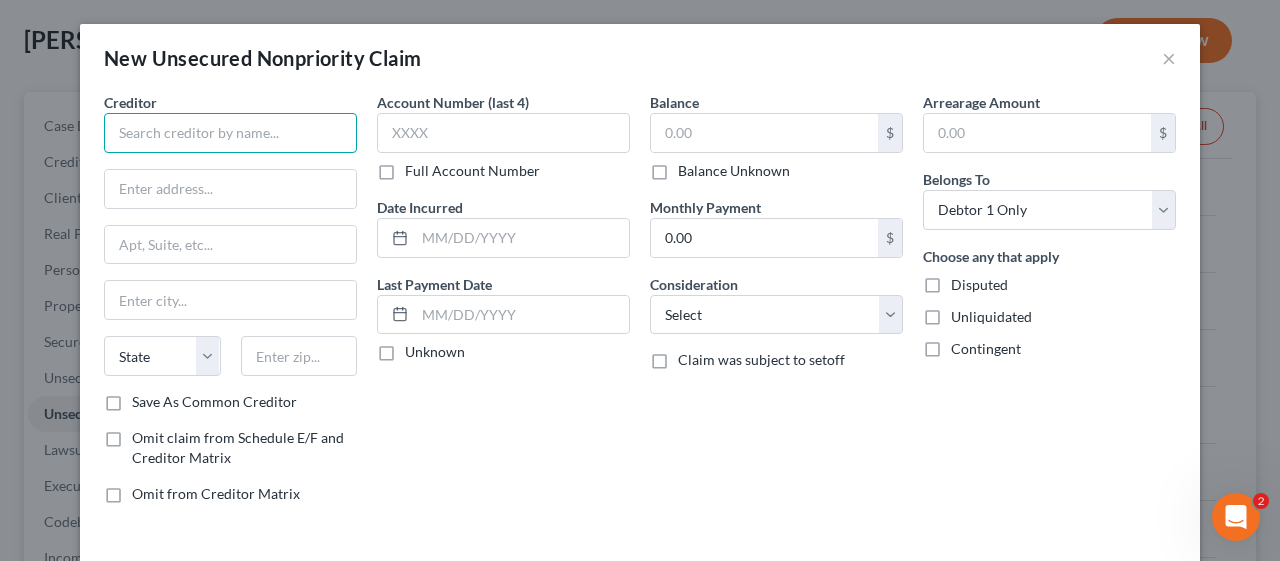 click at bounding box center [230, 133] 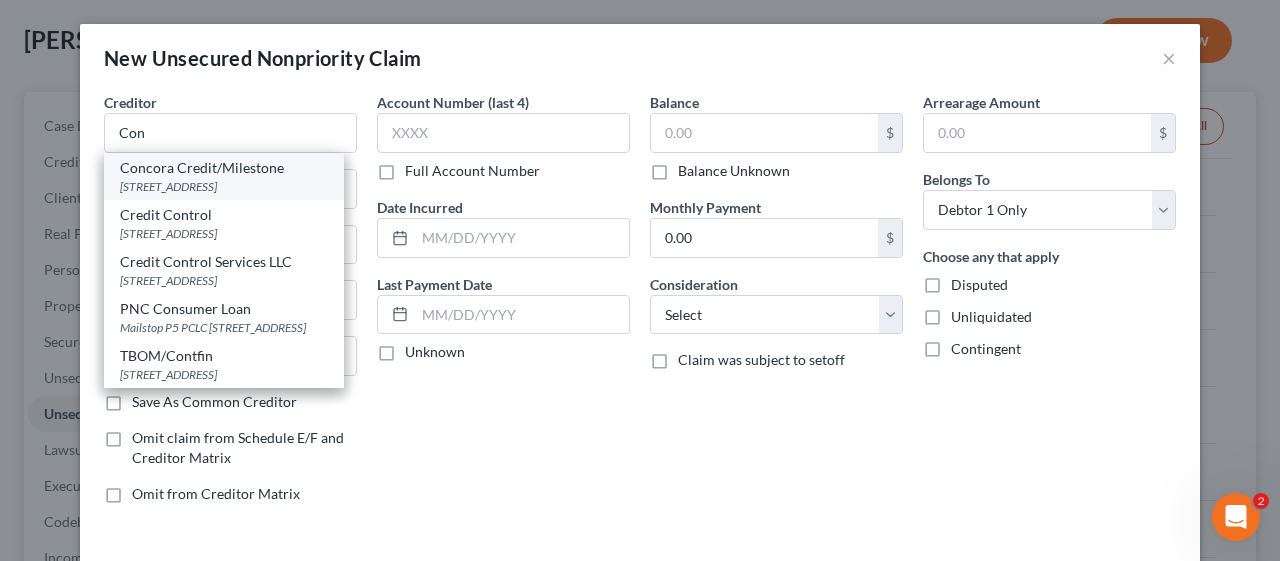 click on "Concora Credit/Milestone" at bounding box center (224, 168) 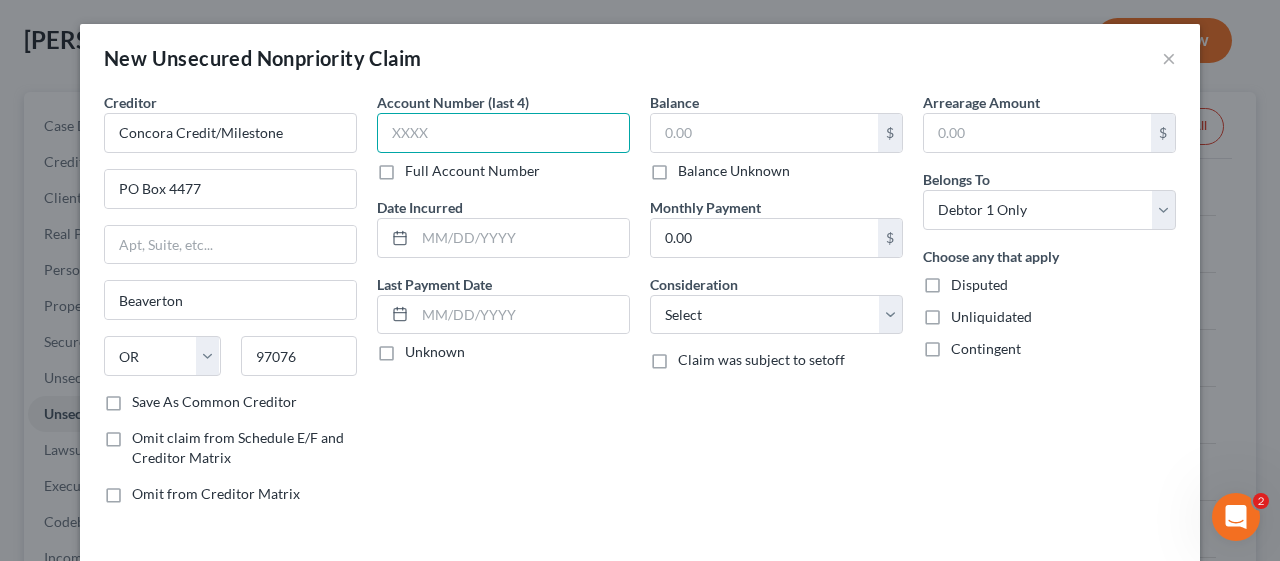 click at bounding box center (503, 133) 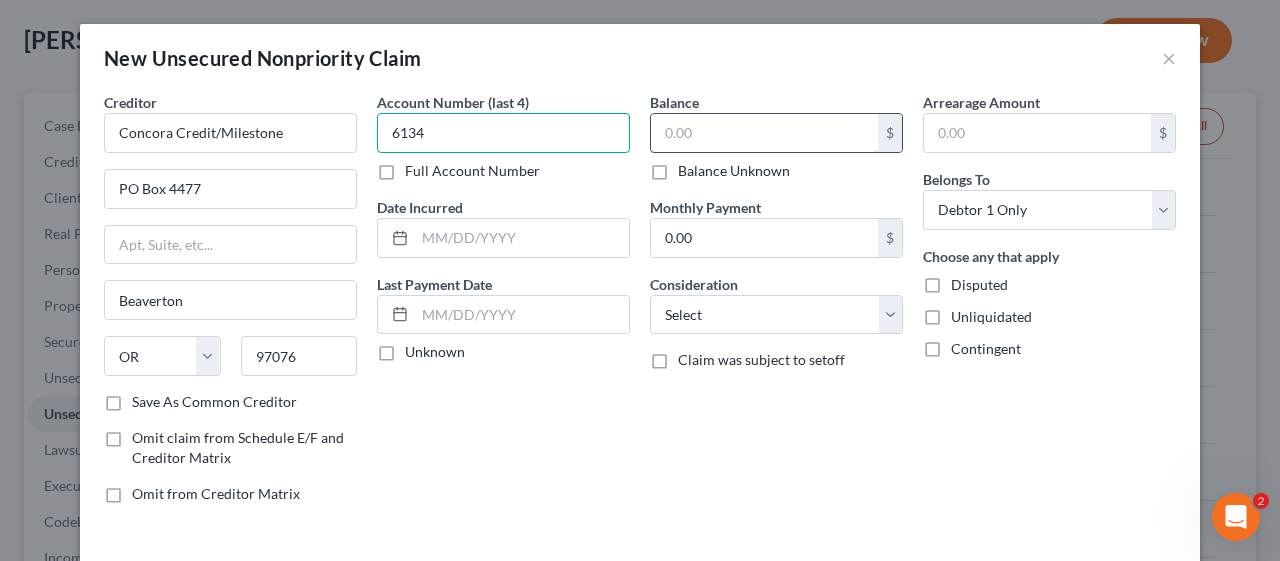 type on "6134" 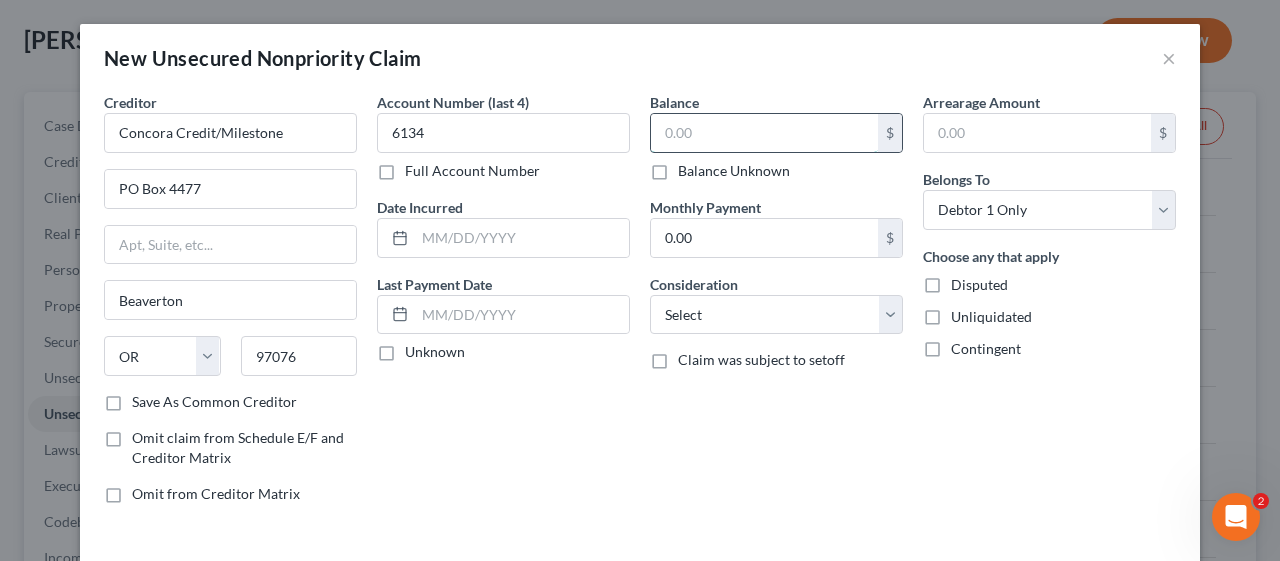 click at bounding box center [764, 133] 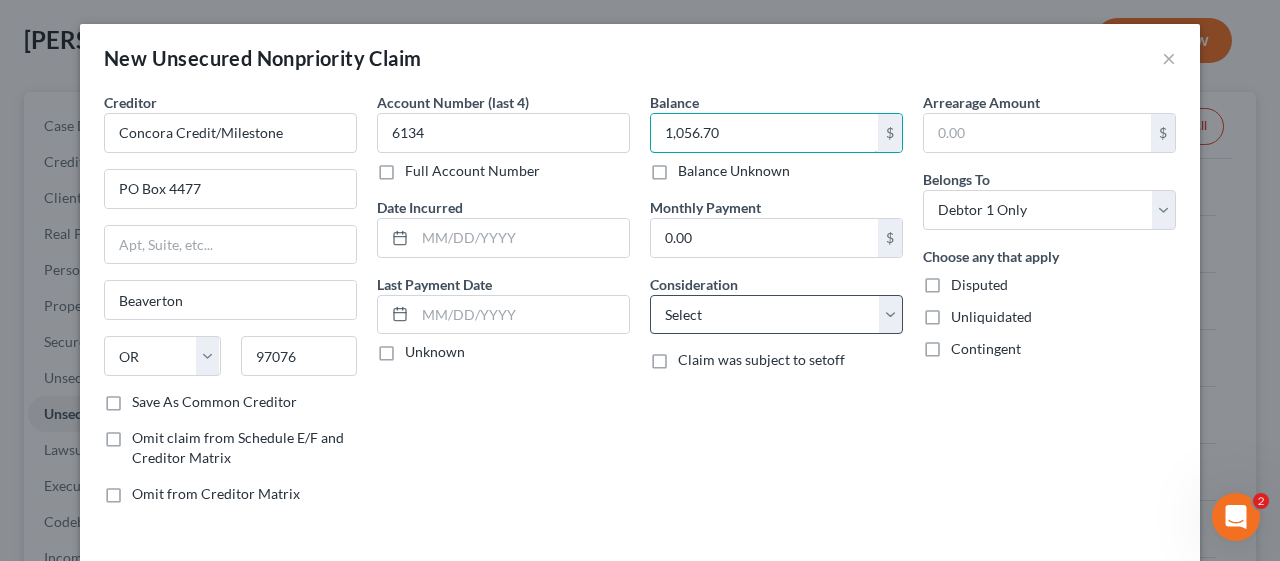 type on "1,056.70" 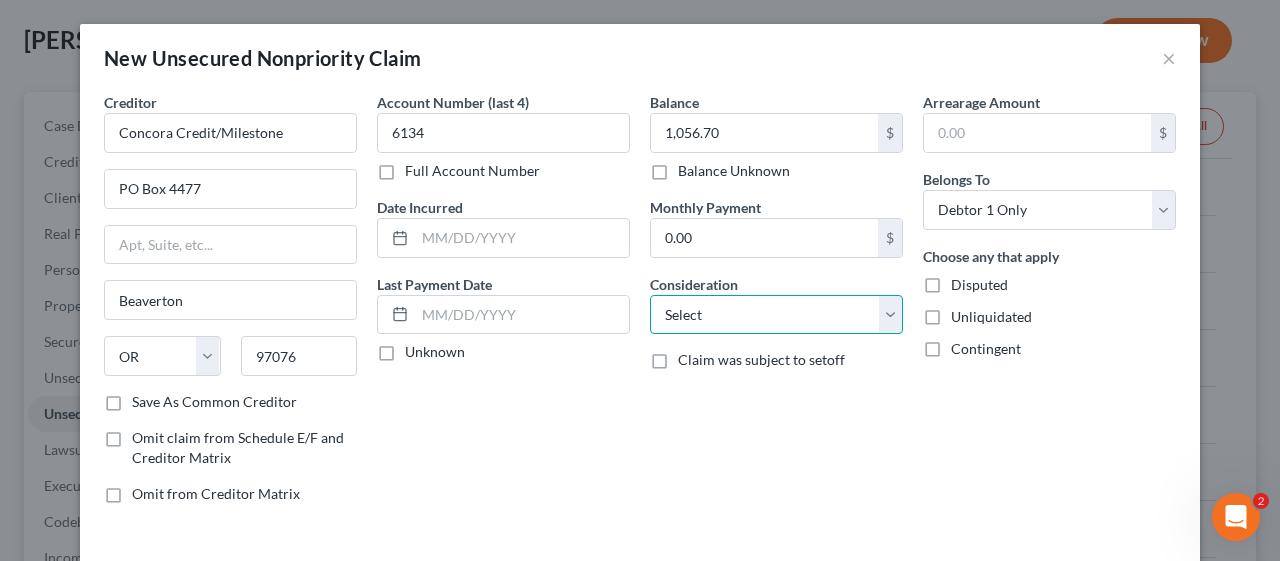 click on "Select Cable / Satellite Services Collection Agency Credit Card Debt Debt Counseling / Attorneys Deficiency Balance Domestic Support Obligations Home / Car Repairs Income Taxes Judgment Liens Medical Services Monies Loaned / Advanced Mortgage Obligation From Divorce Or Separation Obligation To Pensions Other Overdrawn Bank Account Promised To Help Pay Creditors Student Loans Suppliers And Vendors Telephone / Internet Services Utility Services" at bounding box center [776, 315] 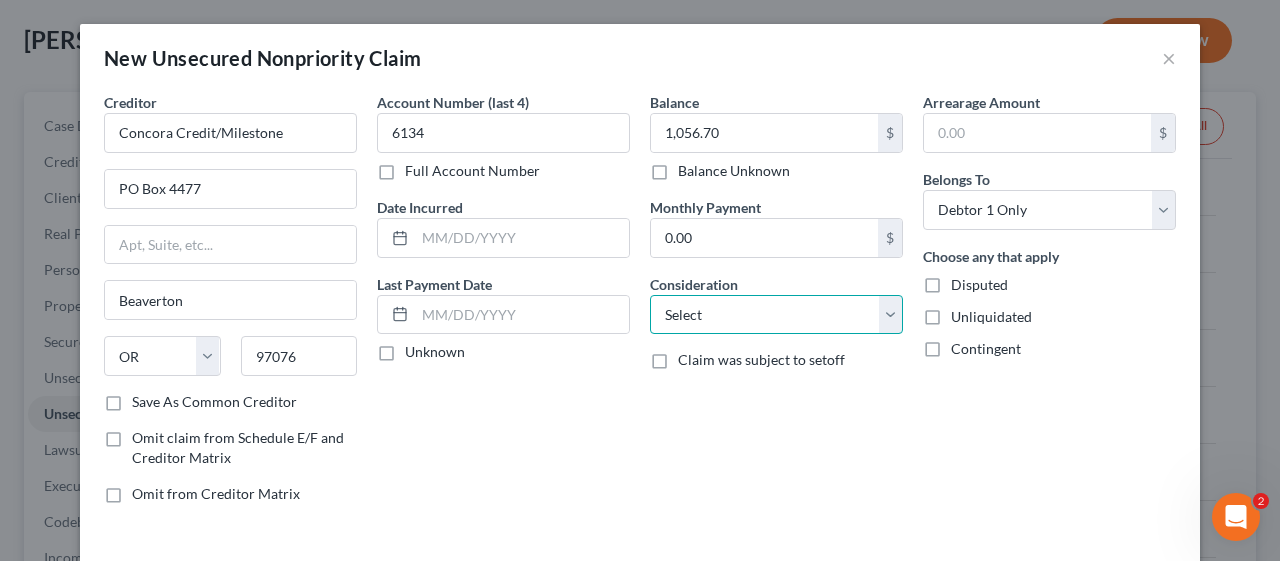 select on "2" 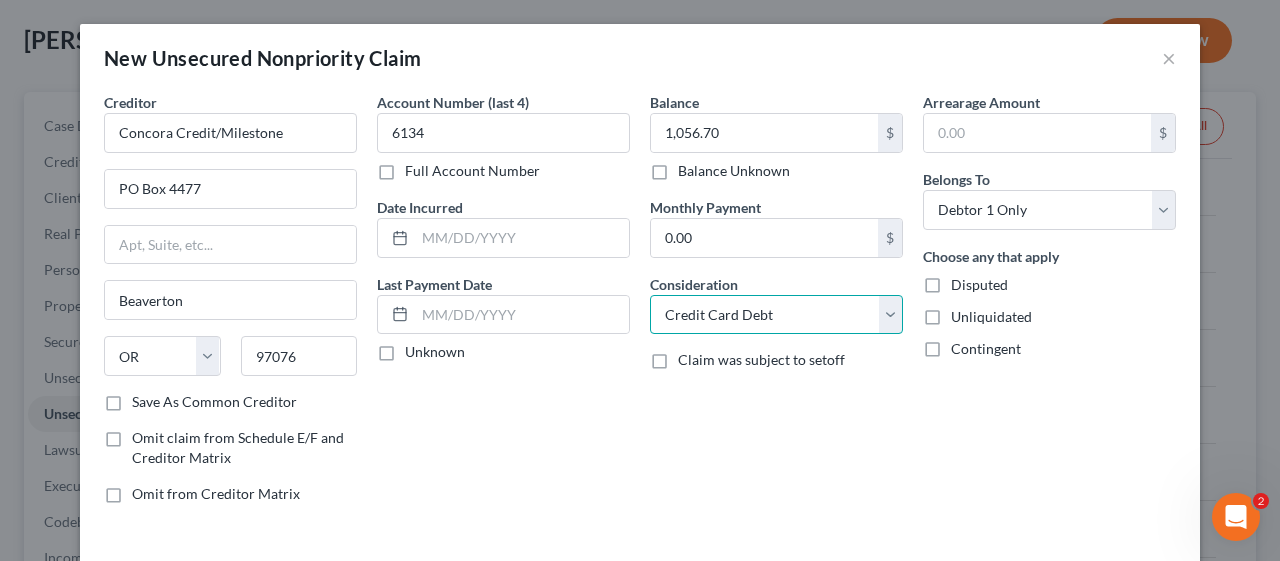 click on "Select Cable / Satellite Services Collection Agency Credit Card Debt Debt Counseling / Attorneys Deficiency Balance Domestic Support Obligations Home / Car Repairs Income Taxes Judgment Liens Medical Services Monies Loaned / Advanced Mortgage Obligation From Divorce Or Separation Obligation To Pensions Other Overdrawn Bank Account Promised To Help Pay Creditors Student Loans Suppliers And Vendors Telephone / Internet Services Utility Services" at bounding box center (776, 315) 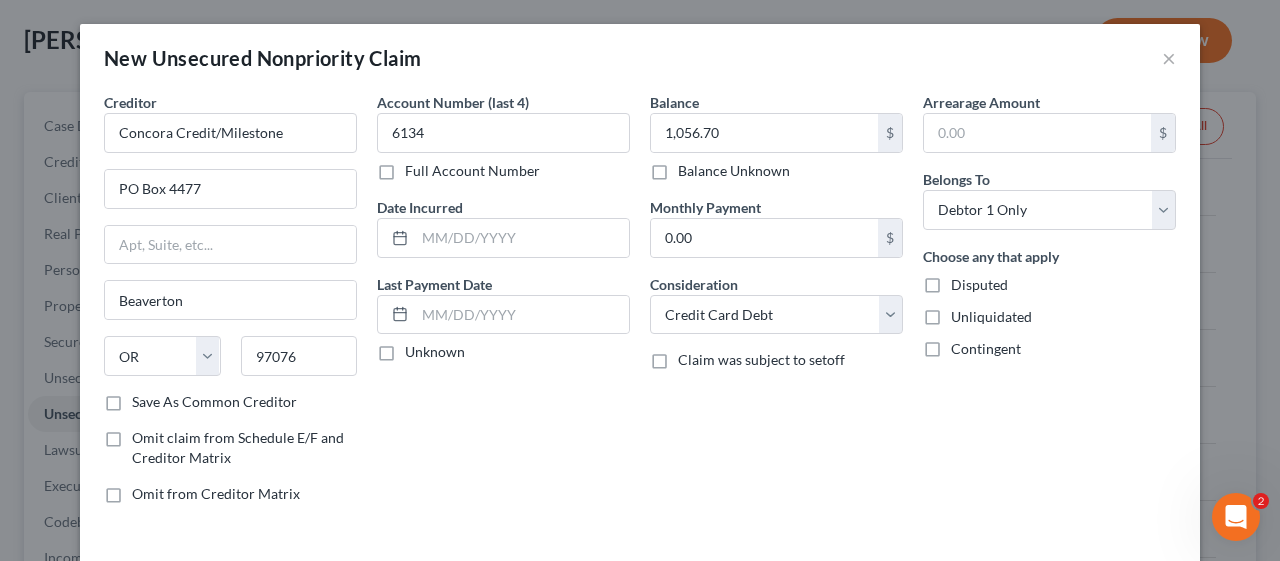 click on "Account Number (last 4)
6134
Full Account Number
Date Incurred         Last Payment Date         Unknown" at bounding box center [503, 306] 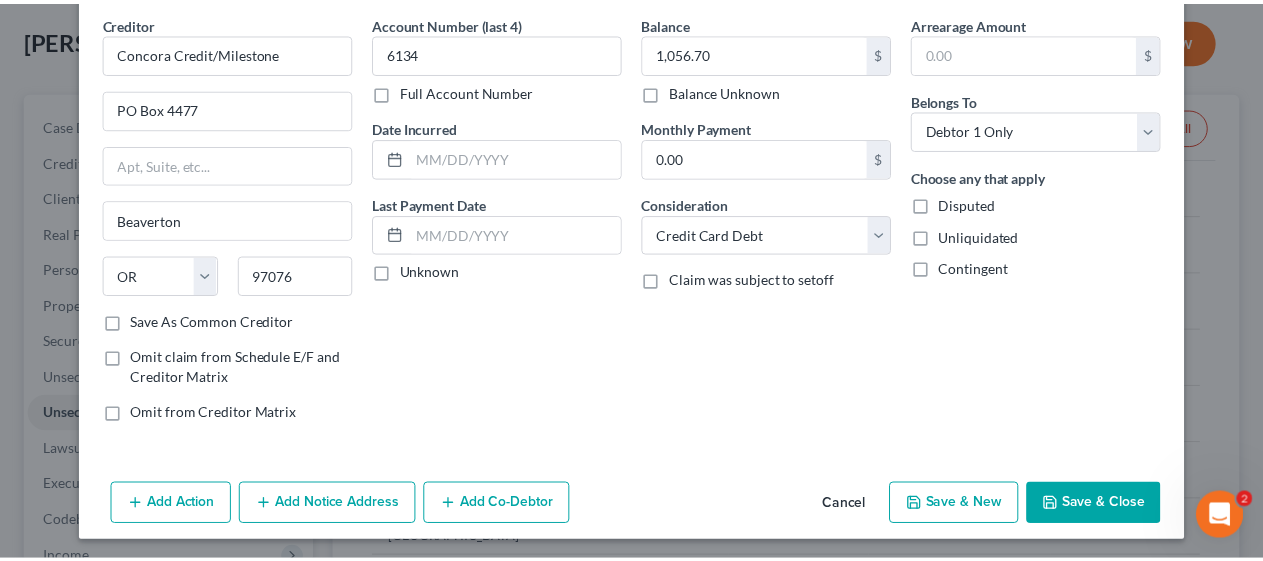 scroll, scrollTop: 80, scrollLeft: 0, axis: vertical 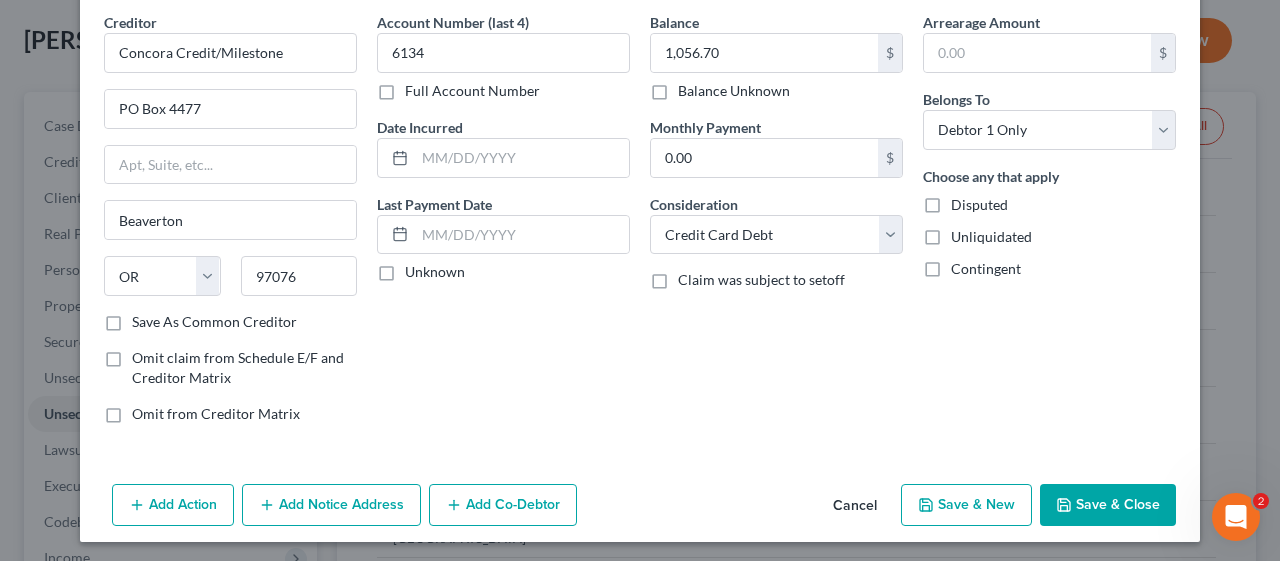 click on "Save & Close" at bounding box center (1108, 505) 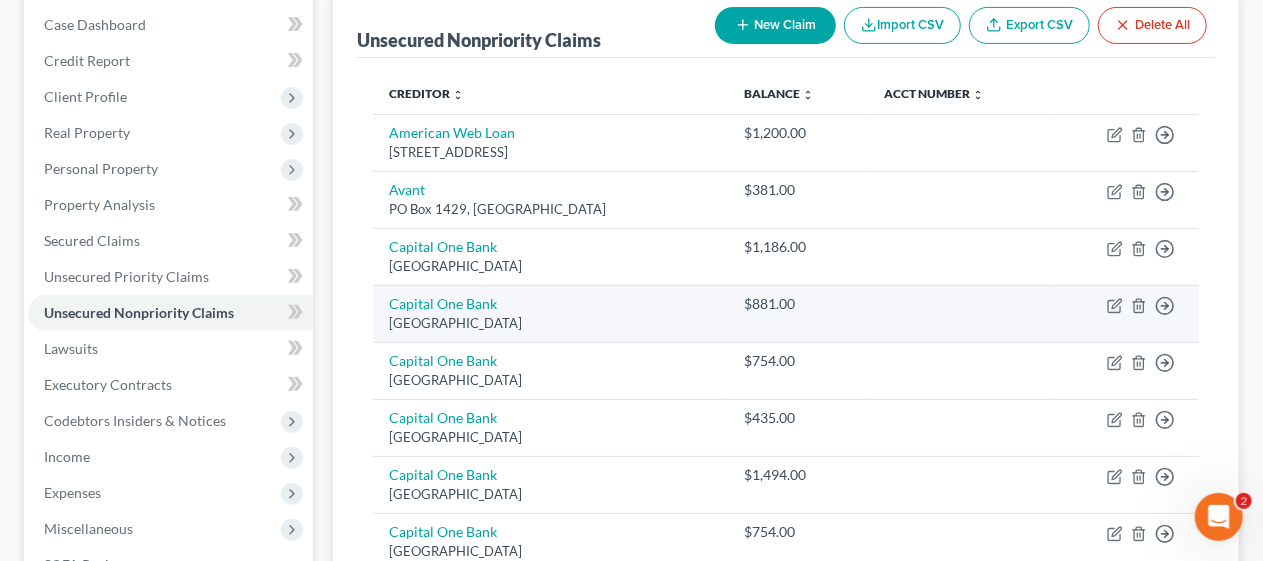 scroll, scrollTop: 200, scrollLeft: 0, axis: vertical 